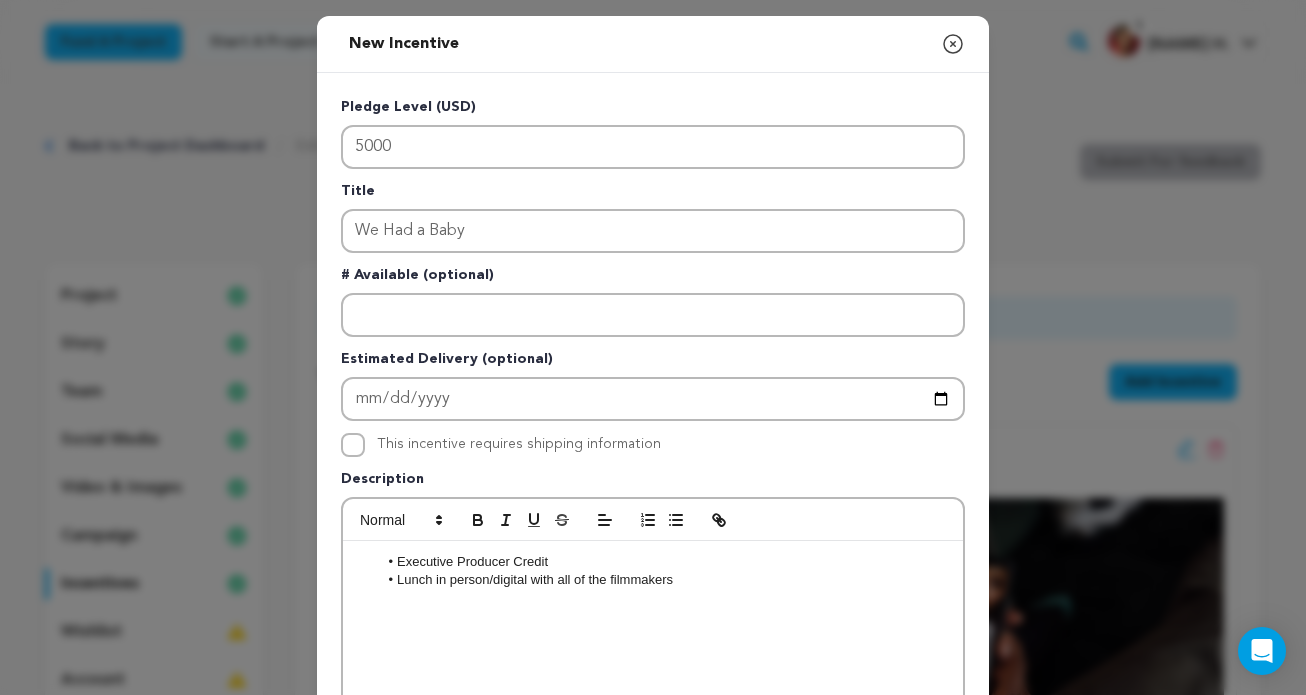 scroll, scrollTop: 101, scrollLeft: 0, axis: vertical 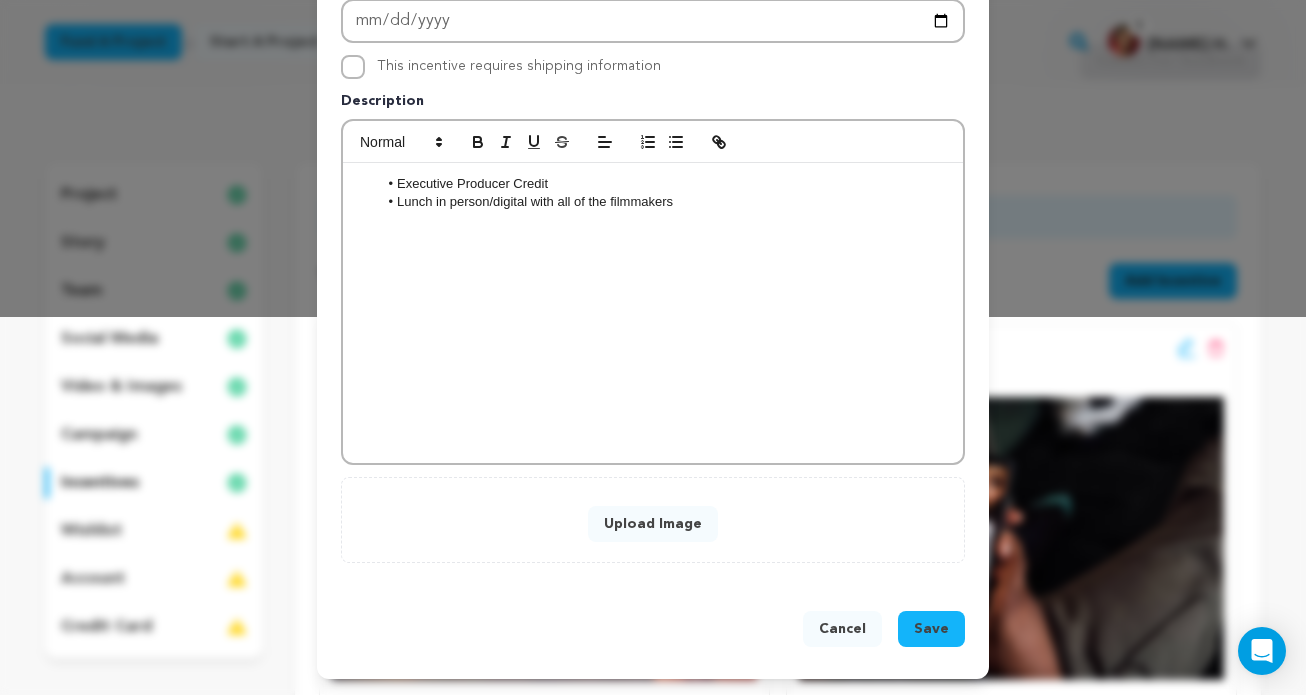 click on "Upload Image" at bounding box center (653, 524) 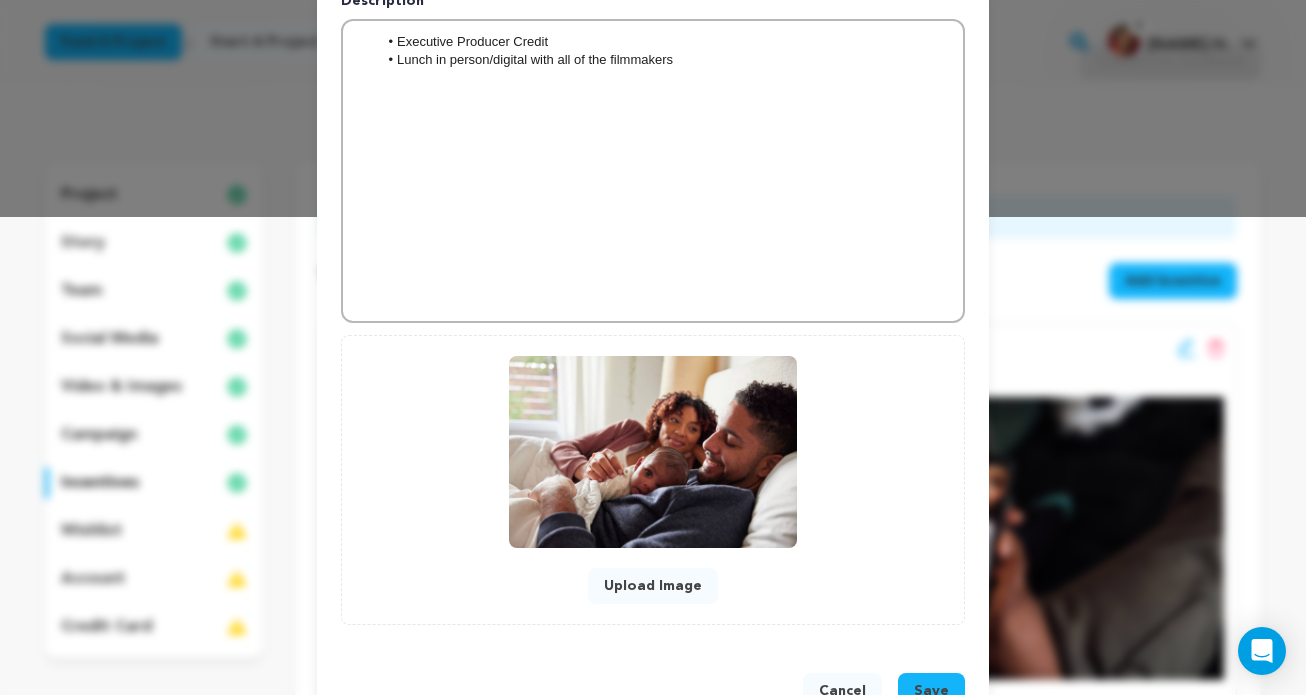 scroll, scrollTop: 540, scrollLeft: 0, axis: vertical 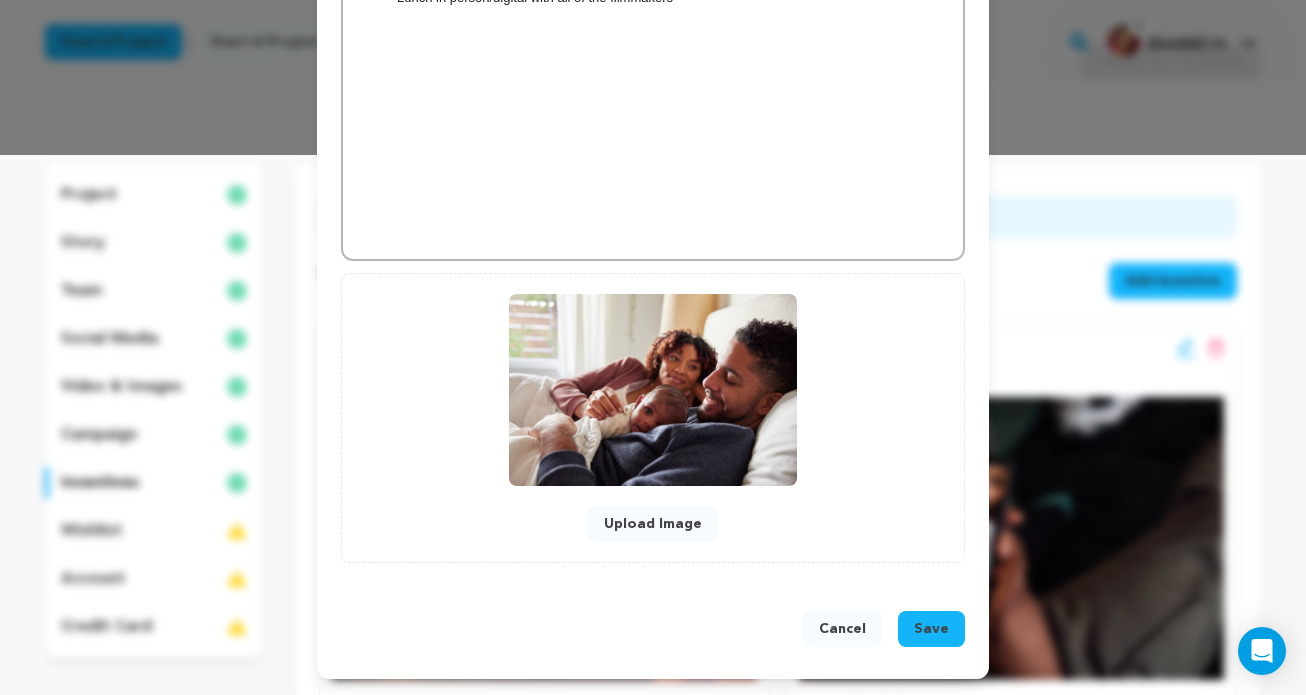 click on "Save" at bounding box center [931, 629] 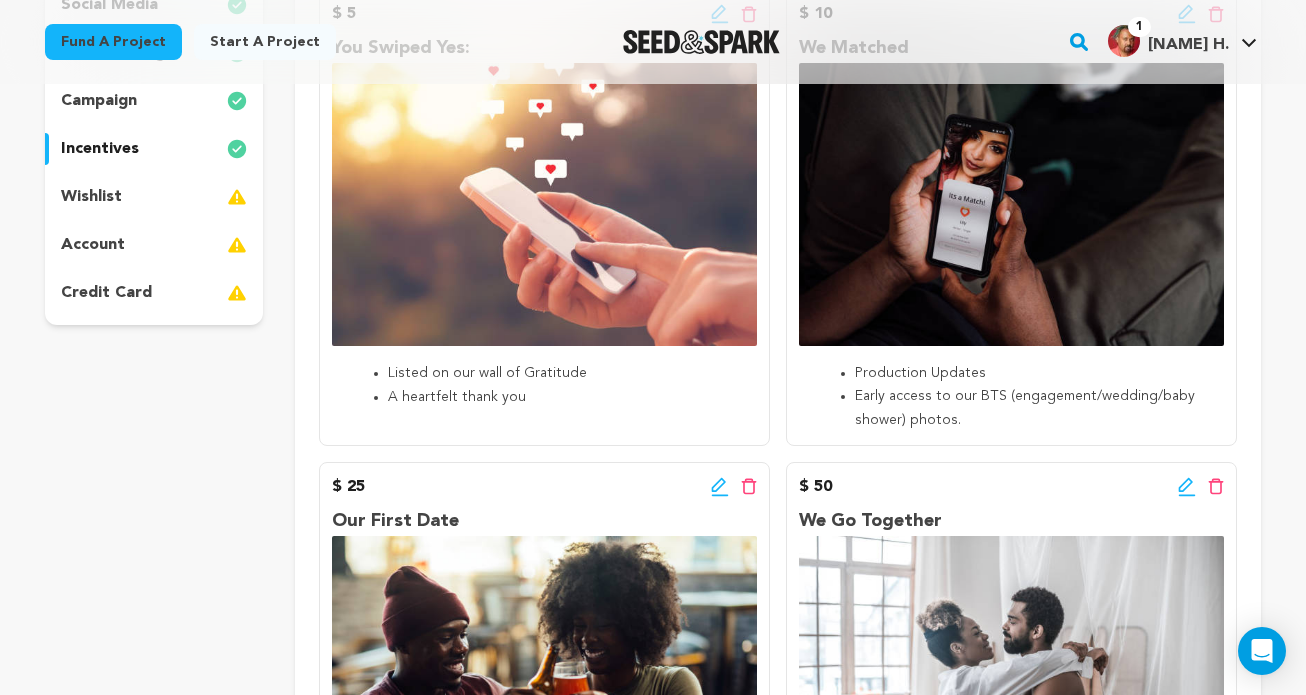 scroll, scrollTop: 0, scrollLeft: 0, axis: both 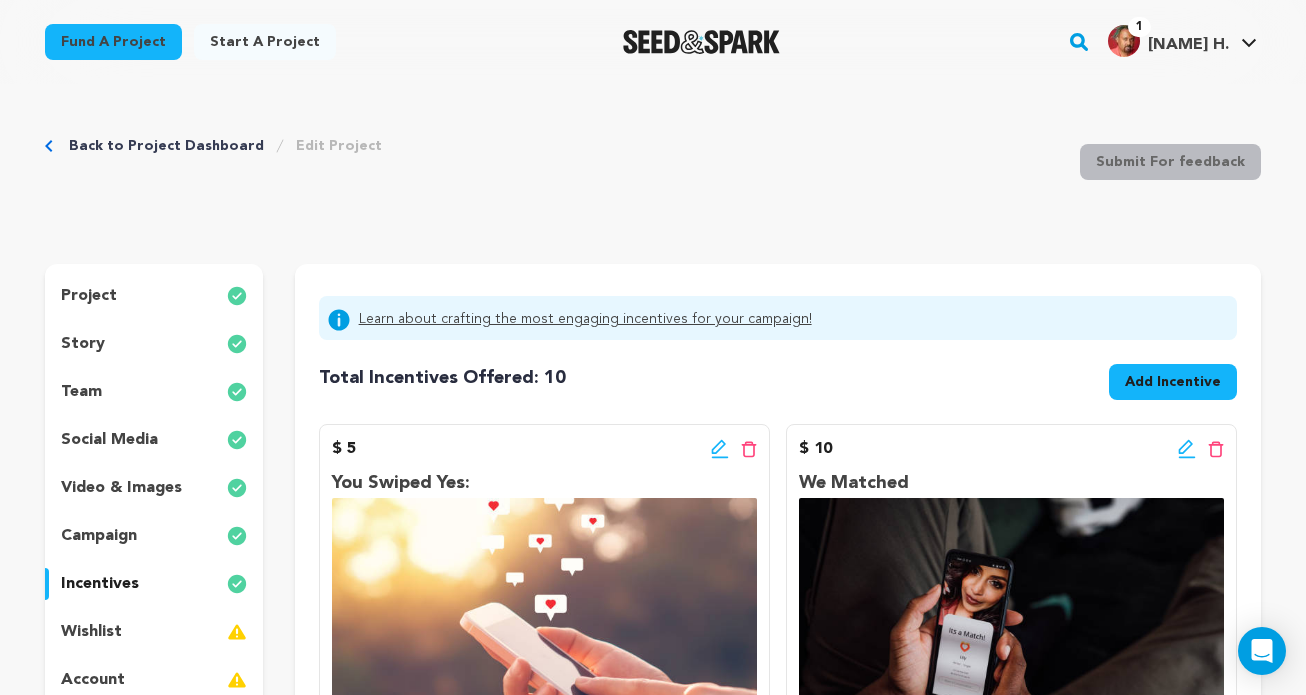 click on "story" at bounding box center [83, 344] 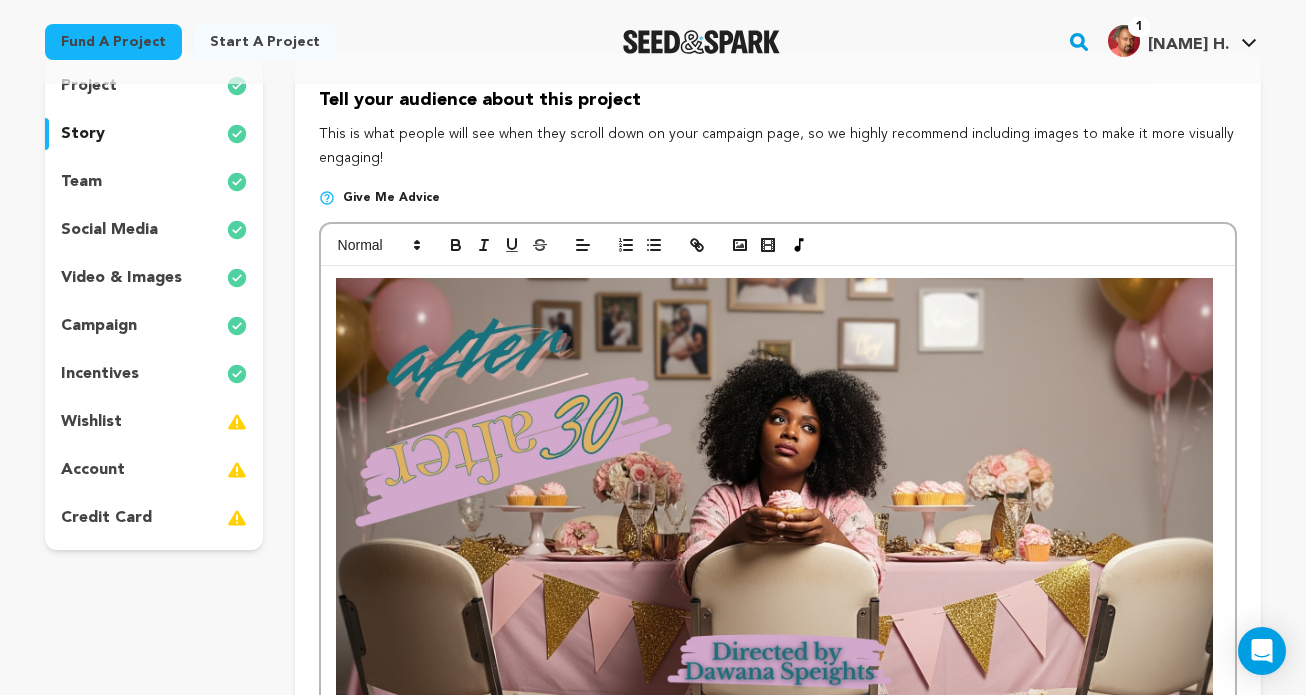 scroll, scrollTop: 206, scrollLeft: 0, axis: vertical 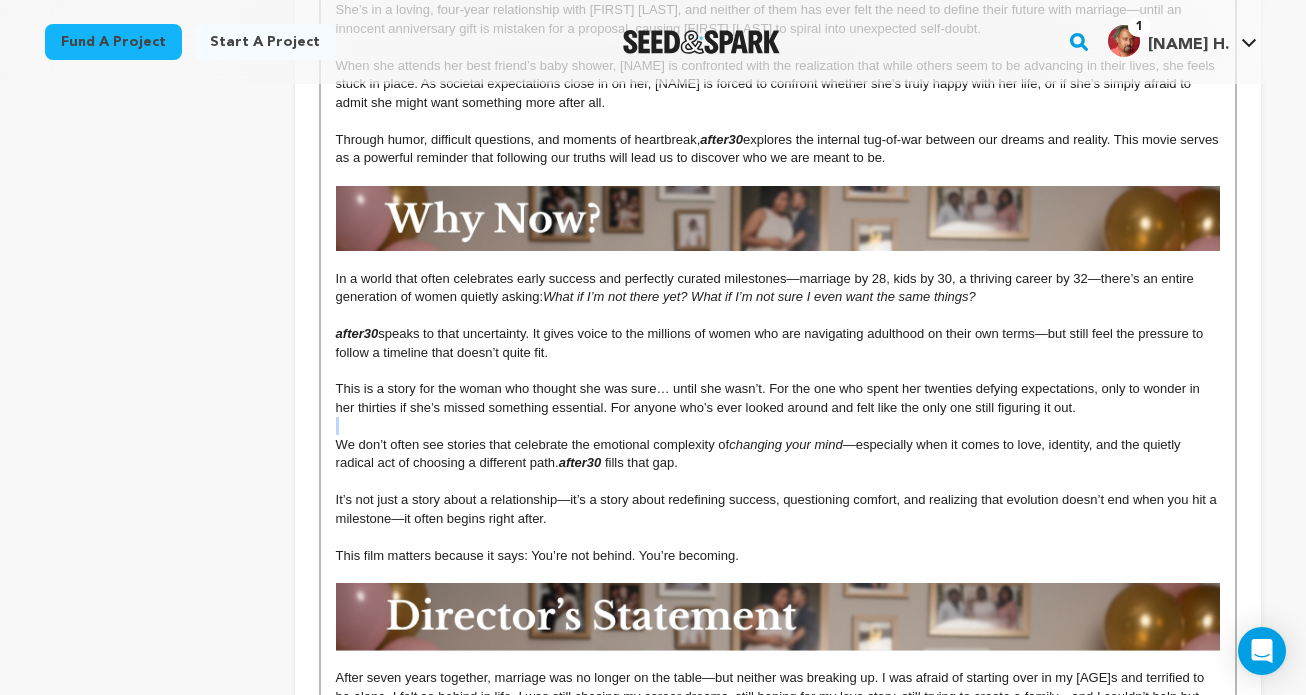 drag, startPoint x: 1086, startPoint y: 411, endPoint x: 1118, endPoint y: 420, distance: 33.24154 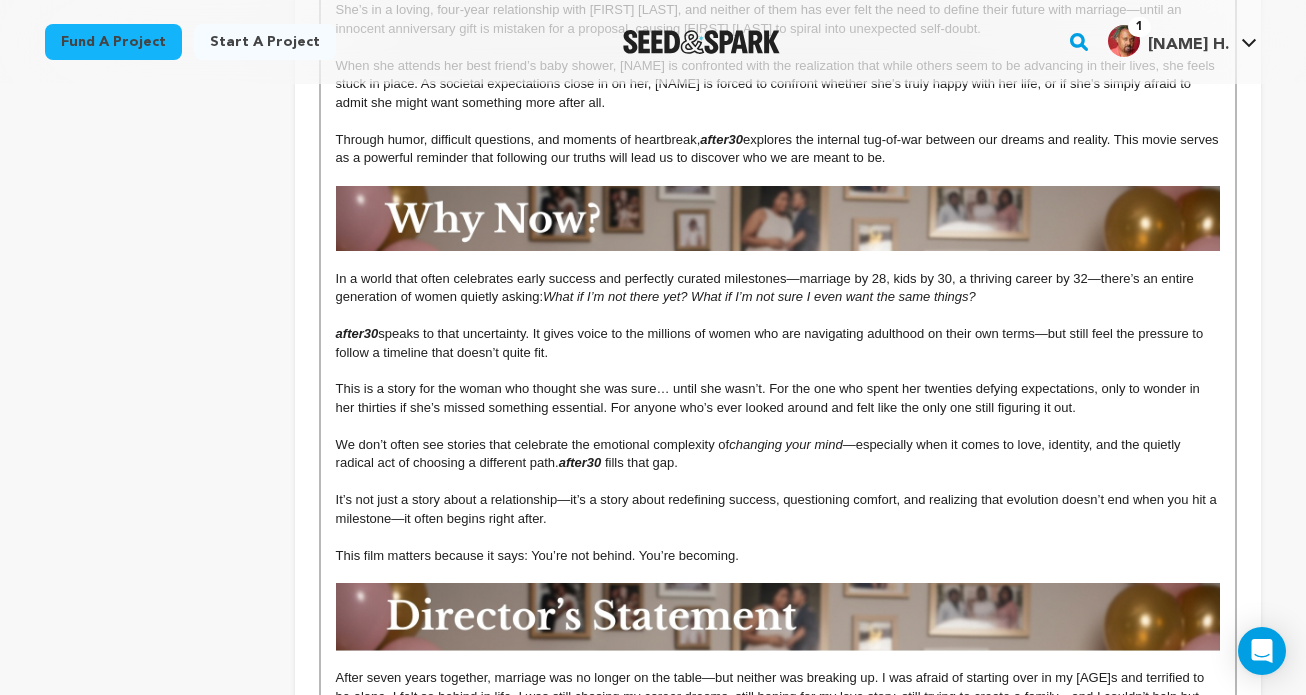 click on "This is a story for the woman who thought she was sure… until she wasn’t. For the one who spent her twenties defying expectations, only to wonder in her thirties if she’s missed something essential. For anyone who’s ever looked around and felt like the only one still figuring it out." at bounding box center (778, 398) 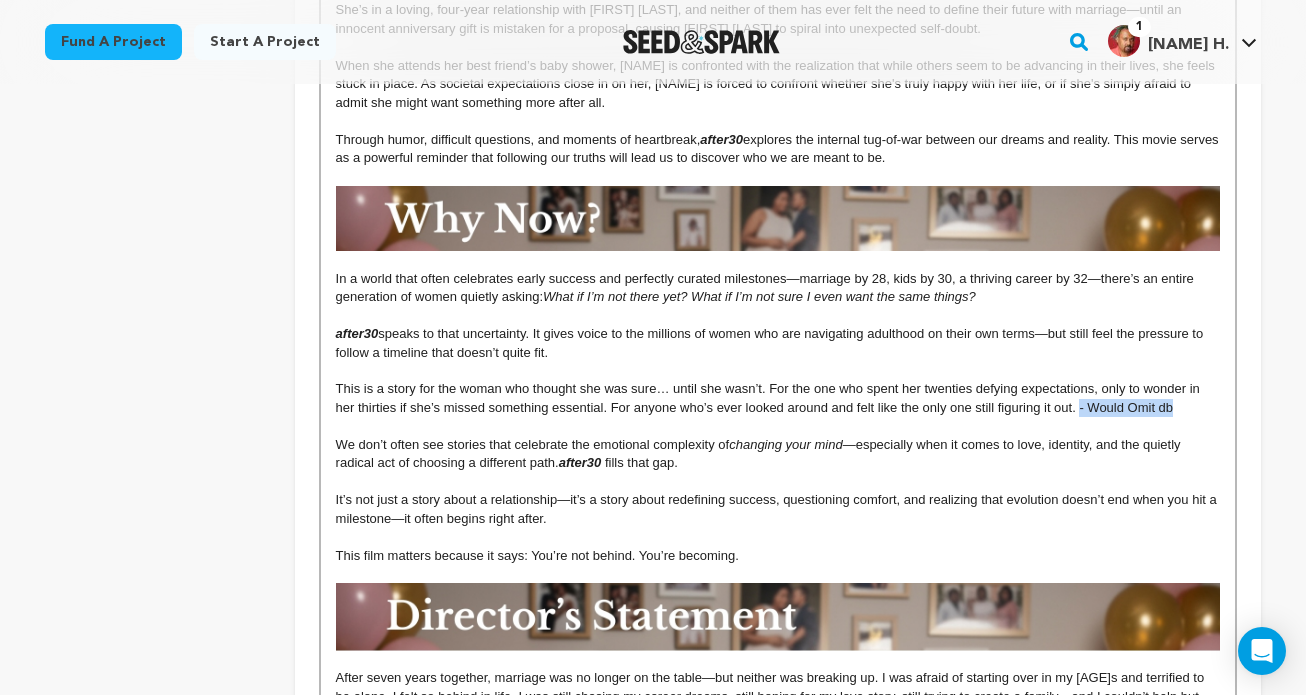 drag, startPoint x: 1181, startPoint y: 409, endPoint x: 1081, endPoint y: 408, distance: 100.005 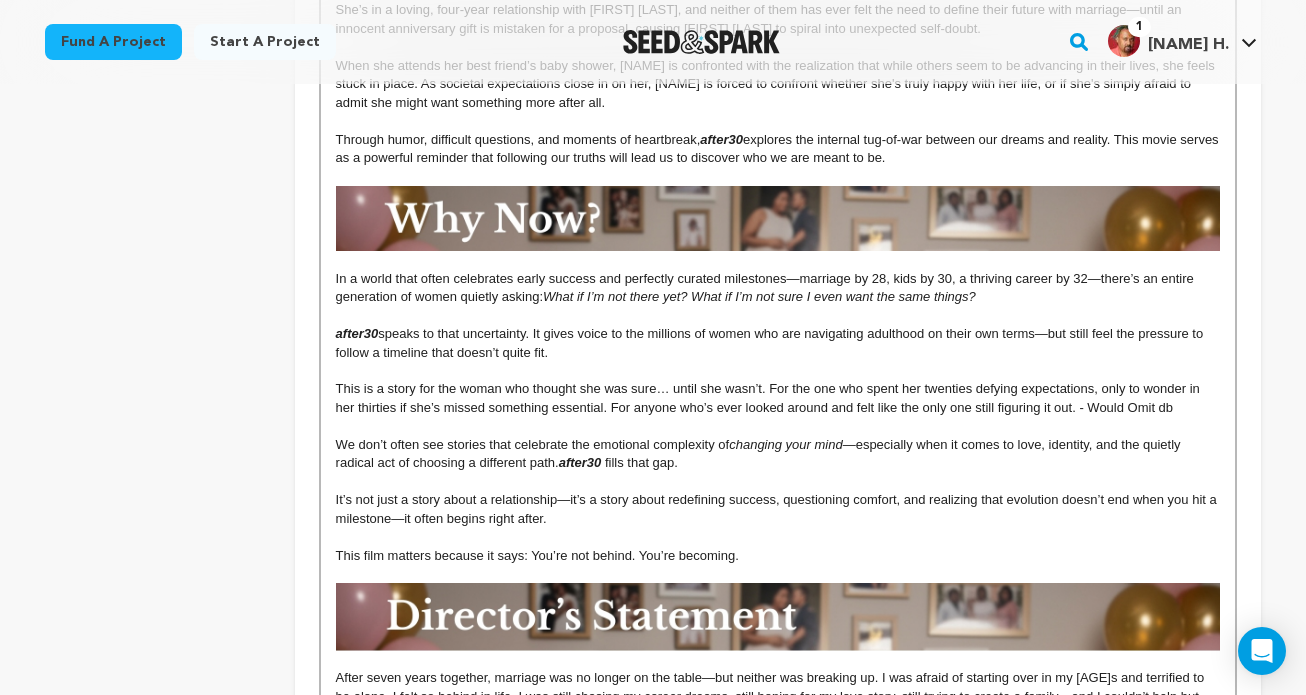 click on "This is a story for the woman who thought she was sure… until she wasn’t. For the one who spent her twenties defying expectations, only to wonder in her thirties if she’s missed something essential. For anyone who’s ever looked around and felt like the only one still figuring it out. - Would Omit db" at bounding box center (770, 397) 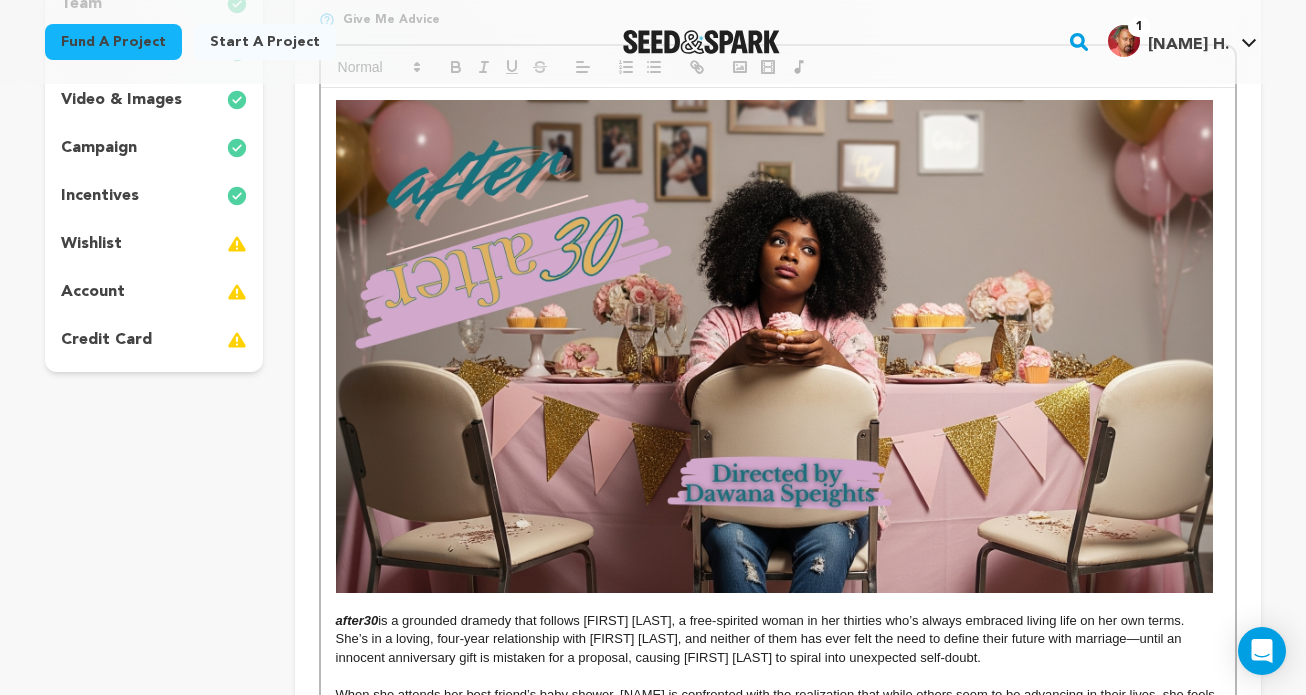 scroll, scrollTop: 0, scrollLeft: 0, axis: both 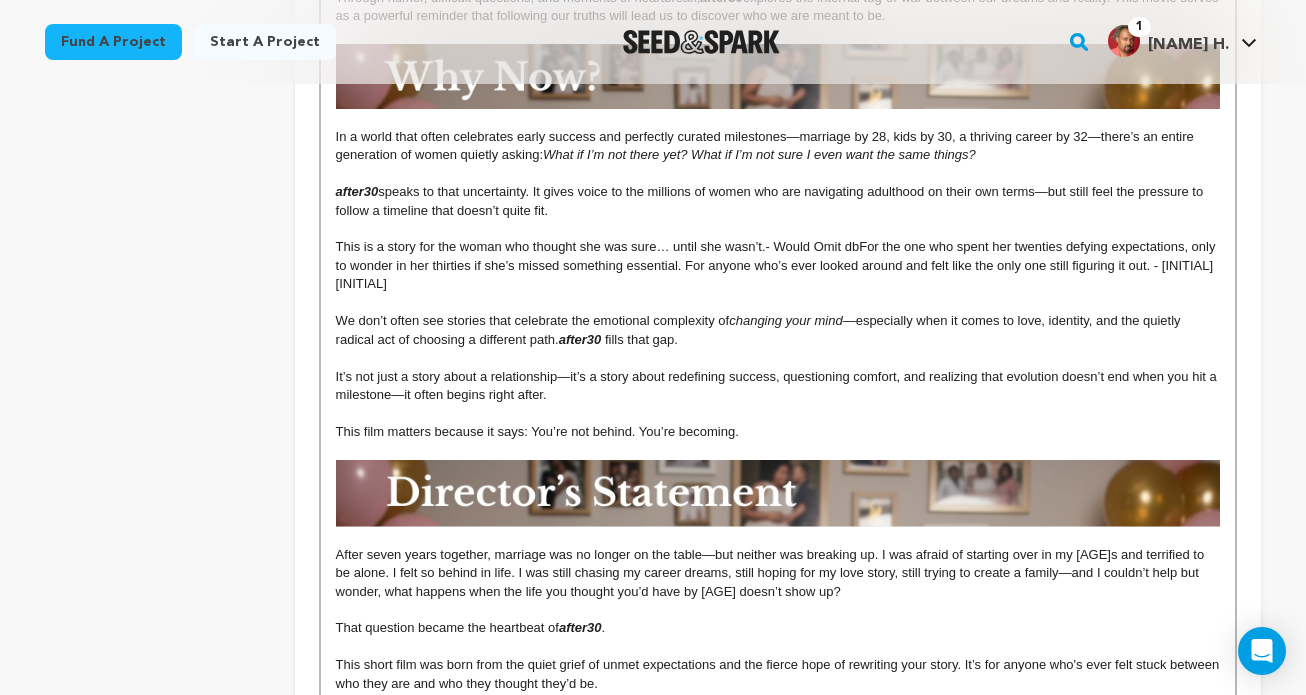 click on "—especially when it comes to love, identity, and the quietly radical act of choosing a different path." at bounding box center [760, 329] 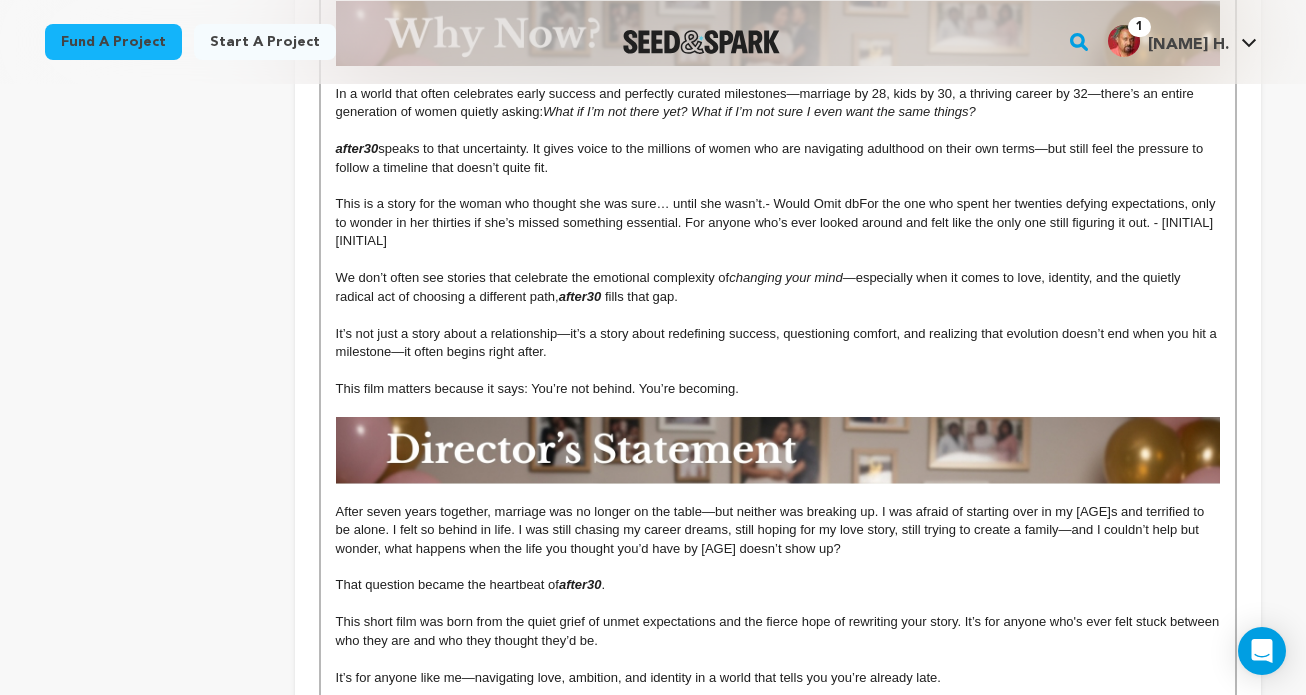 scroll, scrollTop: 1201, scrollLeft: 0, axis: vertical 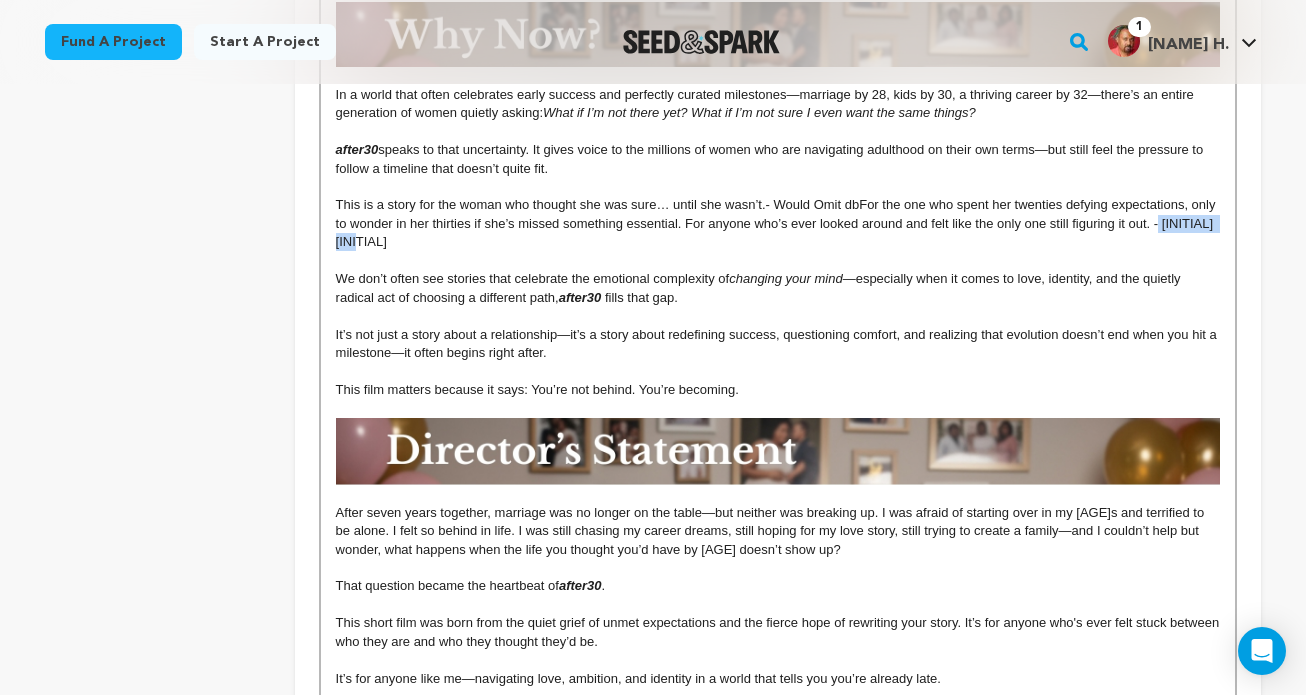 click on "This is a story for the woman who thought she was sure… until she wasn’t. - Would Omit db  For the one who spent her twenties defying expectations, only to wonder in her thirties if she’s missed something essential. For anyone who’s ever looked around and felt like the only one still figuring it out. - Would Omit db" at bounding box center [778, 223] 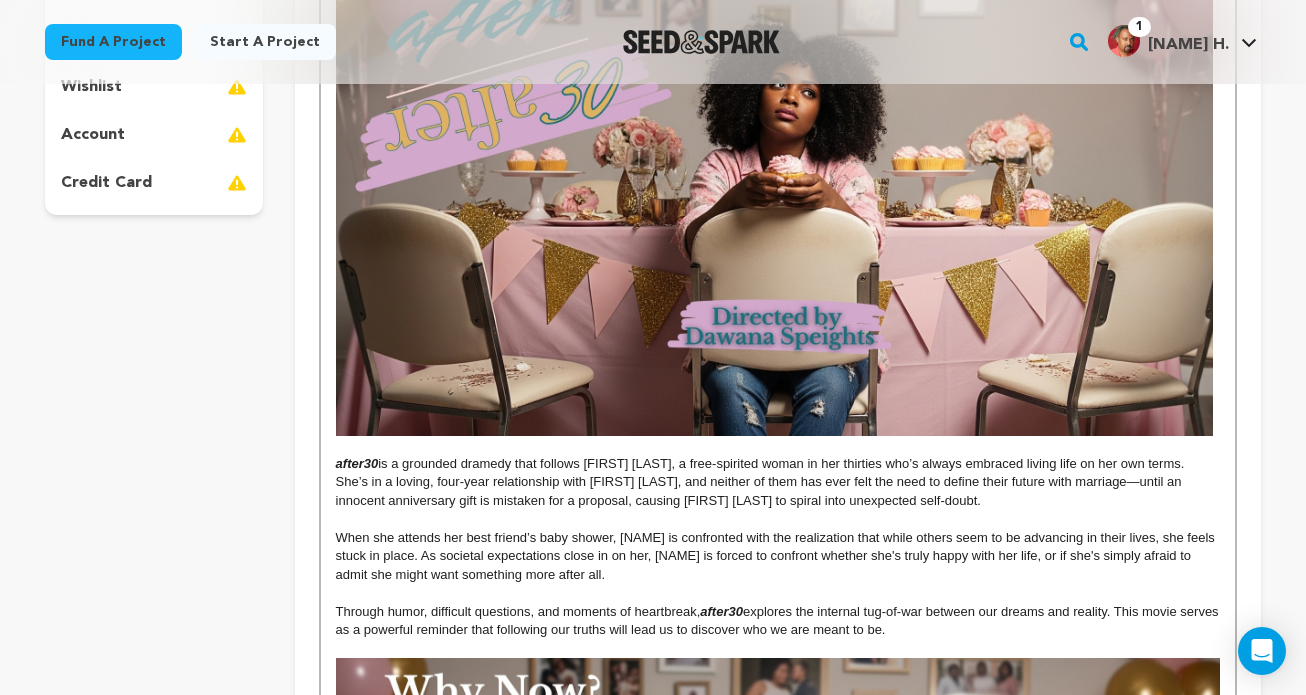 scroll, scrollTop: 500, scrollLeft: 0, axis: vertical 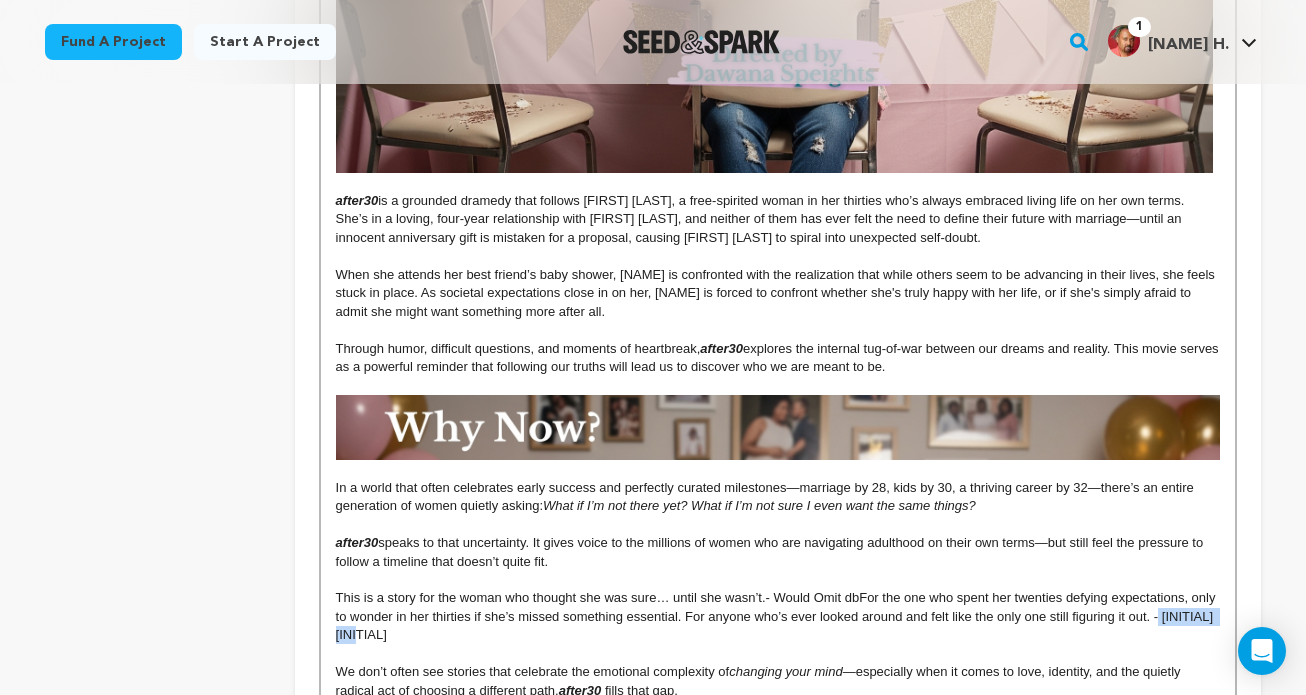 drag, startPoint x: 941, startPoint y: 375, endPoint x: 322, endPoint y: 199, distance: 643.5348 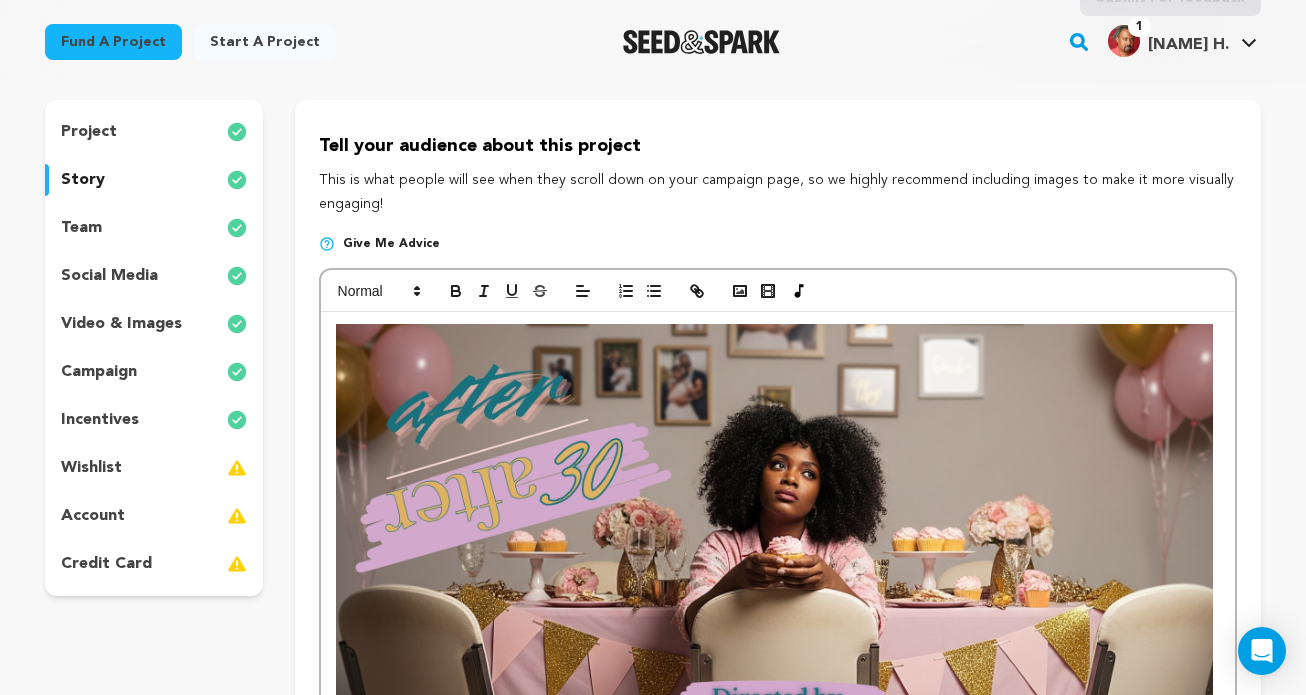 scroll, scrollTop: 168, scrollLeft: 0, axis: vertical 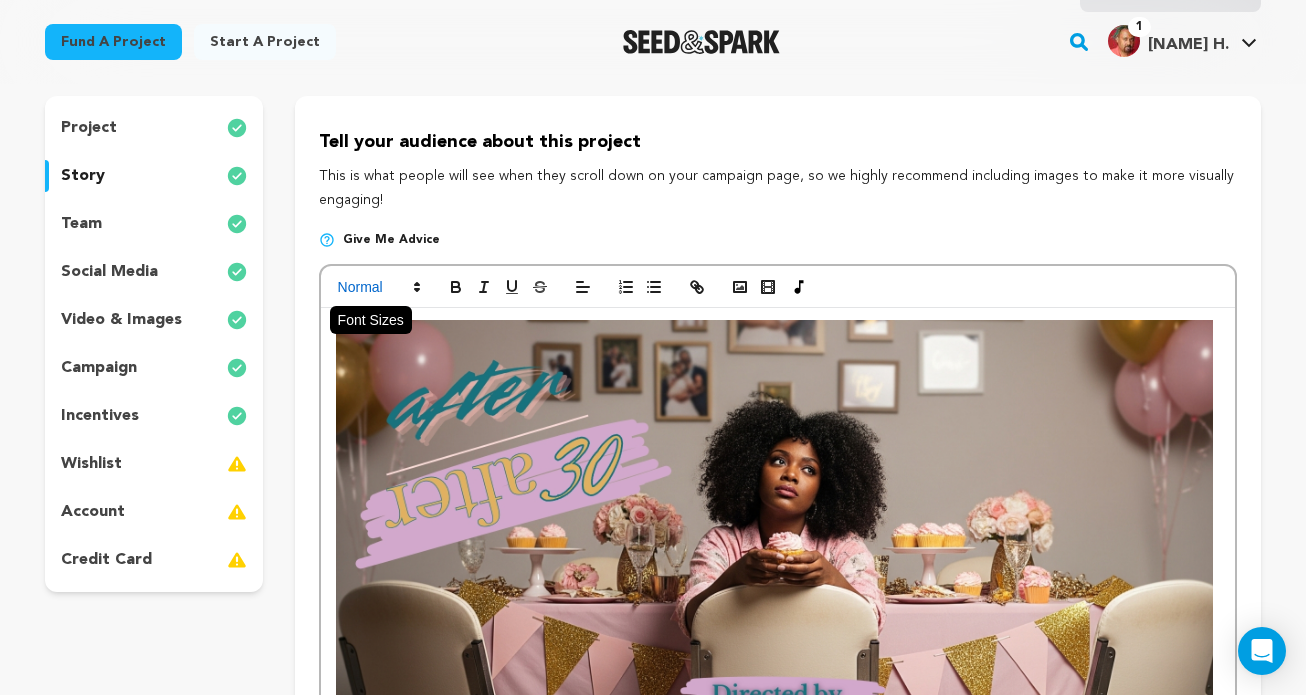 click 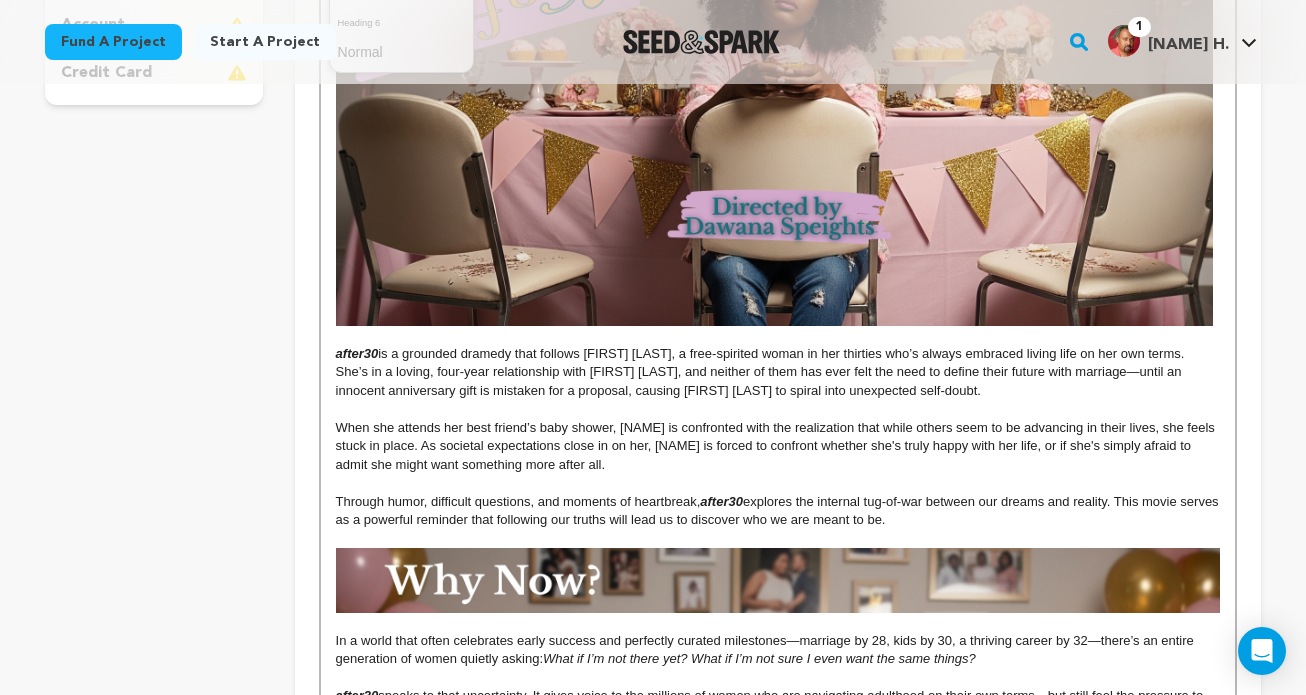 scroll, scrollTop: 658, scrollLeft: 0, axis: vertical 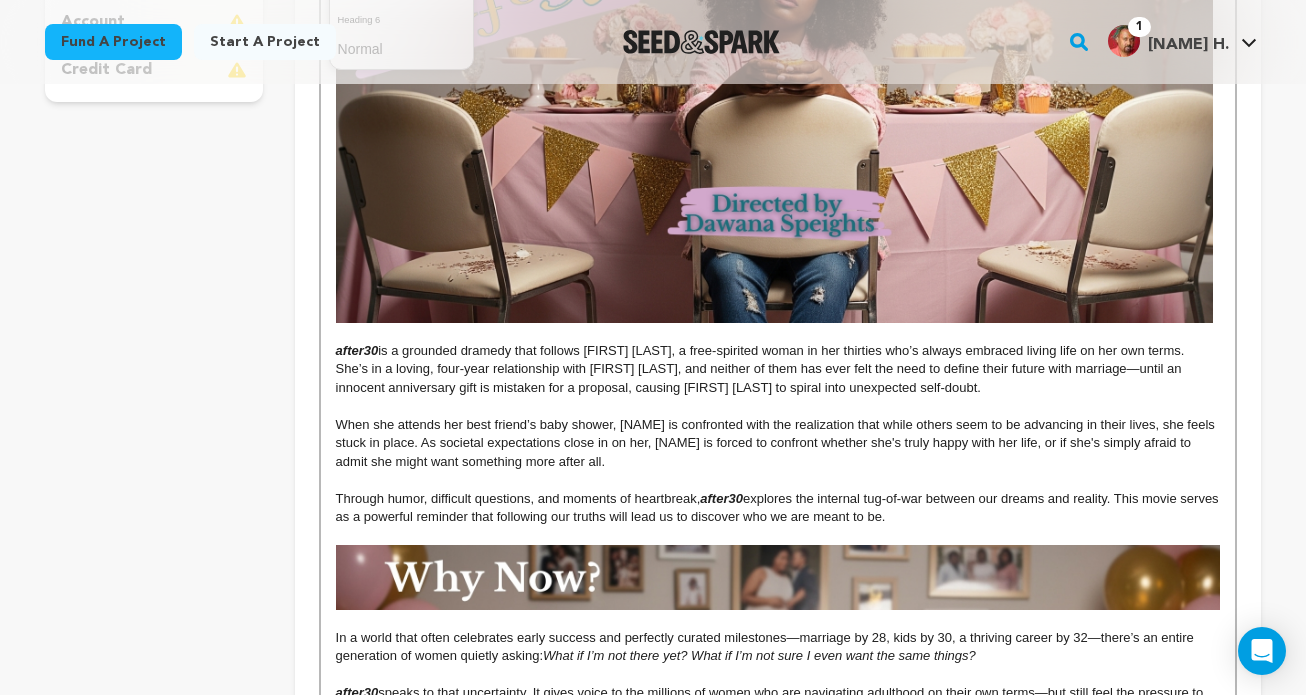 drag, startPoint x: 937, startPoint y: 523, endPoint x: 311, endPoint y: 346, distance: 650.54205 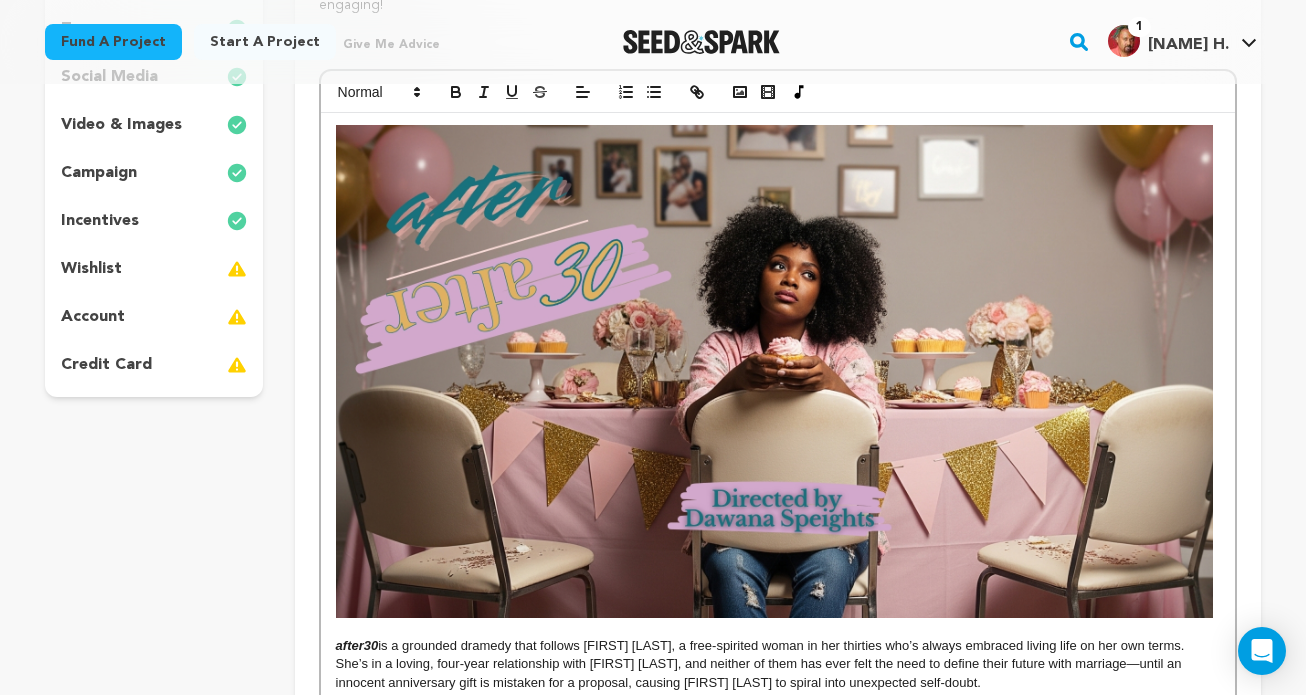 scroll, scrollTop: 365, scrollLeft: 0, axis: vertical 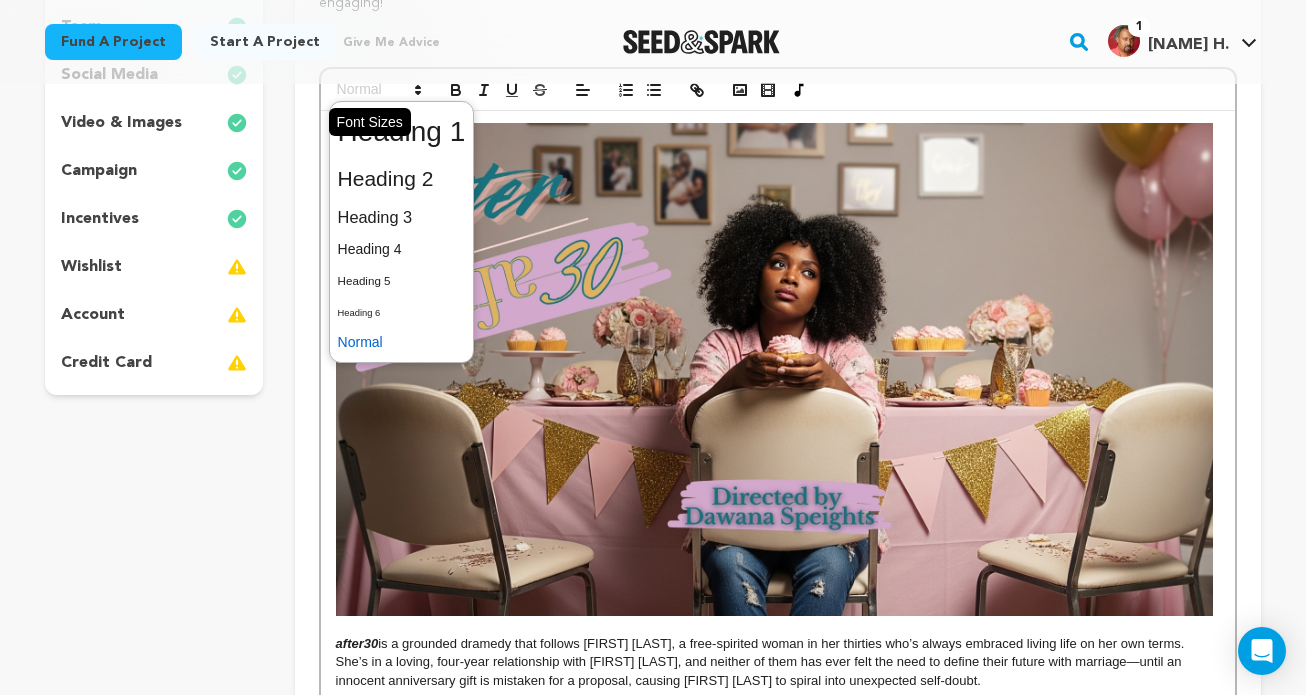 click 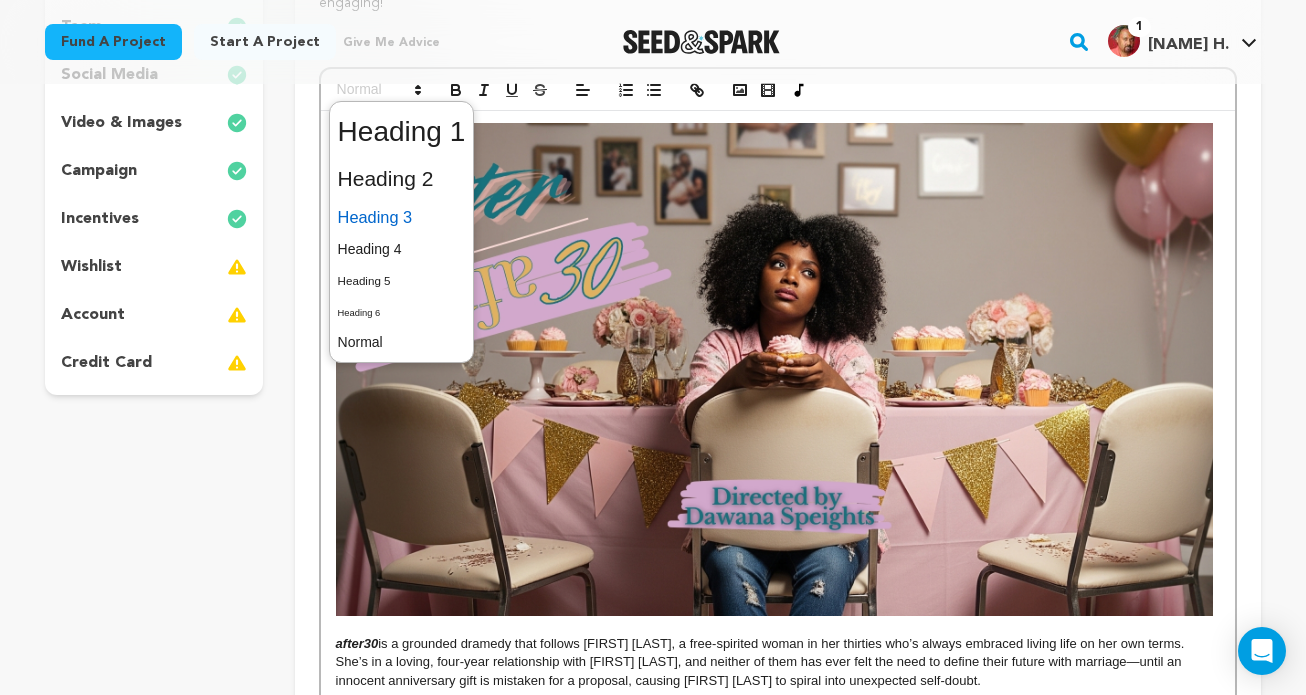 click at bounding box center (402, 217) 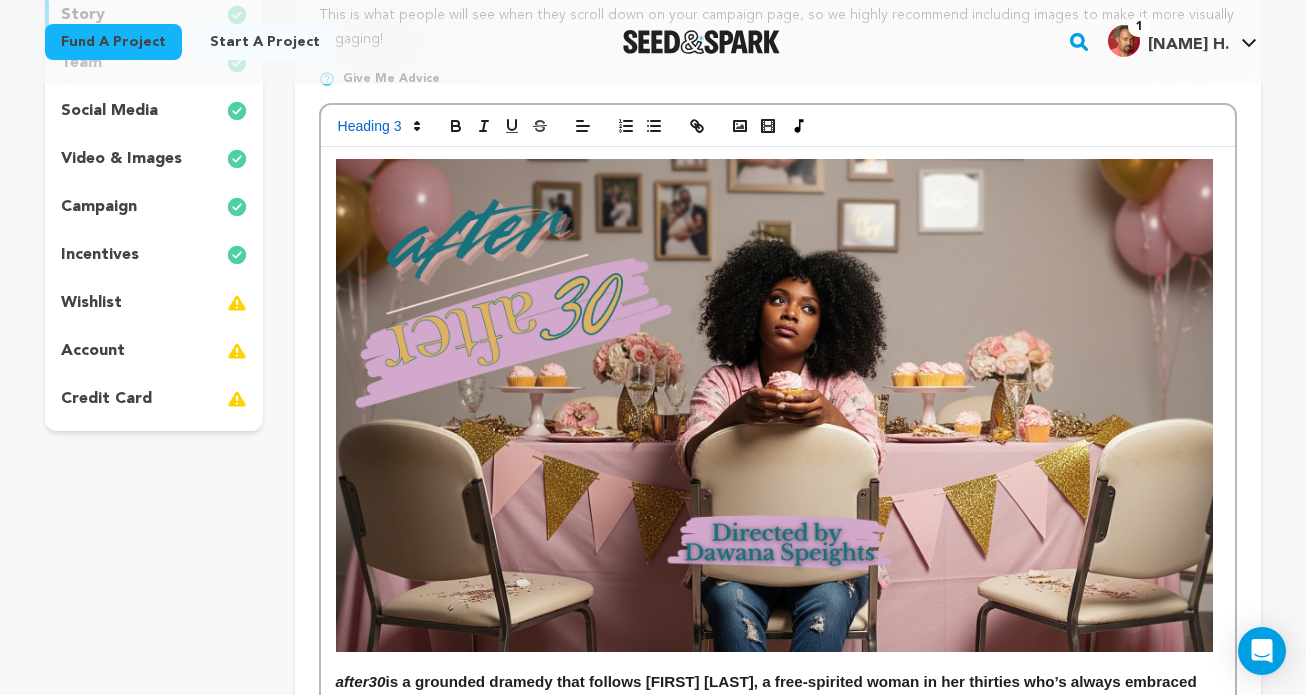 scroll, scrollTop: 306, scrollLeft: 0, axis: vertical 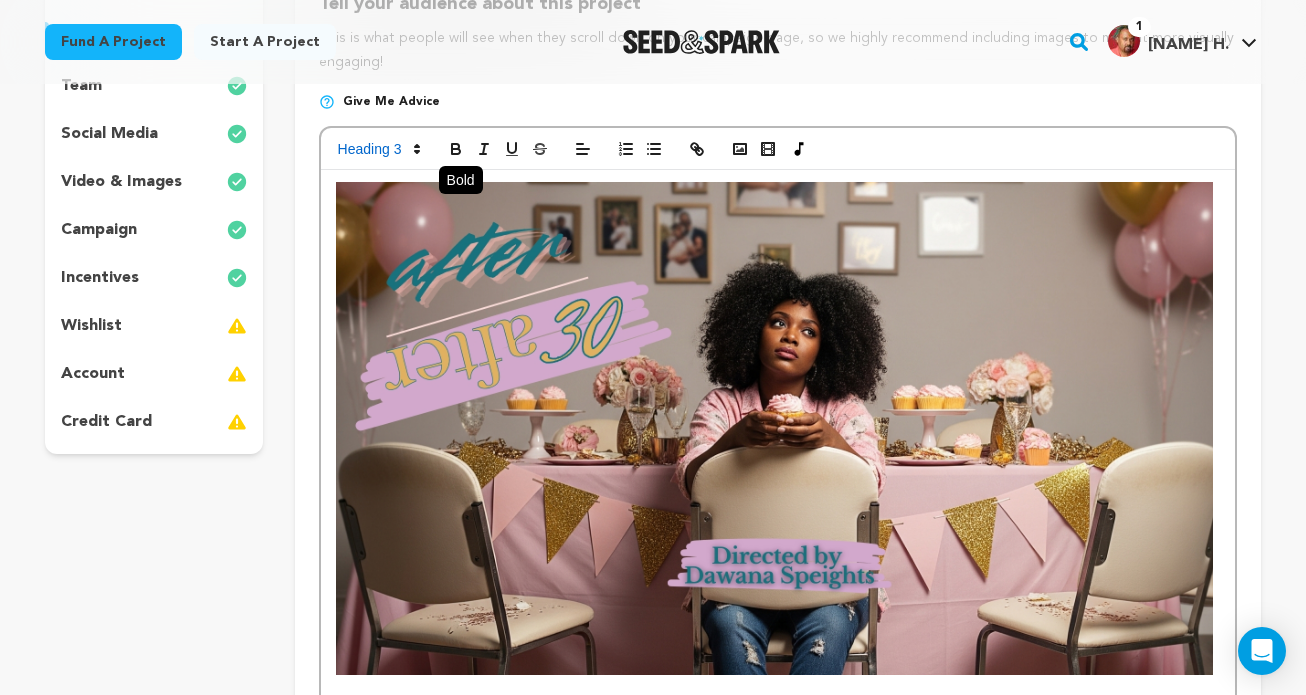 click 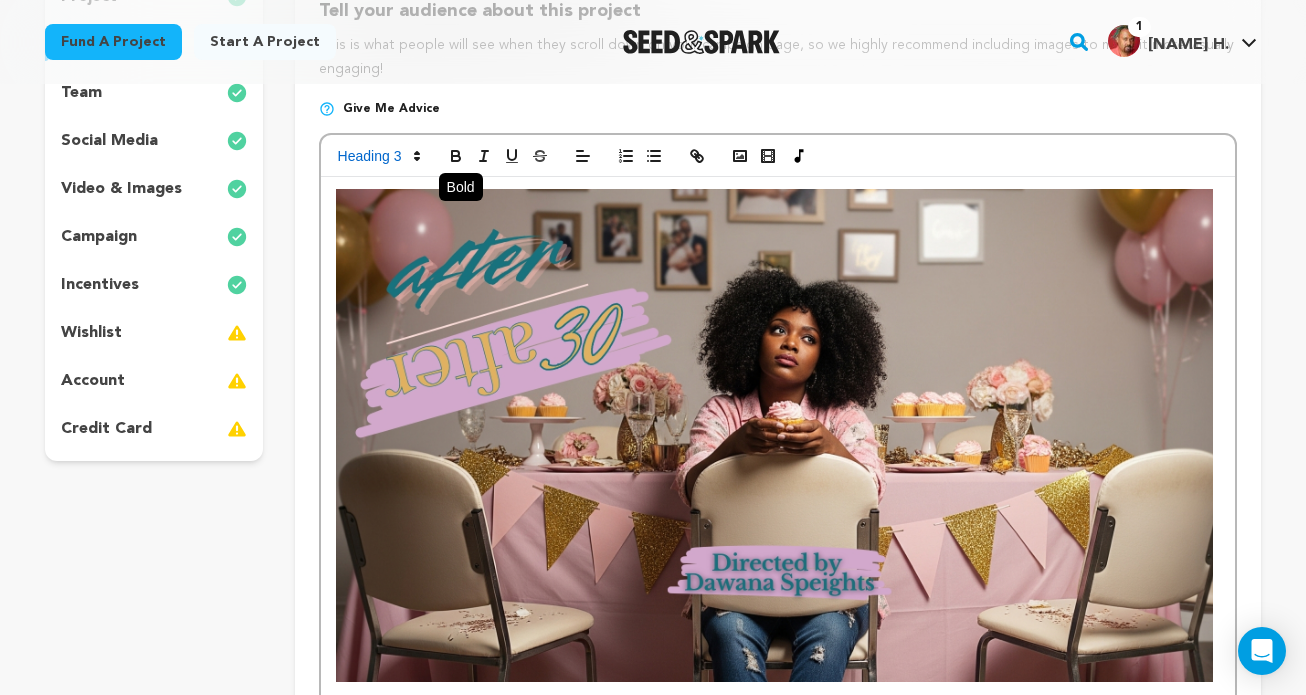 scroll, scrollTop: 302, scrollLeft: 0, axis: vertical 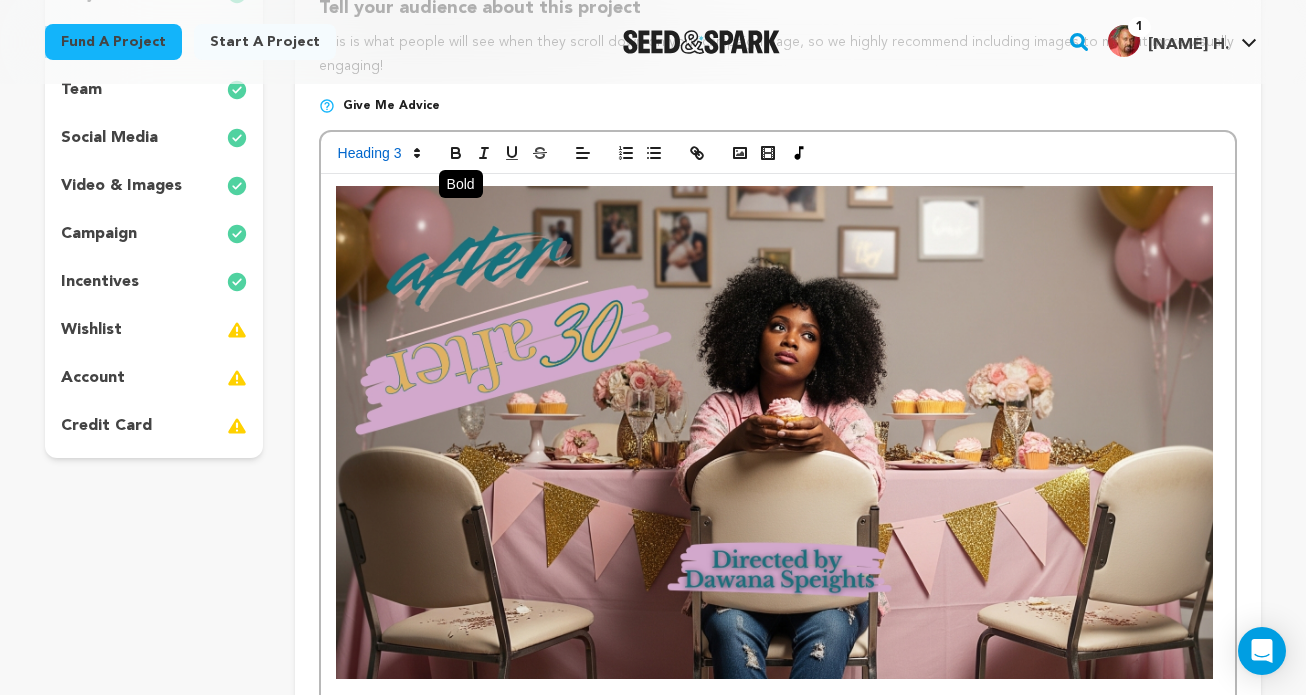 click 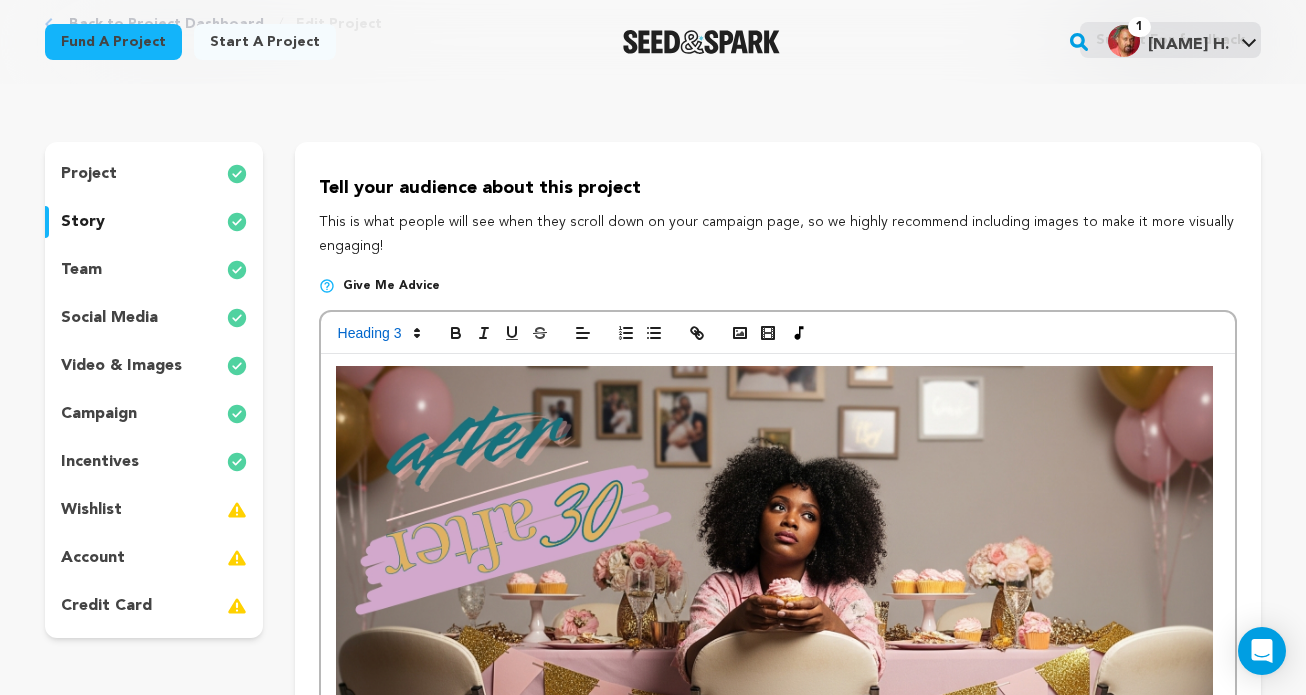 scroll, scrollTop: 108, scrollLeft: 0, axis: vertical 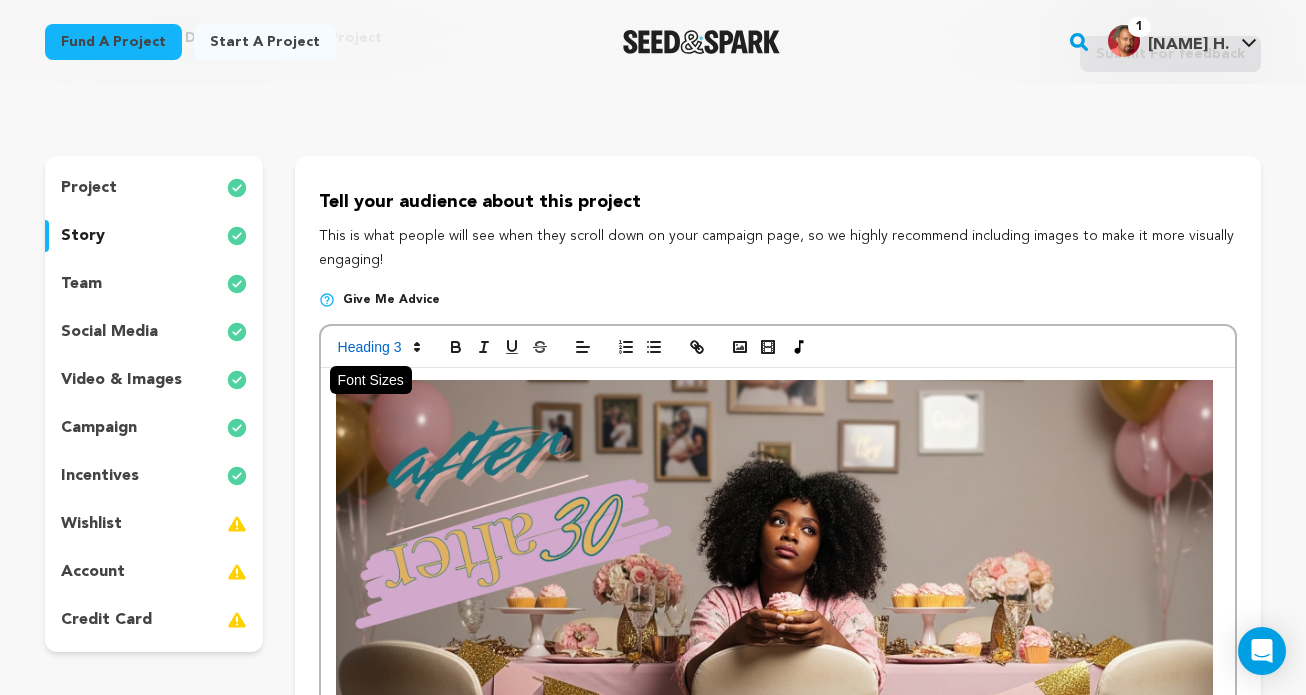 click at bounding box center [378, 347] 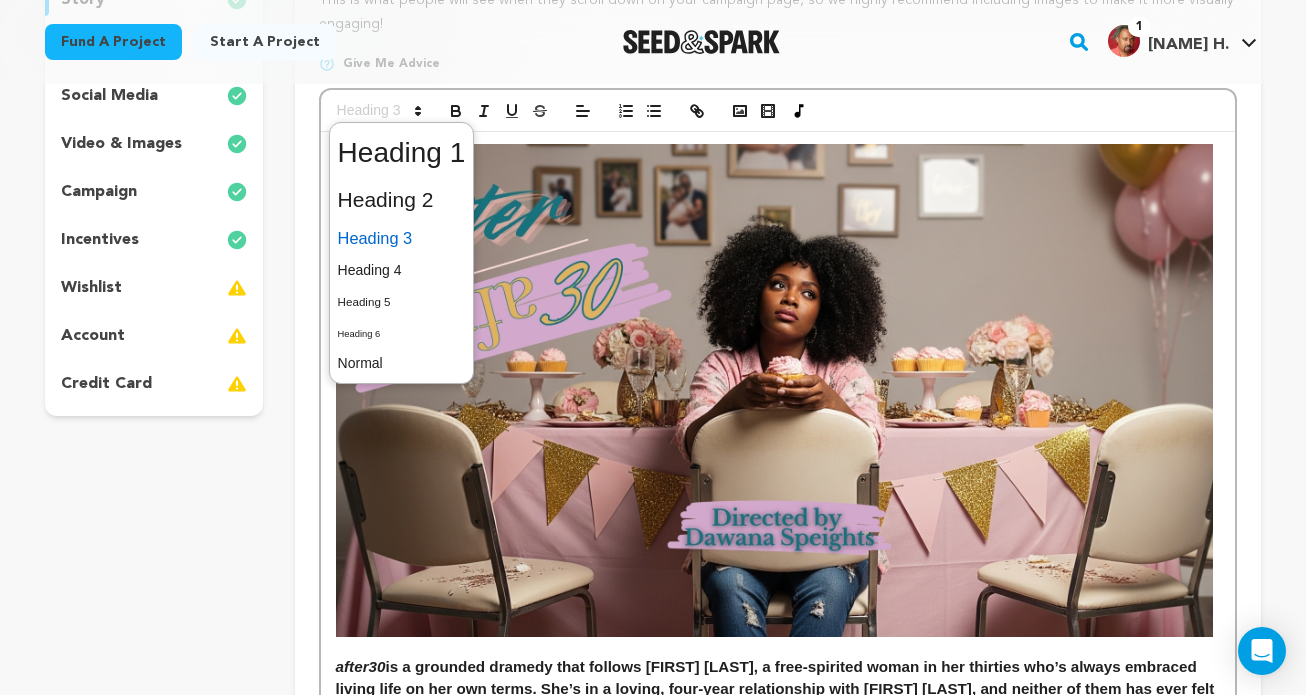 scroll, scrollTop: 343, scrollLeft: 0, axis: vertical 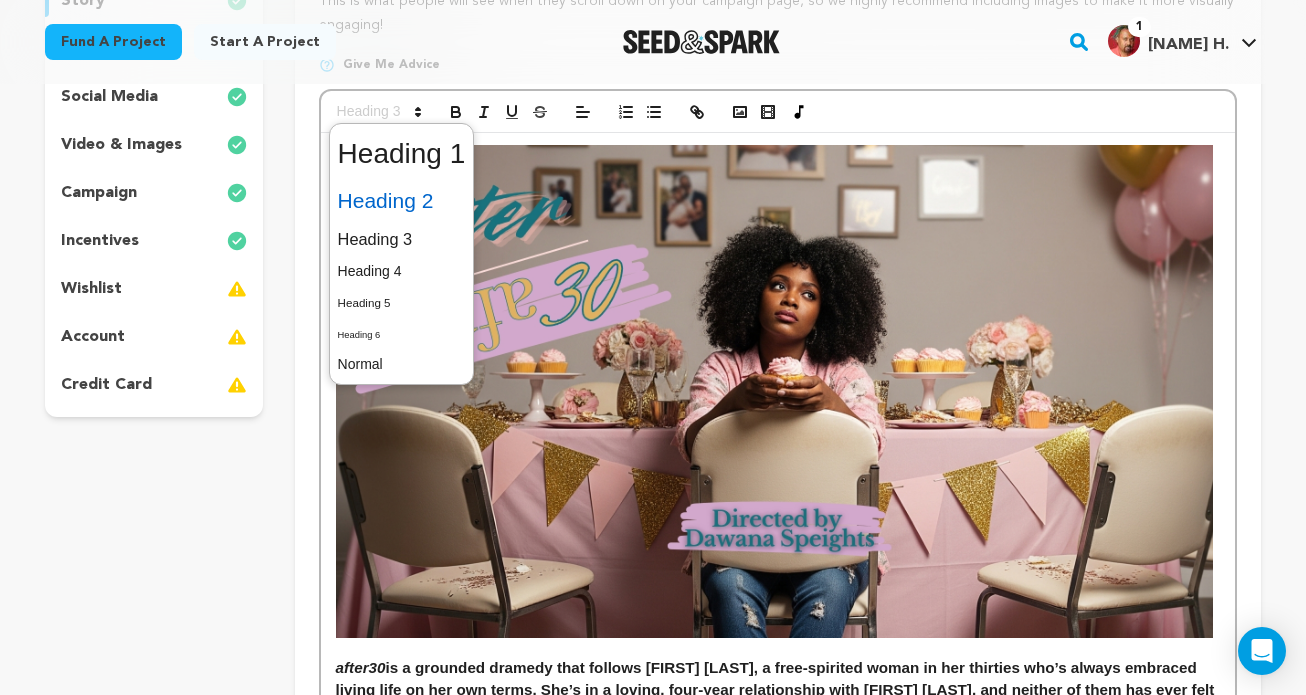 click at bounding box center [402, 201] 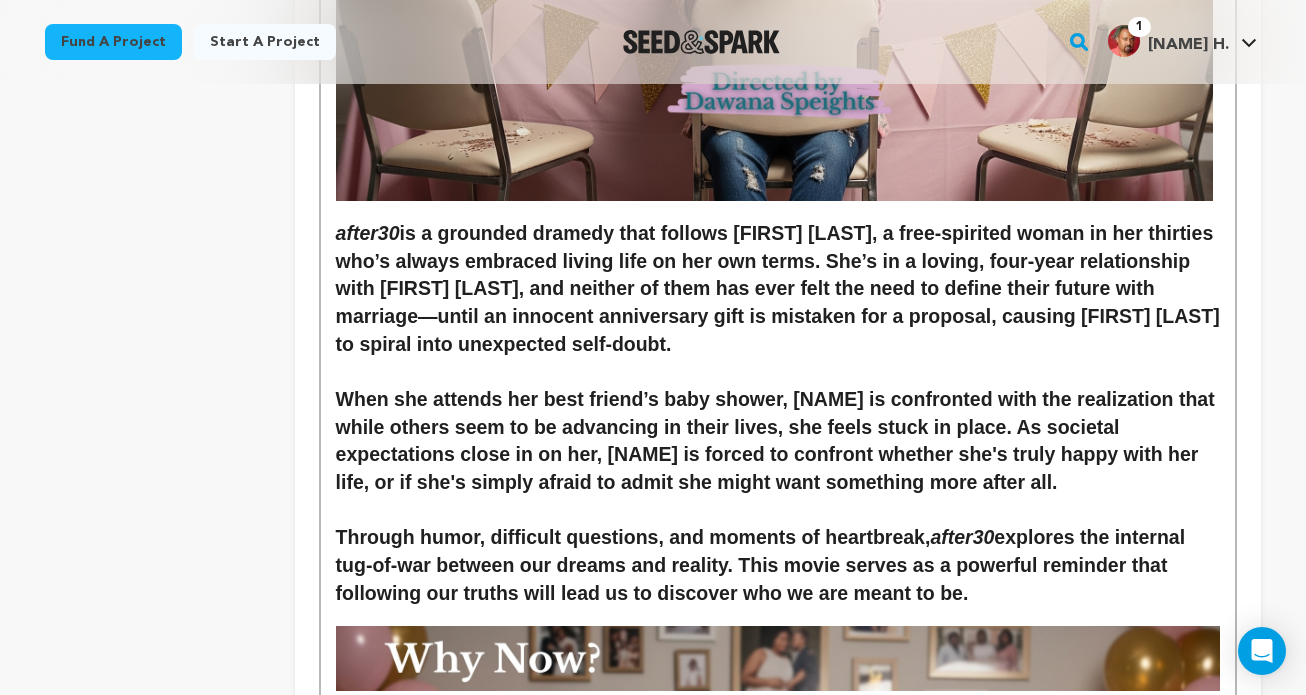 scroll, scrollTop: 785, scrollLeft: 0, axis: vertical 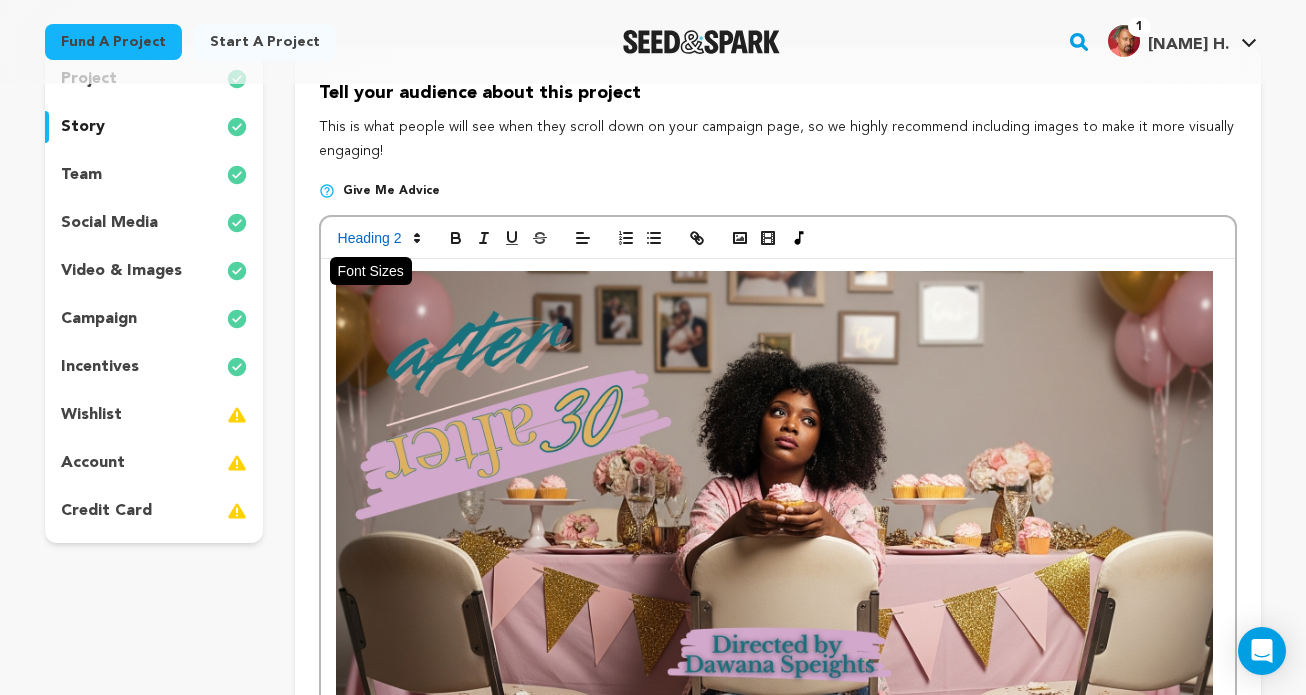 click 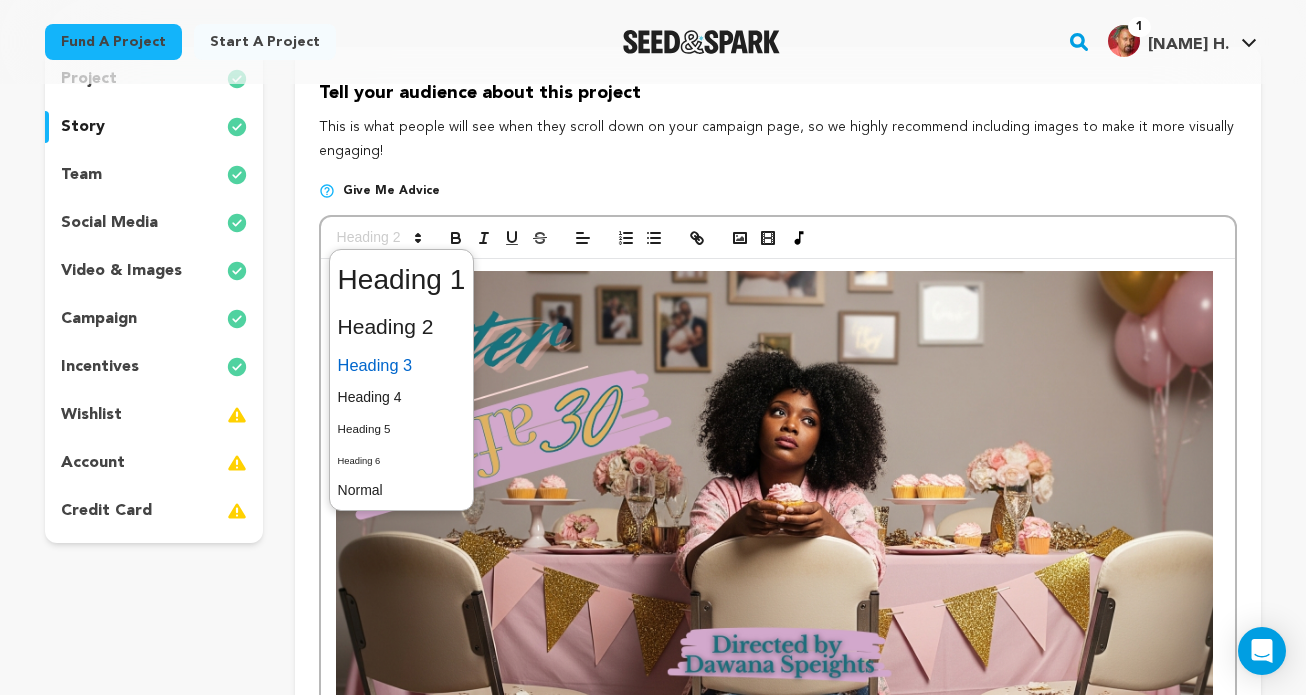 click at bounding box center [402, 365] 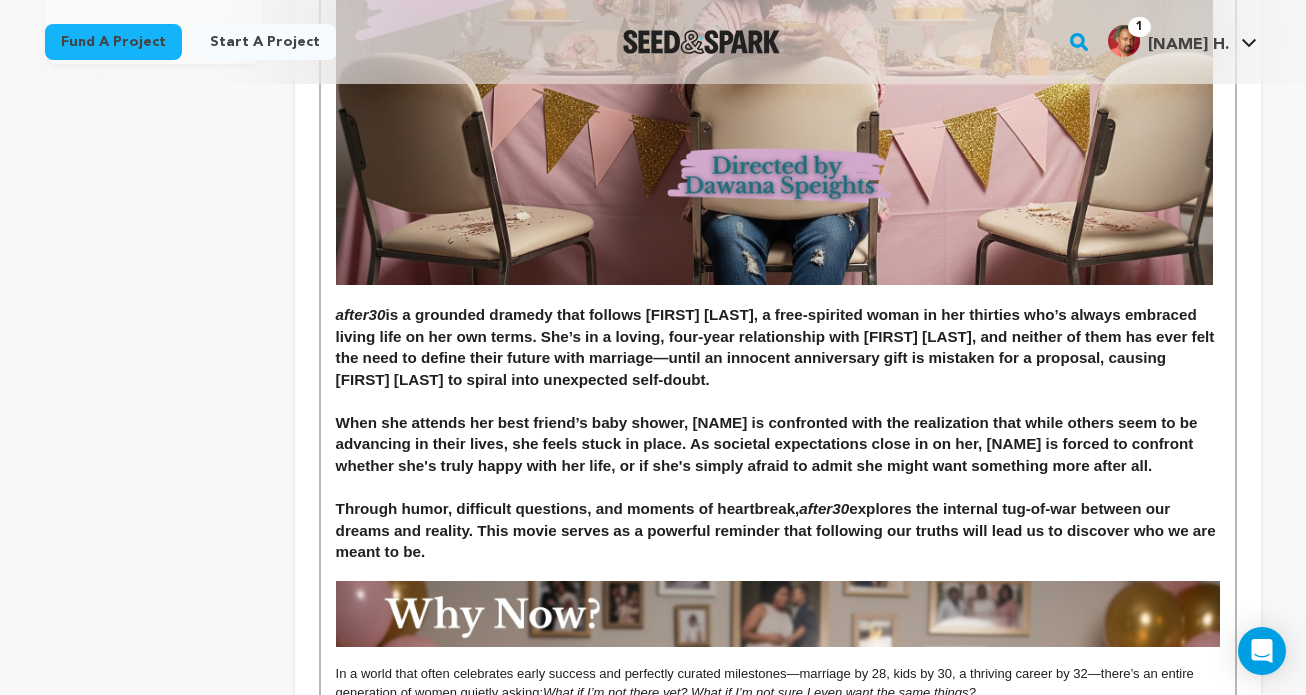 scroll, scrollTop: 702, scrollLeft: 0, axis: vertical 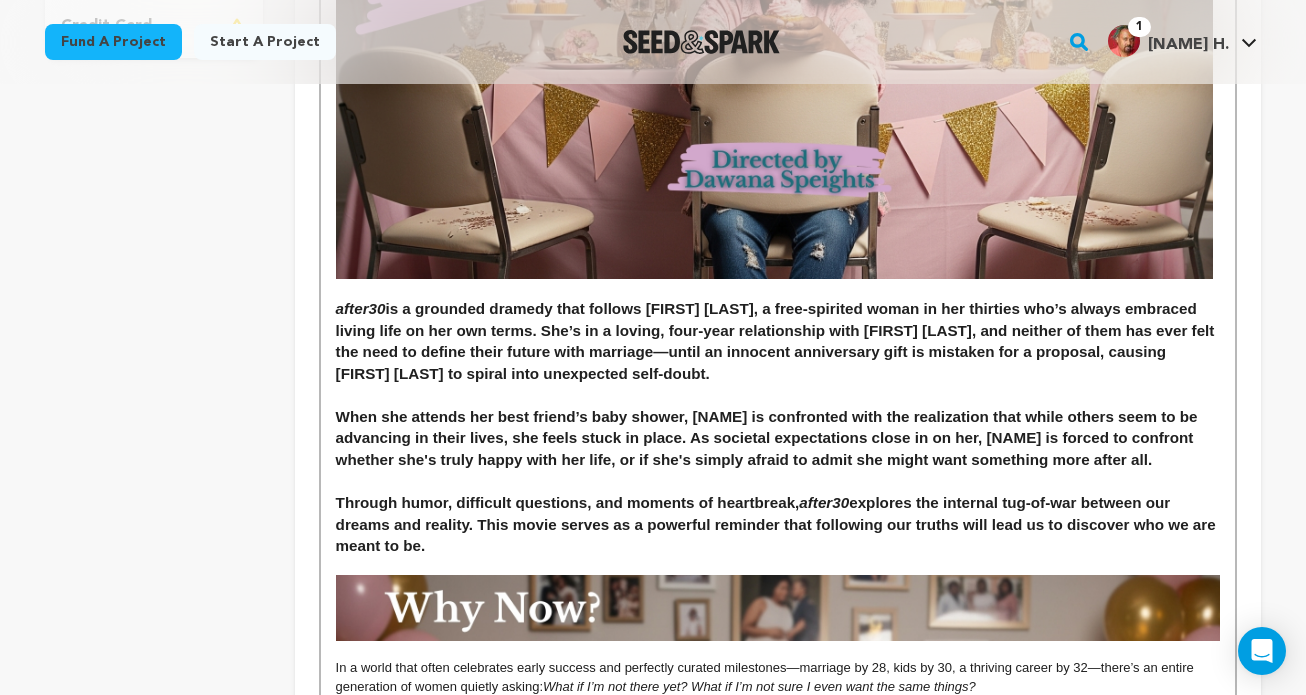 click at bounding box center [778, 482] 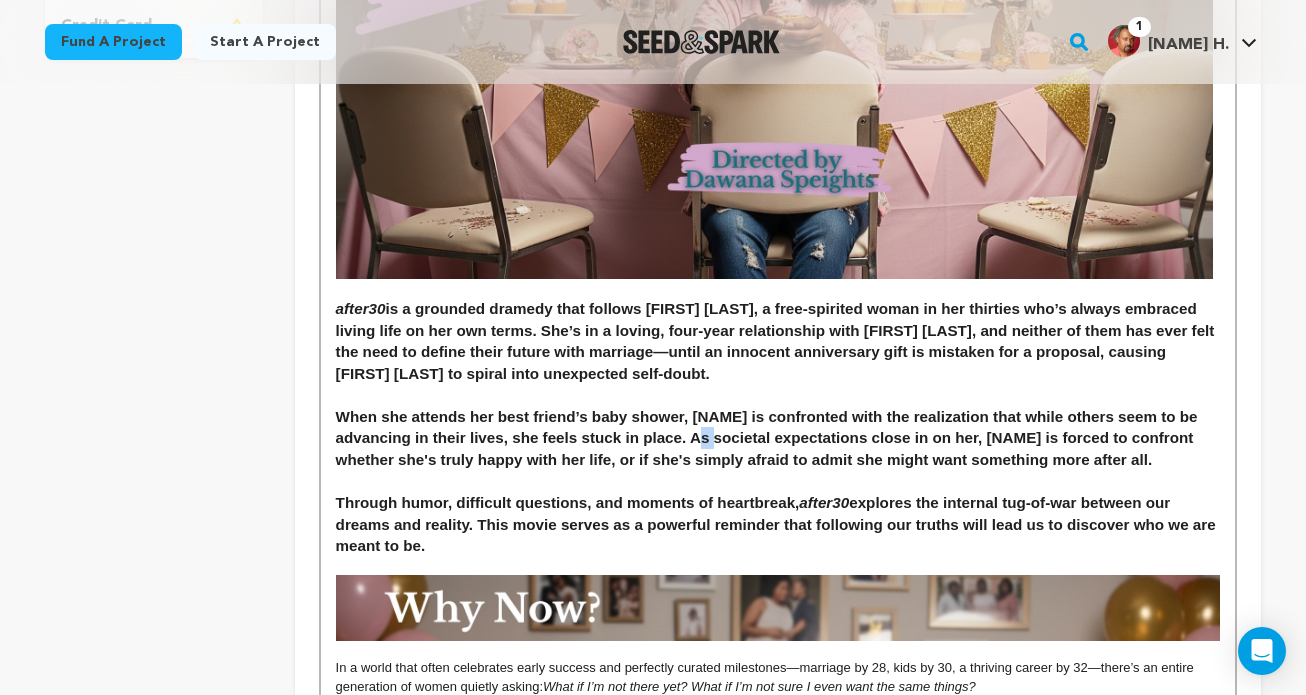 drag, startPoint x: 710, startPoint y: 439, endPoint x: 693, endPoint y: 435, distance: 17.464249 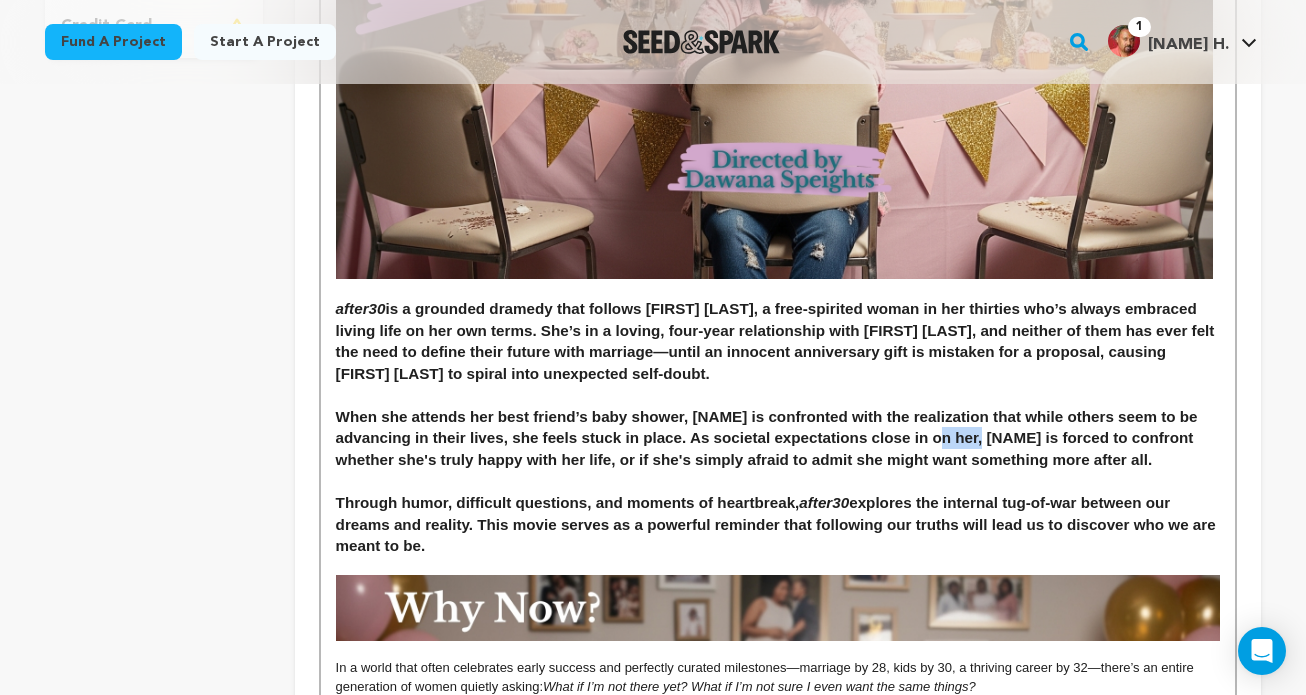 drag, startPoint x: 980, startPoint y: 439, endPoint x: 933, endPoint y: 436, distance: 47.095646 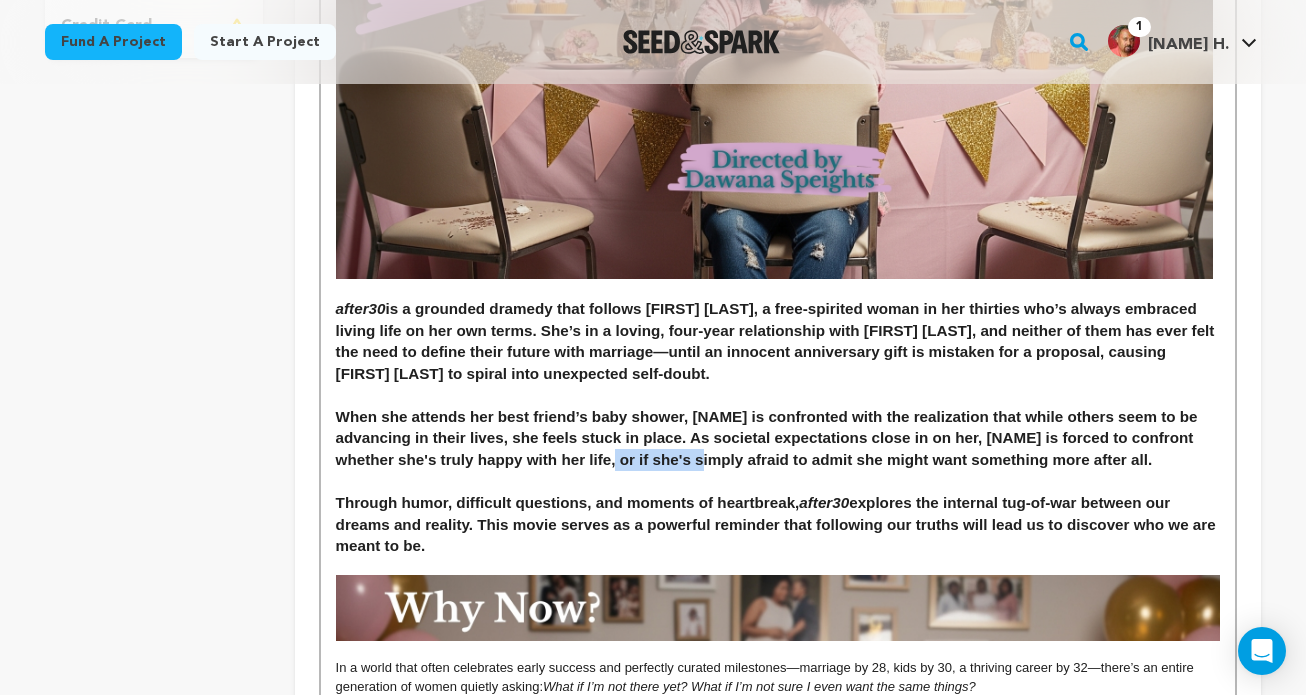 drag, startPoint x: 678, startPoint y: 460, endPoint x: 579, endPoint y: 464, distance: 99.08077 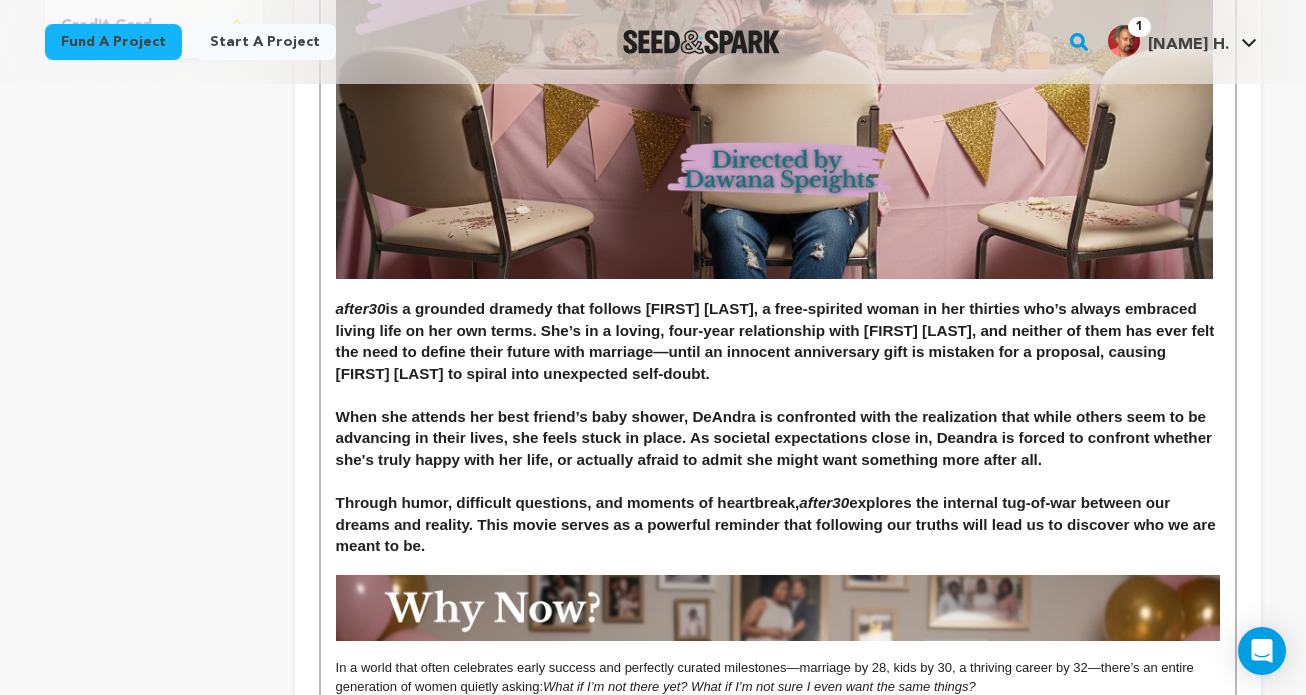 click on "When she attends her best friend’s baby shower, DeAndra is confronted with the realization that while others seem to be advancing in their lives, she feels stuck in place. As societal expectations close in, Deandra is forced to confront whether she's truly happy with her life, or actually afraid to admit she might want something more after all." at bounding box center [776, 438] 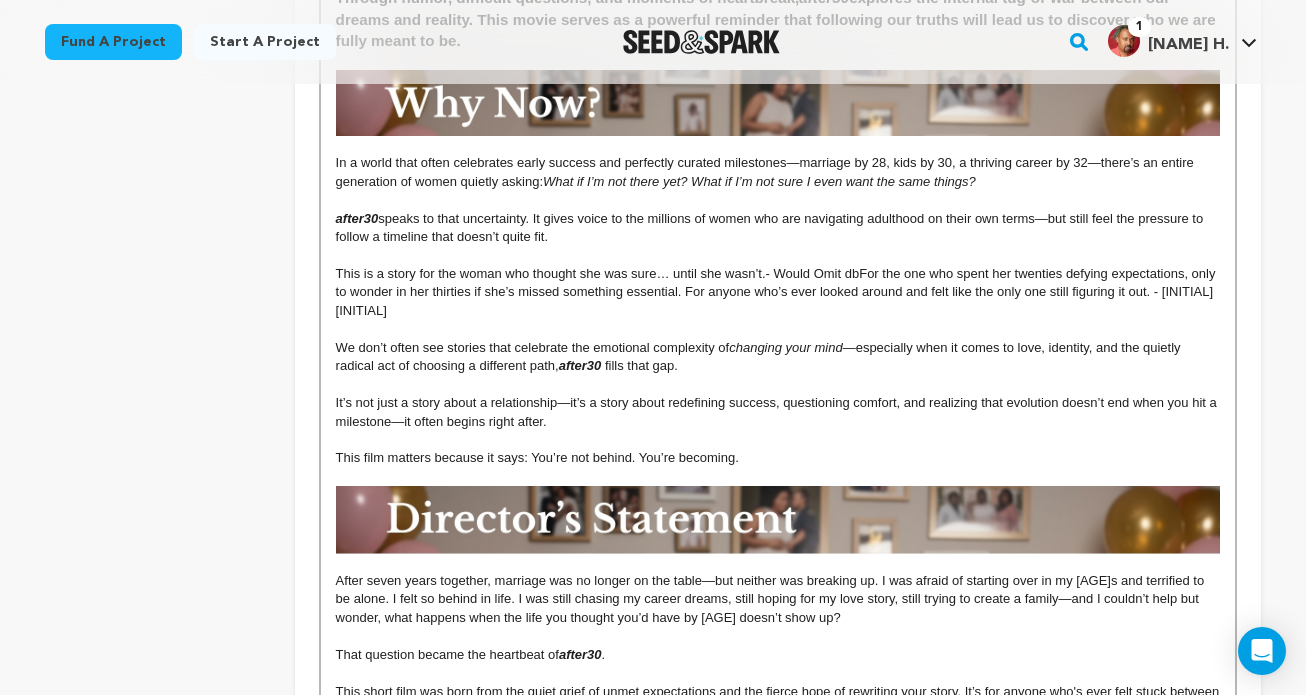 scroll, scrollTop: 1197, scrollLeft: 0, axis: vertical 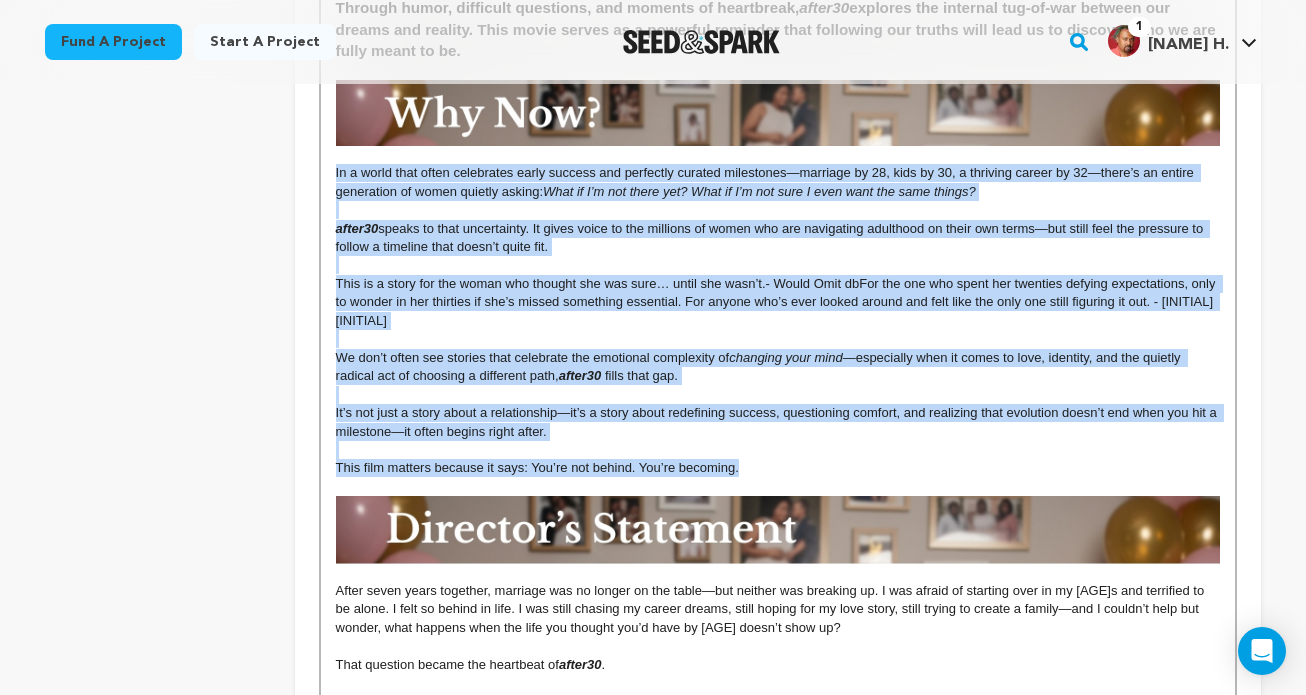 drag, startPoint x: 749, startPoint y: 475, endPoint x: 322, endPoint y: 179, distance: 519.5623 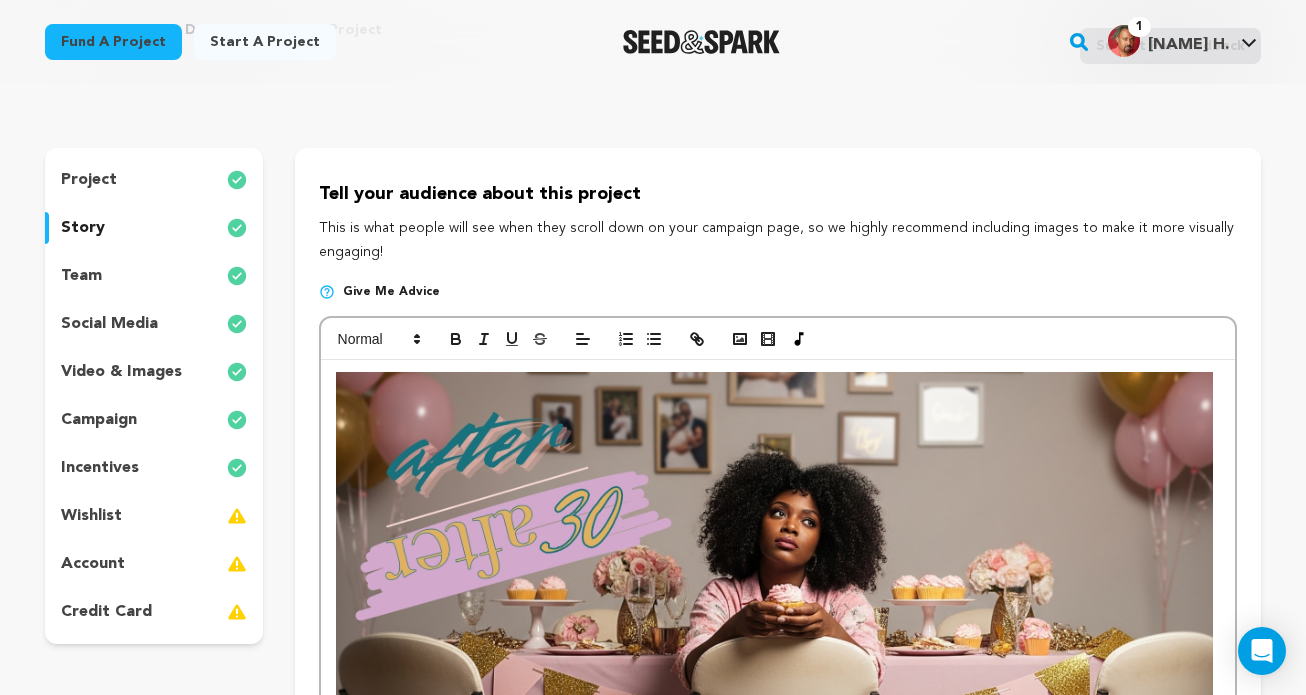 scroll, scrollTop: 113, scrollLeft: 0, axis: vertical 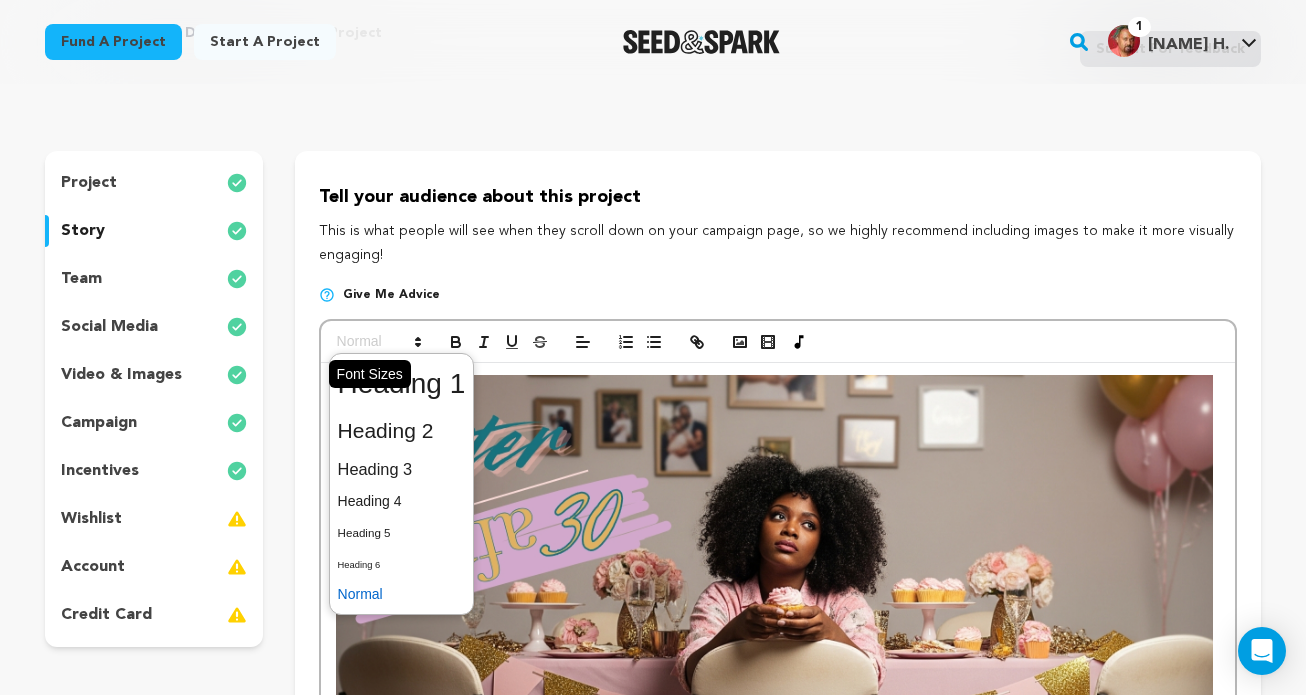 click at bounding box center (378, 342) 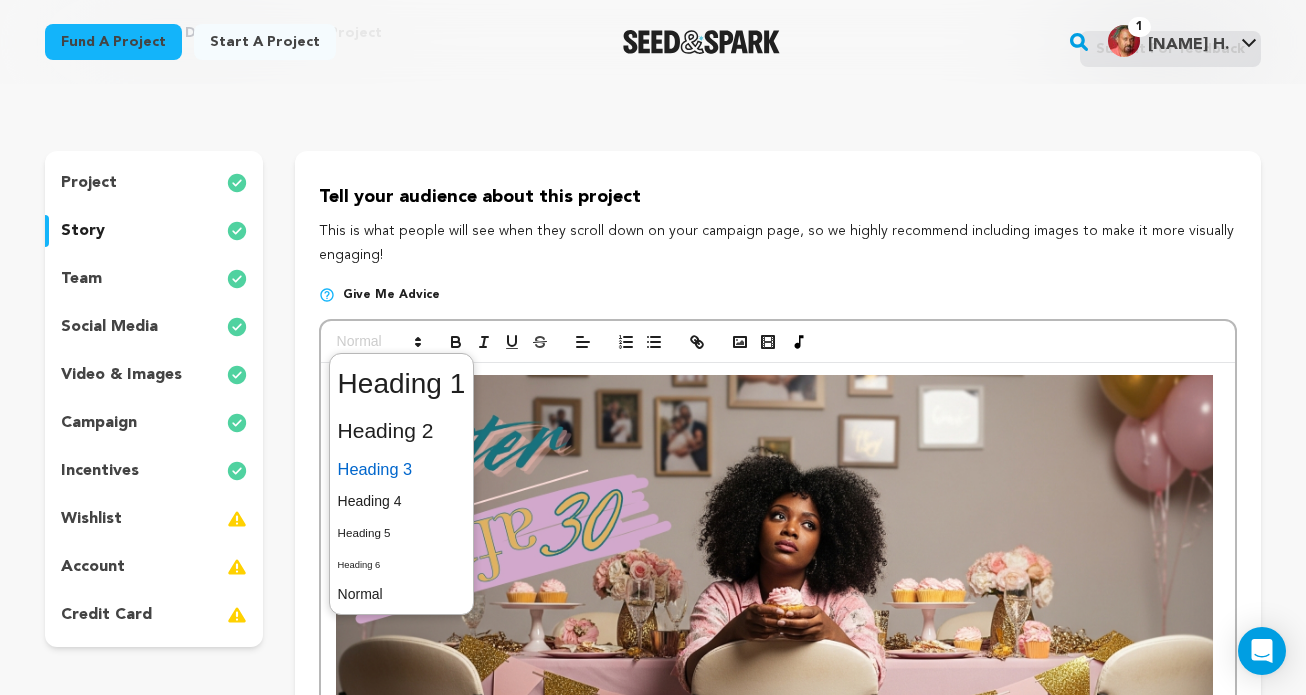 click at bounding box center [402, 469] 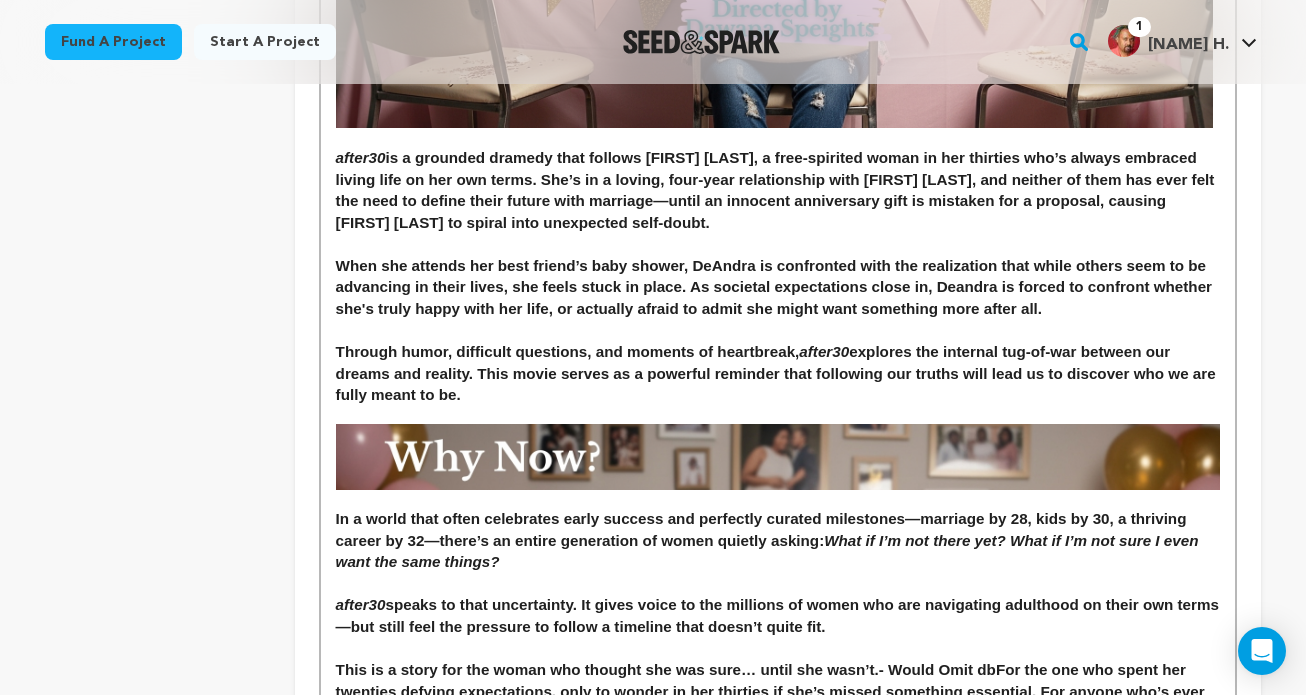 scroll, scrollTop: 960, scrollLeft: 0, axis: vertical 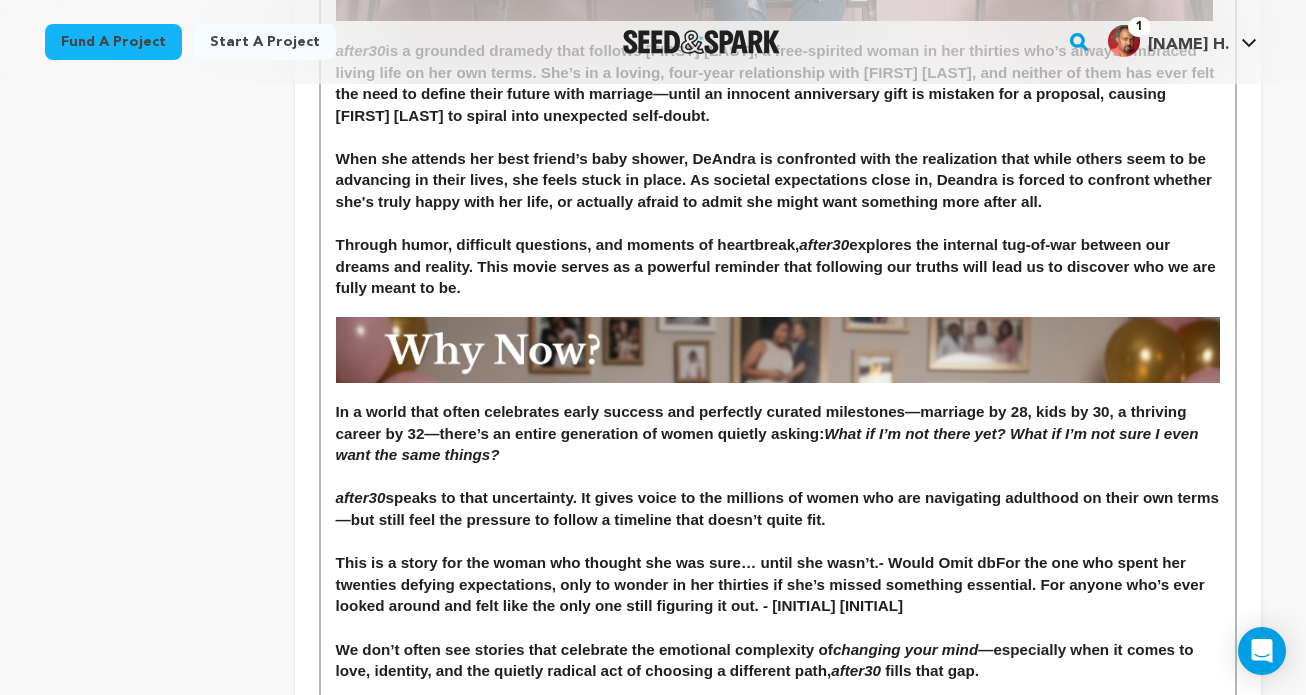 click at bounding box center (778, 477) 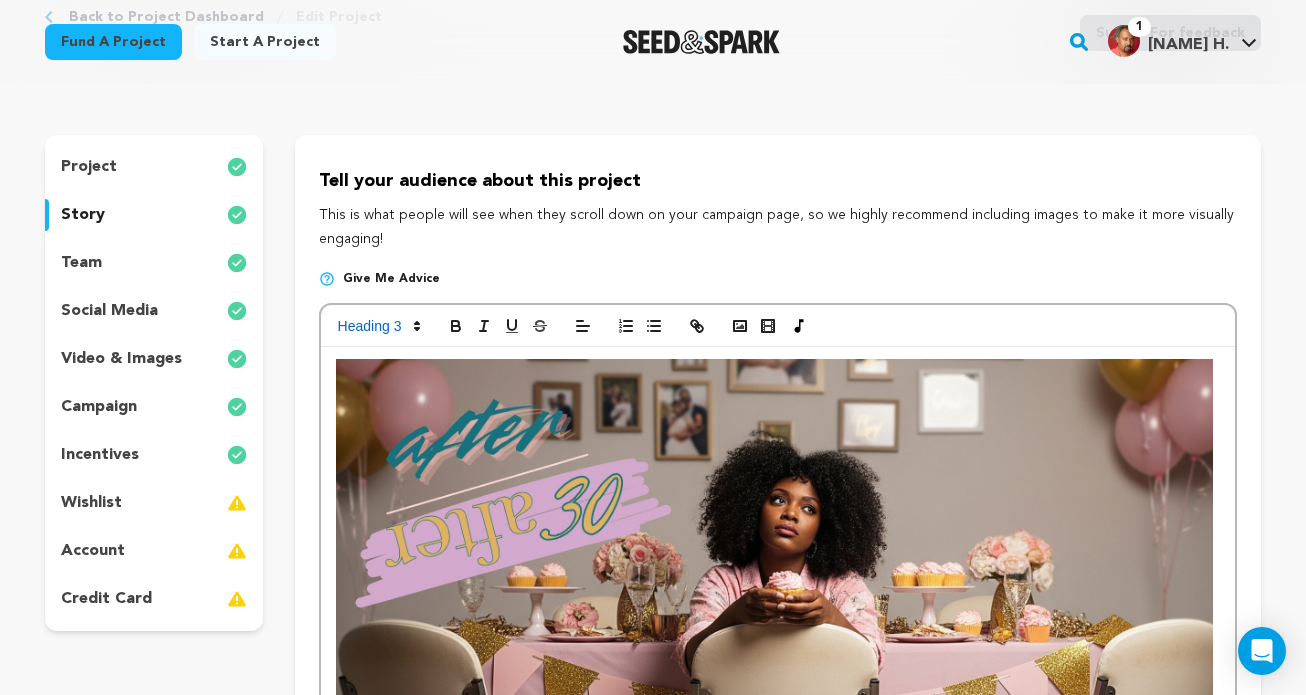 scroll, scrollTop: 130, scrollLeft: 0, axis: vertical 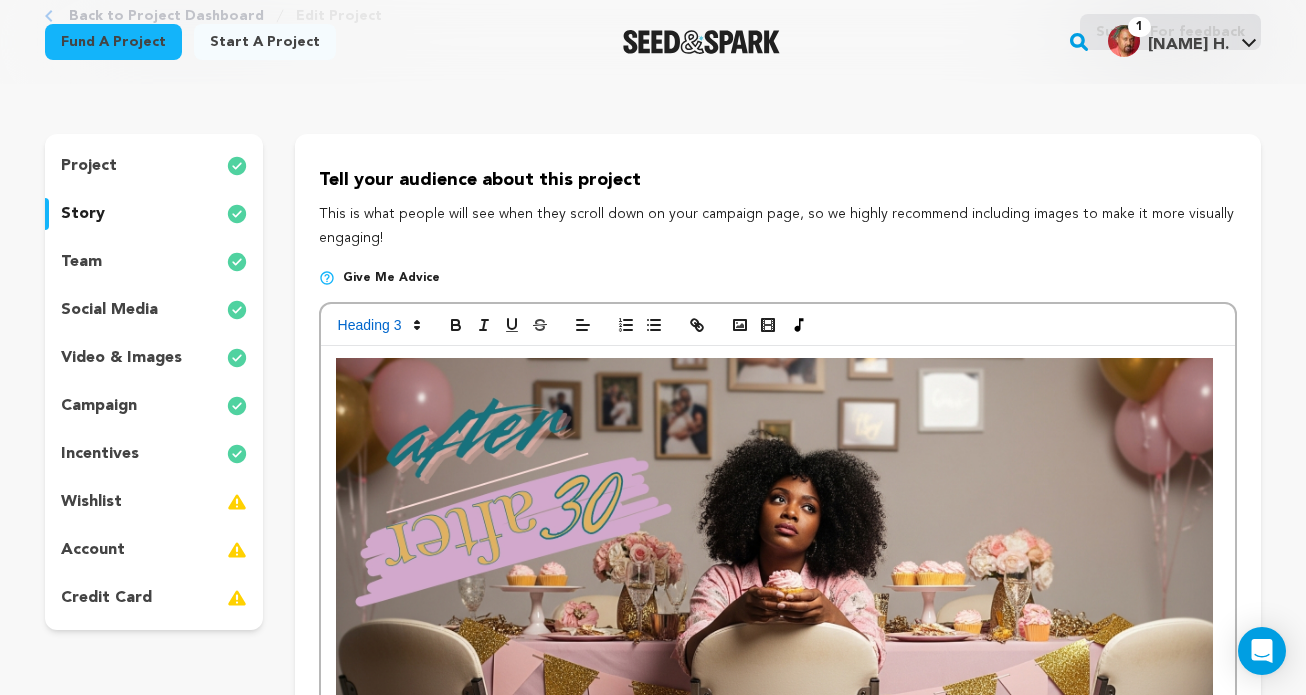 click at bounding box center [327, 278] 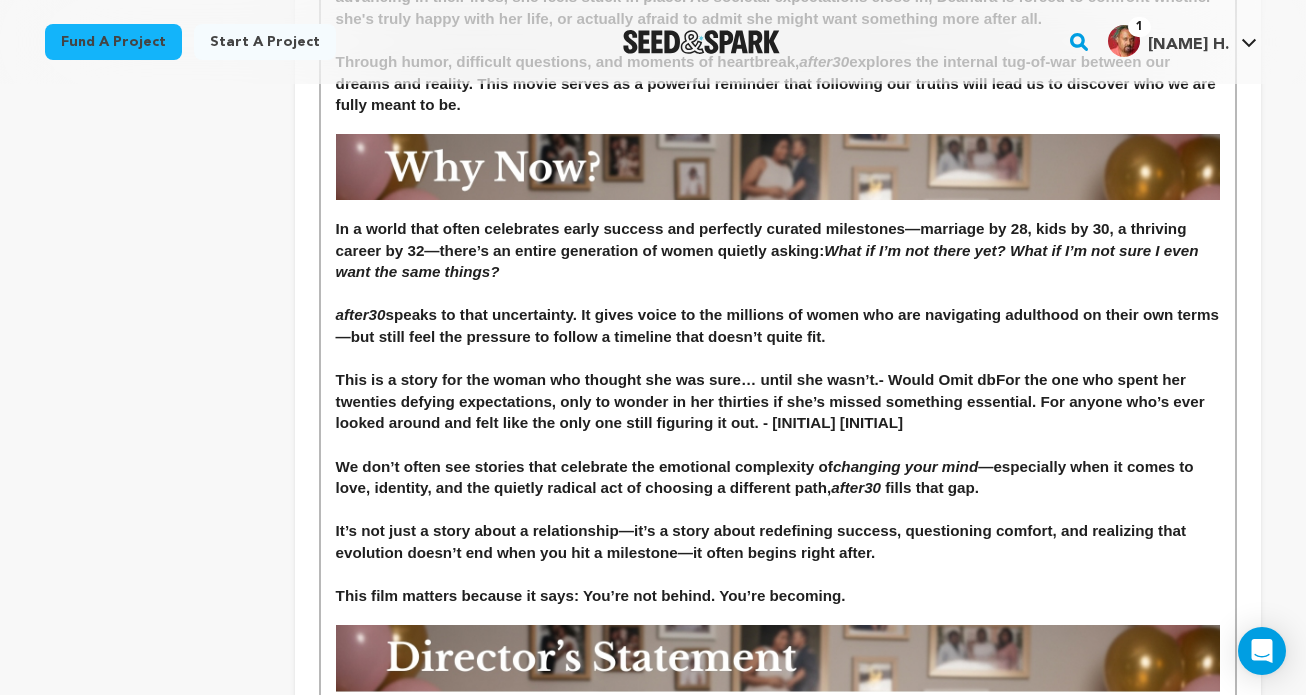 scroll, scrollTop: 1144, scrollLeft: 0, axis: vertical 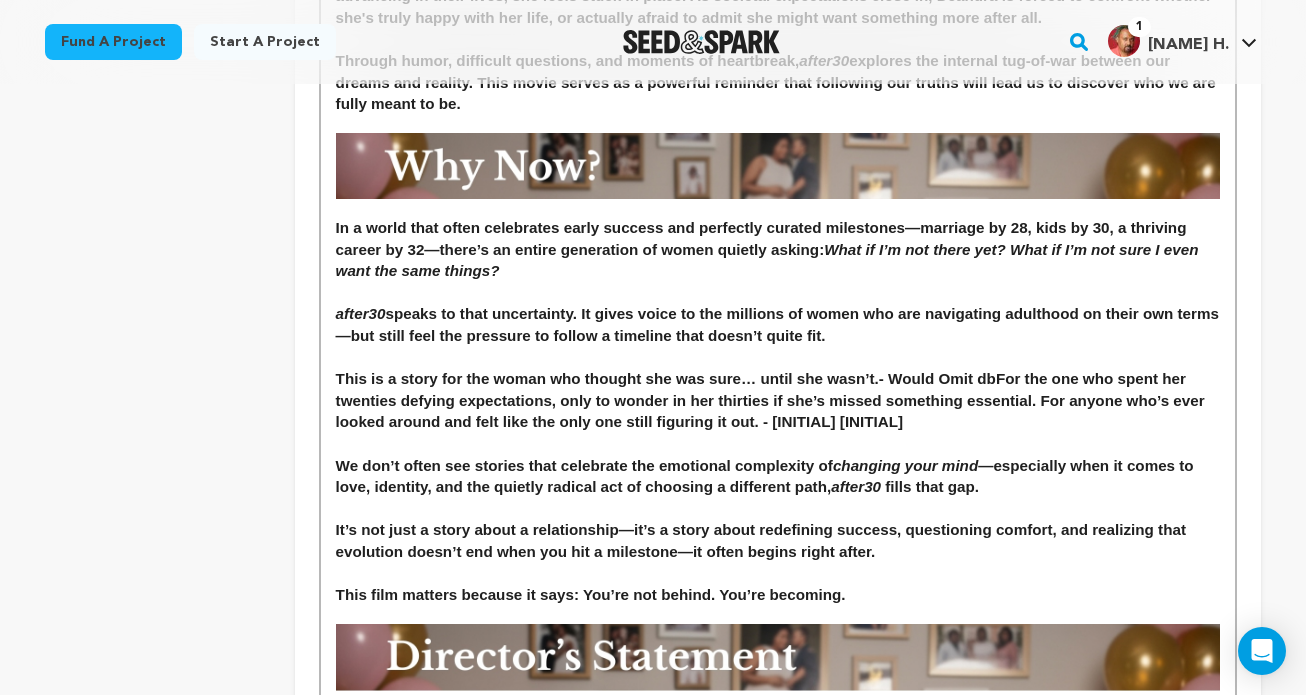 click on "In a world that often celebrates early success and perfectly curated milestones—marriage by 28, kids by 30, a thriving career by 32—there’s an entire generation of women quietly asking:" at bounding box center (763, 238) 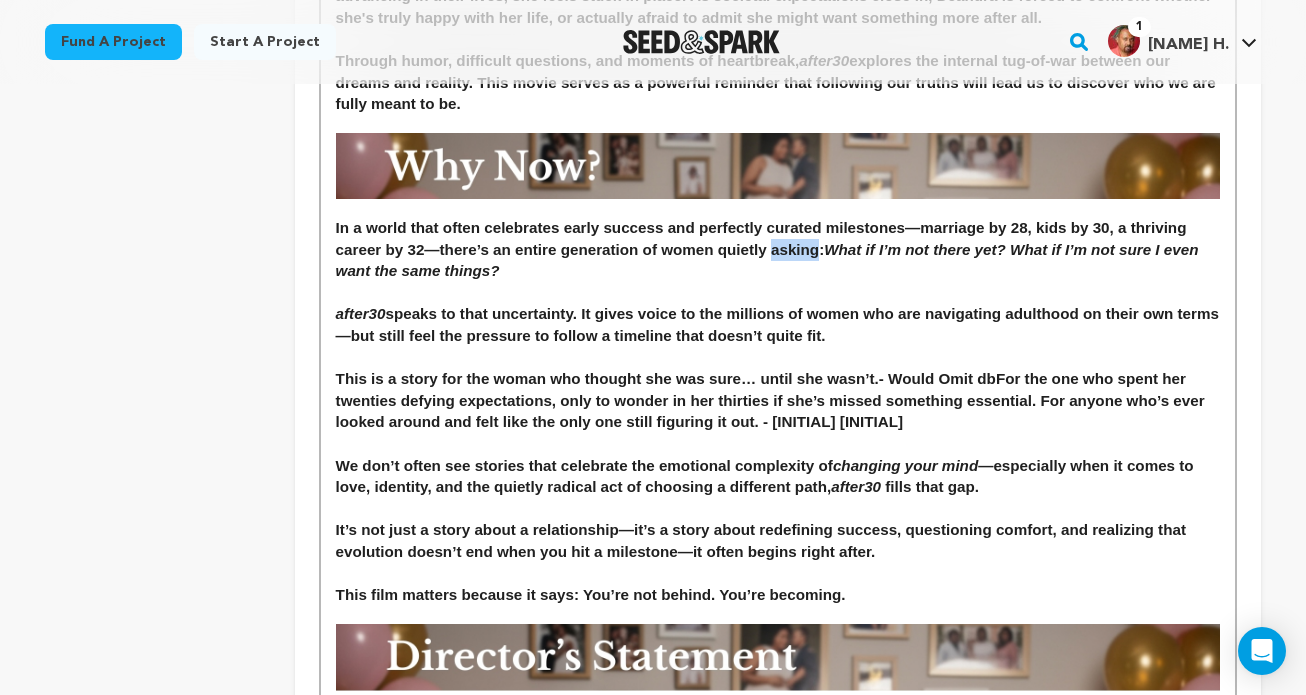 click on "In a world that often celebrates early success and perfectly curated milestones—marriage by 28, kids by 30, a thriving career by 32—there’s an entire generation of women quietly asking:" at bounding box center [763, 238] 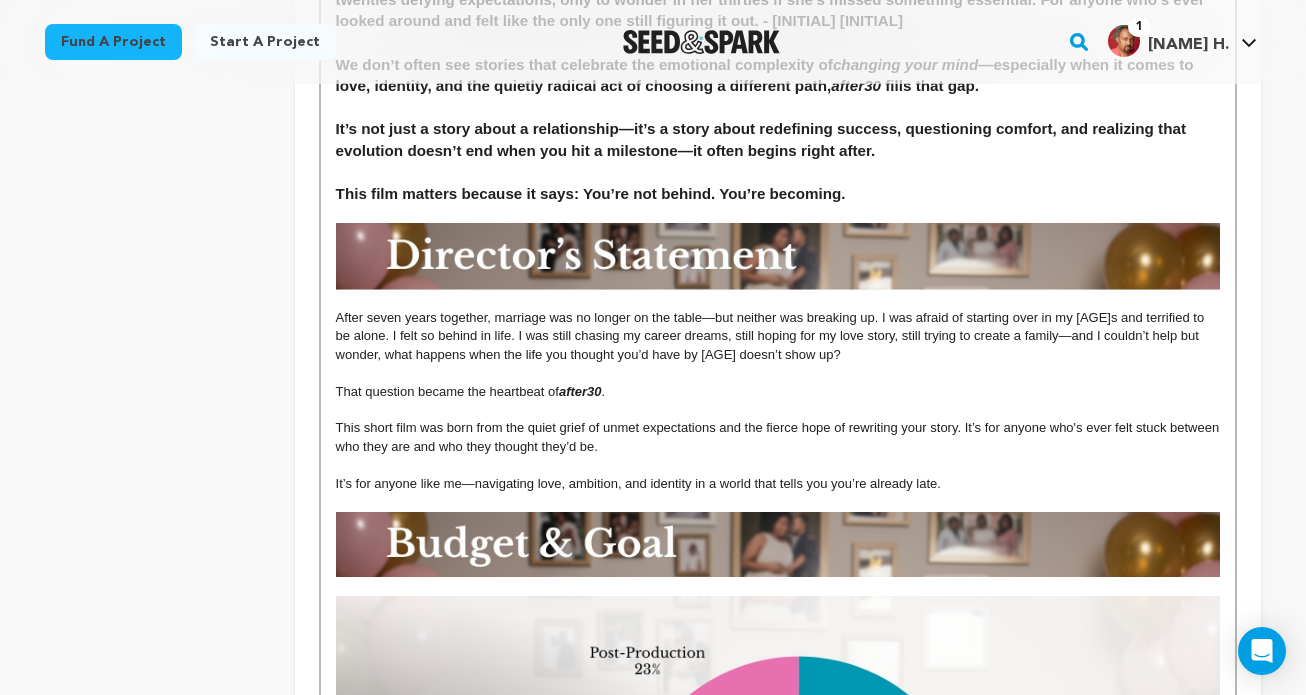 scroll, scrollTop: 1556, scrollLeft: 0, axis: vertical 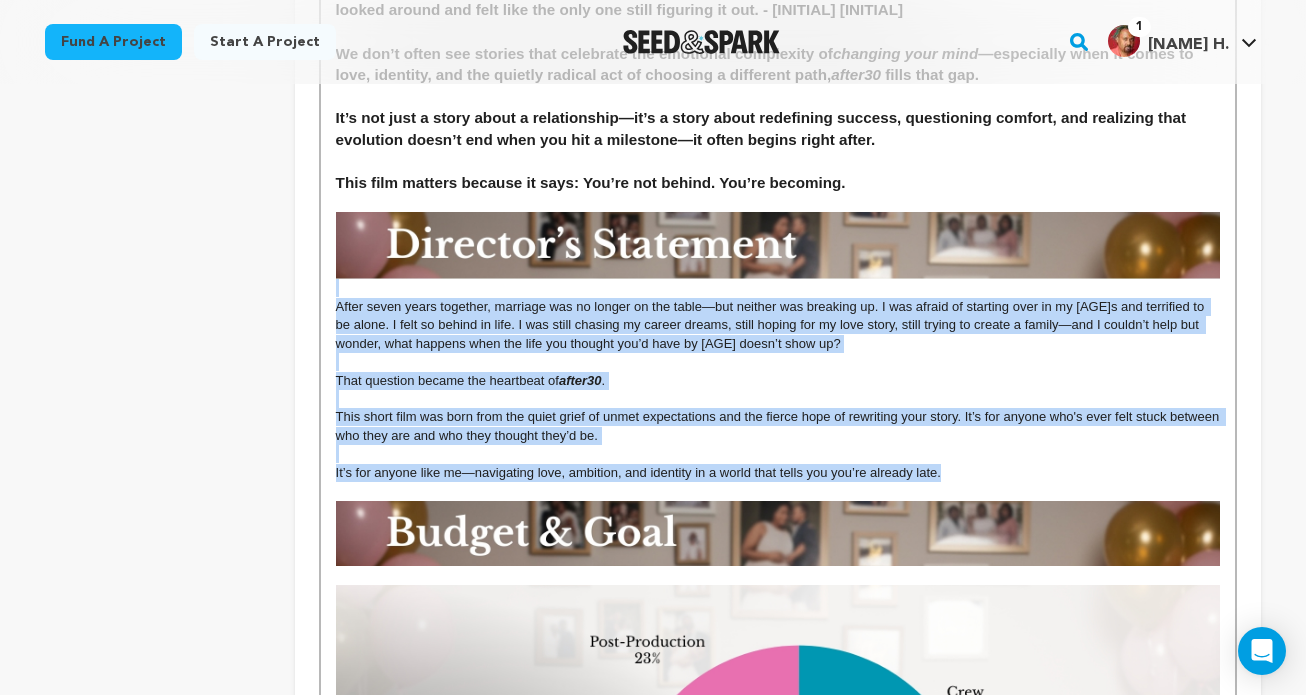 drag, startPoint x: 953, startPoint y: 479, endPoint x: 313, endPoint y: 294, distance: 666.2019 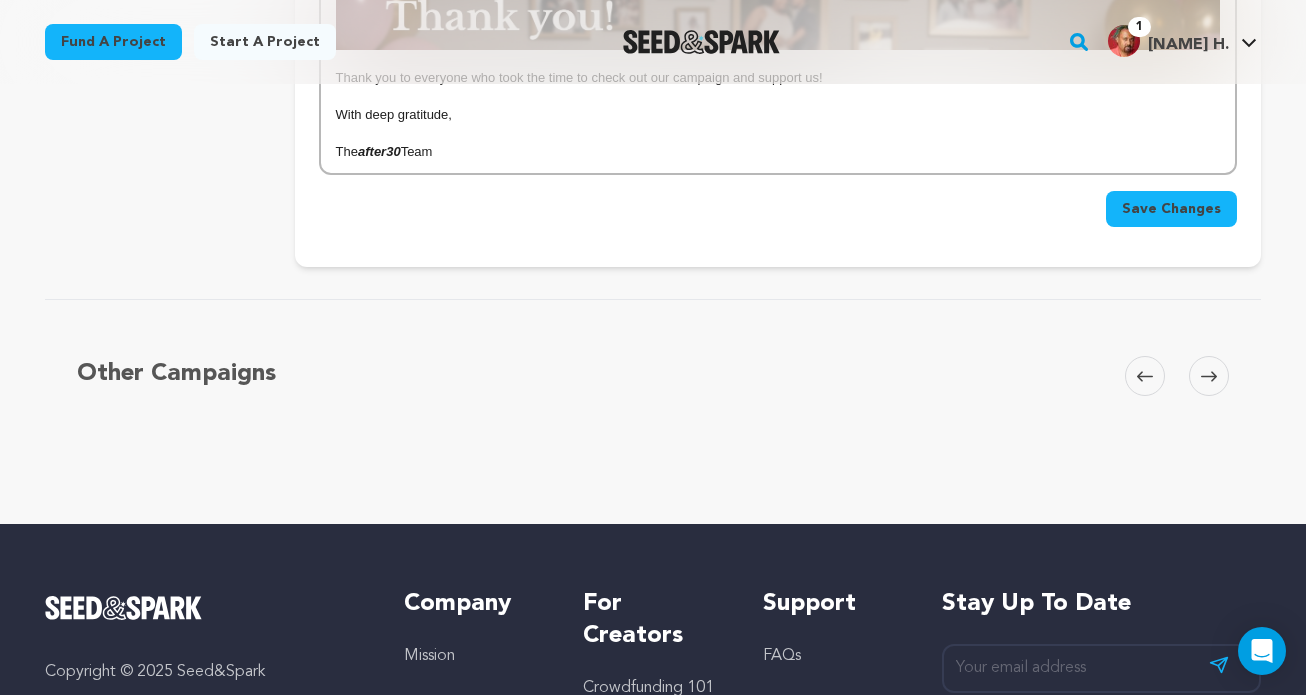 scroll, scrollTop: 2671, scrollLeft: 0, axis: vertical 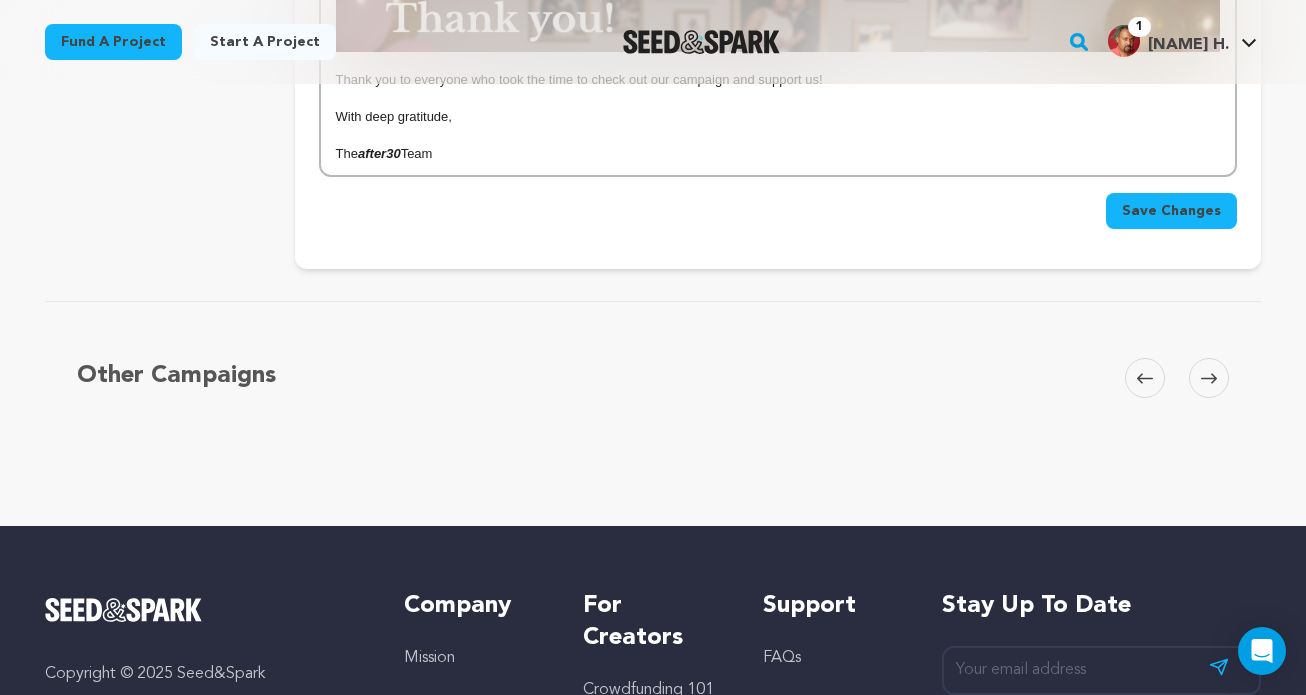 click on "Save Changes" at bounding box center [1171, 211] 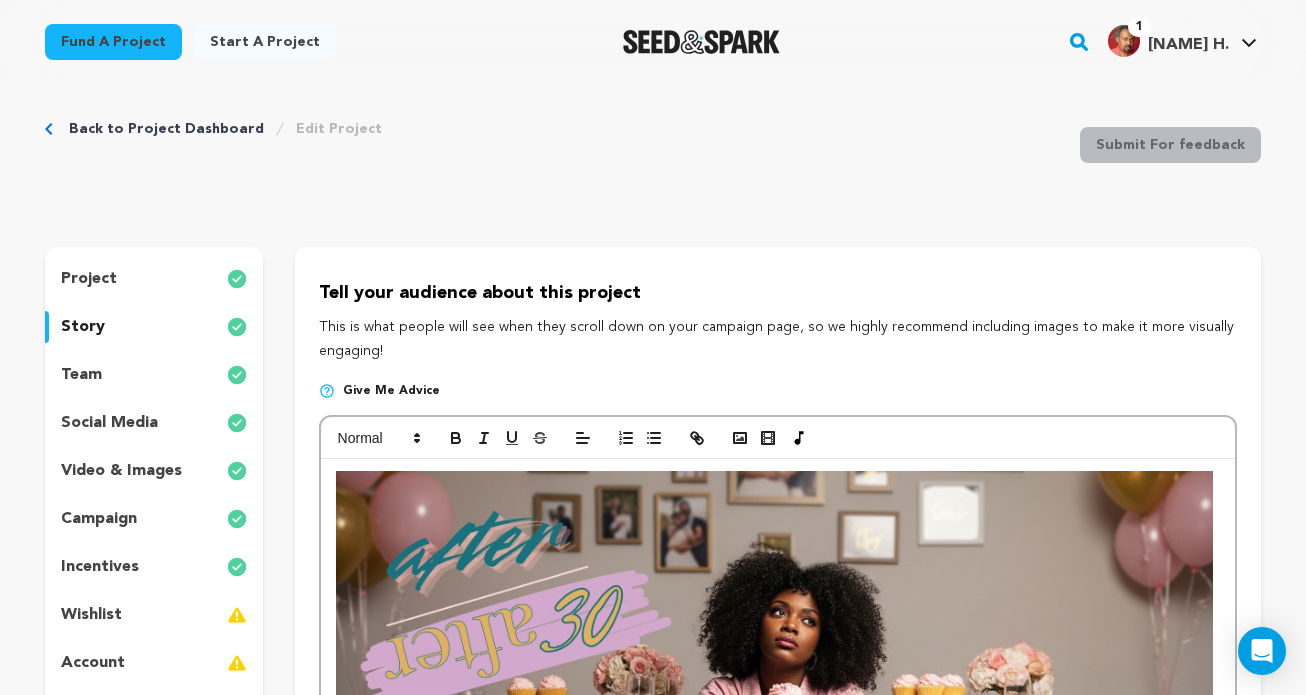 scroll, scrollTop: 0, scrollLeft: 0, axis: both 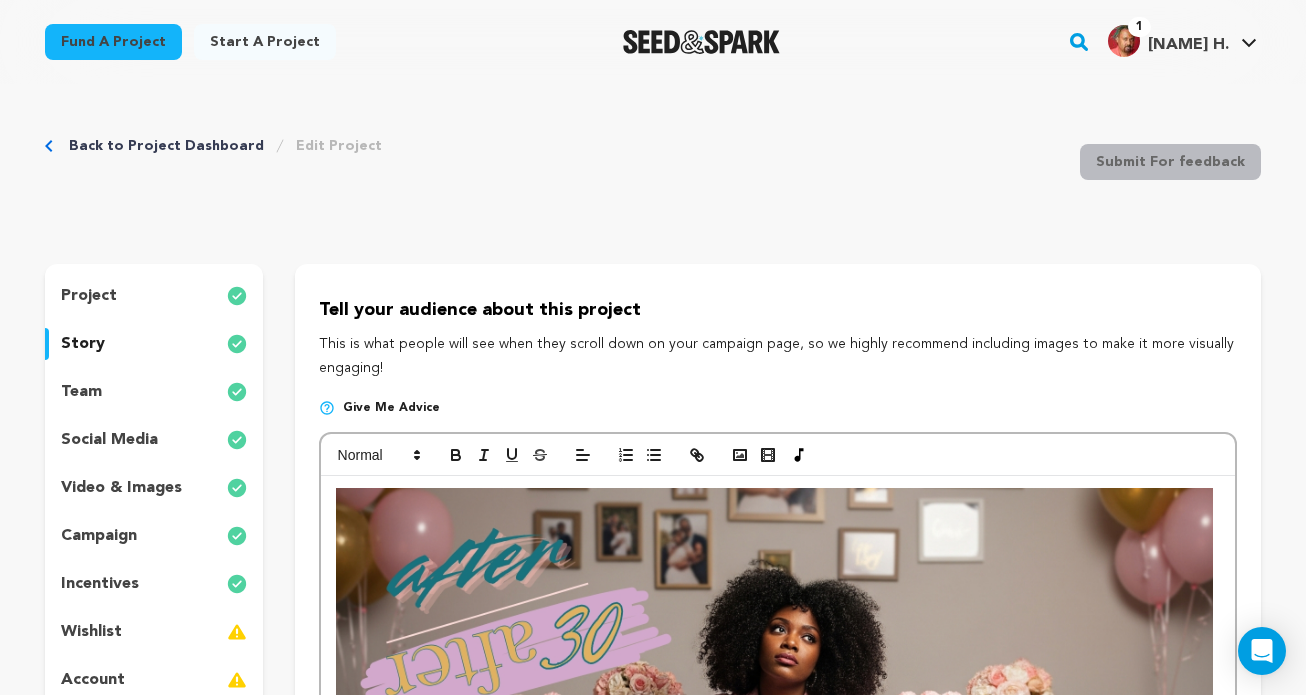 click on "Back to Project Dashboard" at bounding box center (166, 146) 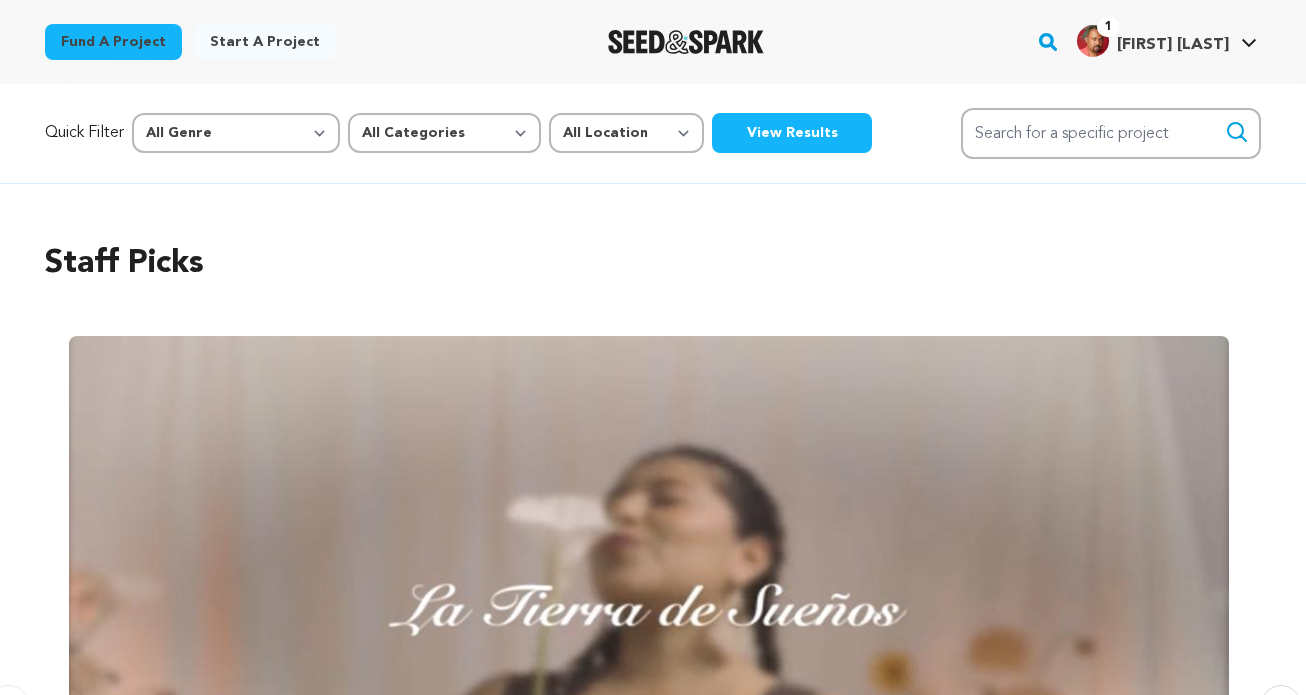 scroll, scrollTop: 0, scrollLeft: 0, axis: both 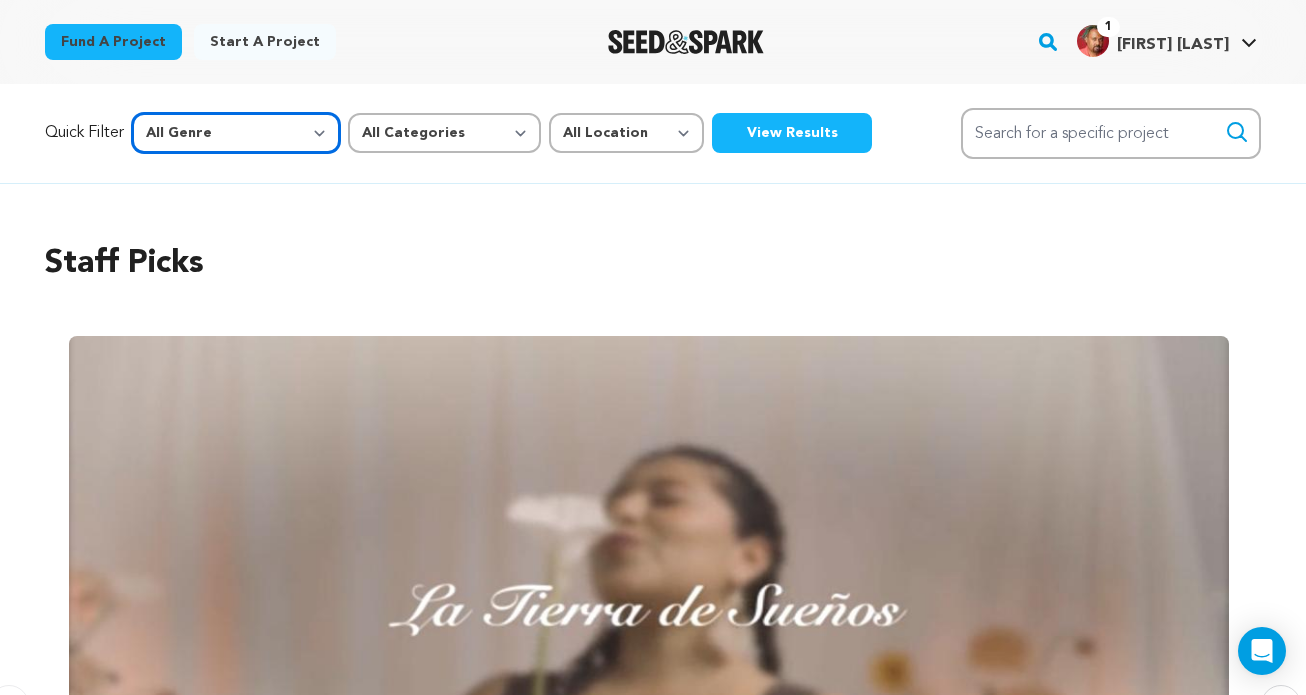 click on "All Genre
Action
Adventure
Afrobeat
Alternative
Ambient
Animation
Bebop
Big Band
Biography
Bluegrass
Blues
Classical
Comedy
Country
Crime
Disco
Documentary
Drama
Dubstep
Electronic/Dance
Emo
Experimental
Family
Fantasy
Film-Noir
Film-related Business
Filmmaker Resource
Folk
Foreign Film
Funk
Game-Show
Garage Grime" at bounding box center [236, 133] 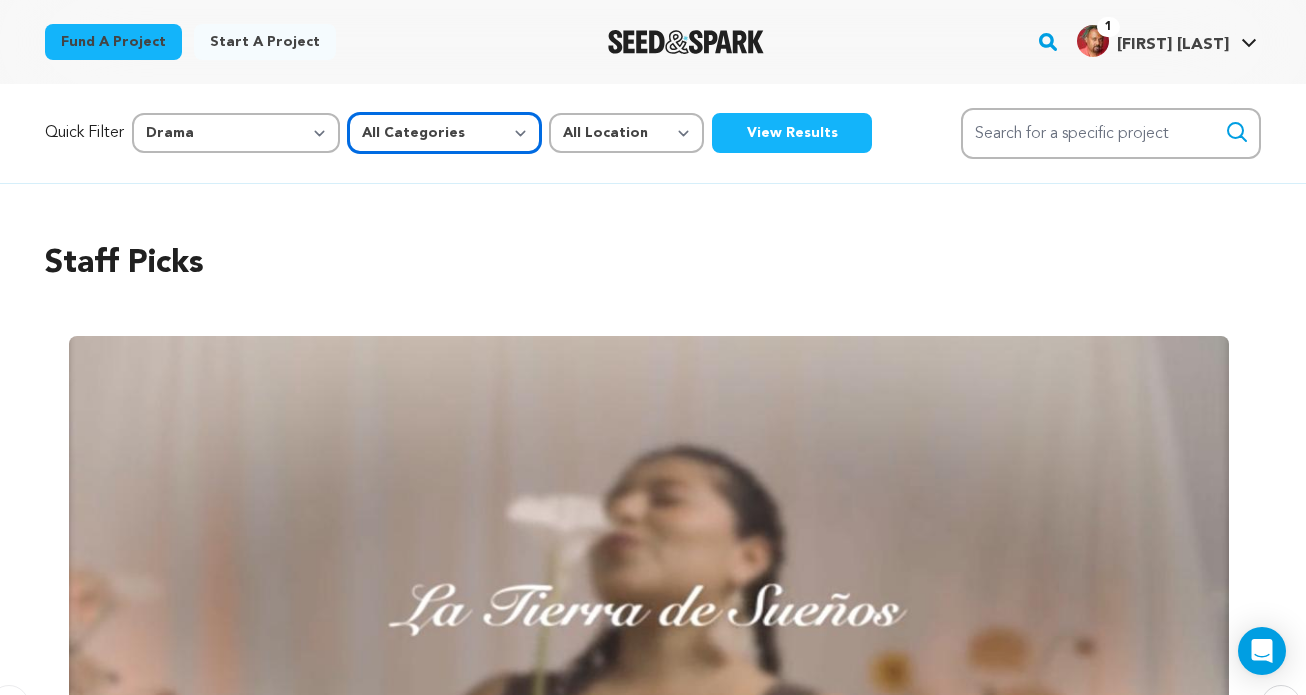 click on "All Categories
Film Feature
Film Short
Series
Music Video
Comics
Artist Residency
Art & Photography
Collective
Dance
Games
Music
Radio & Podcasts
Orgs & Companies
Venue & Spaces" at bounding box center [444, 133] 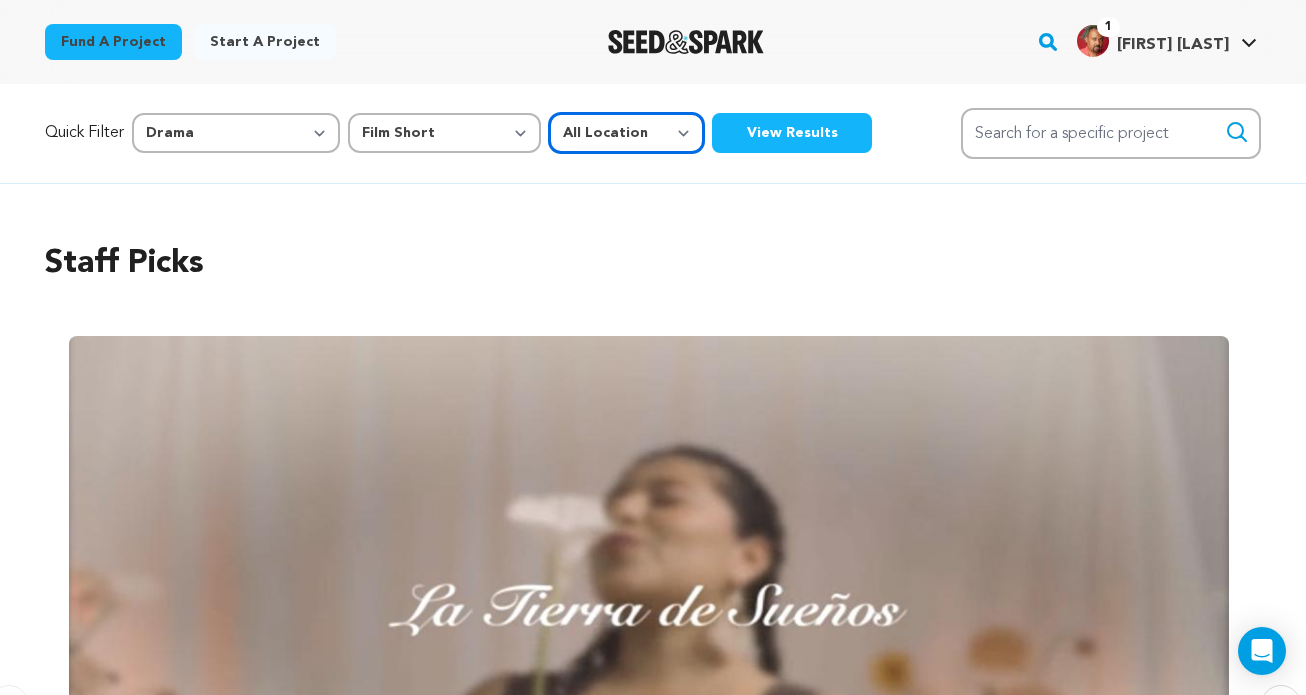 click on "All Location
Everywhere
United States
Canada" at bounding box center [626, 133] 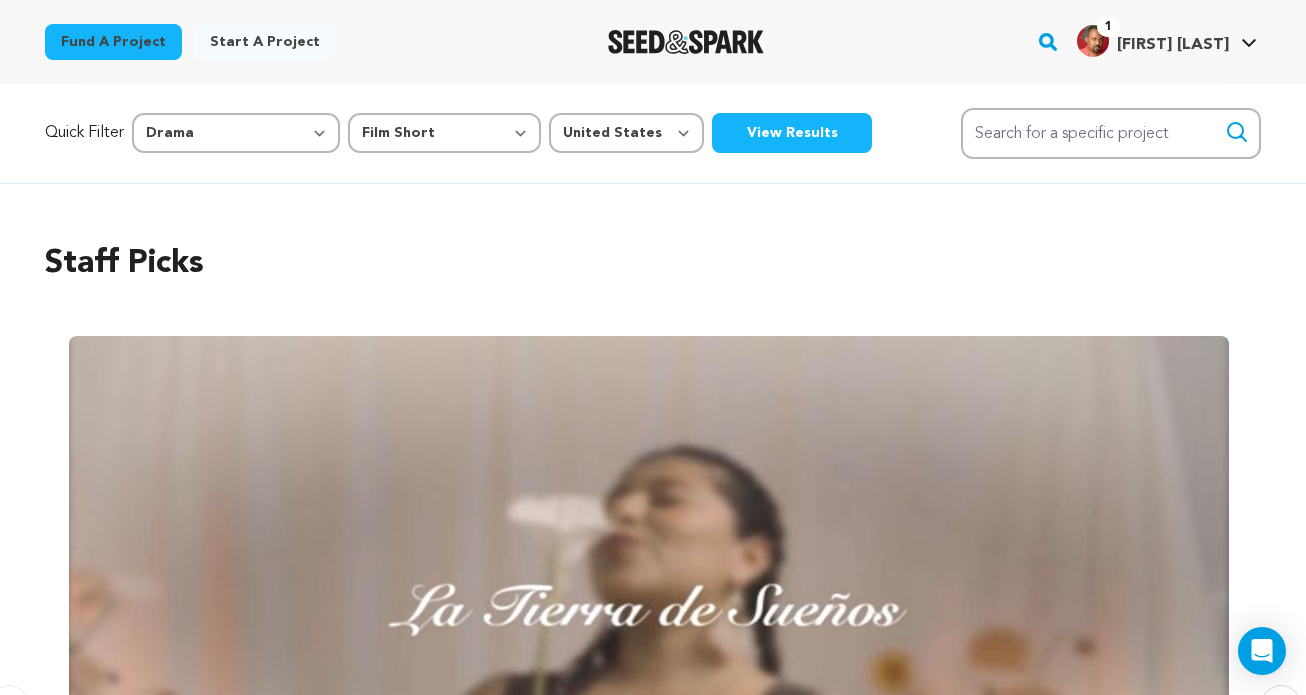 click on "View Results" at bounding box center (792, 133) 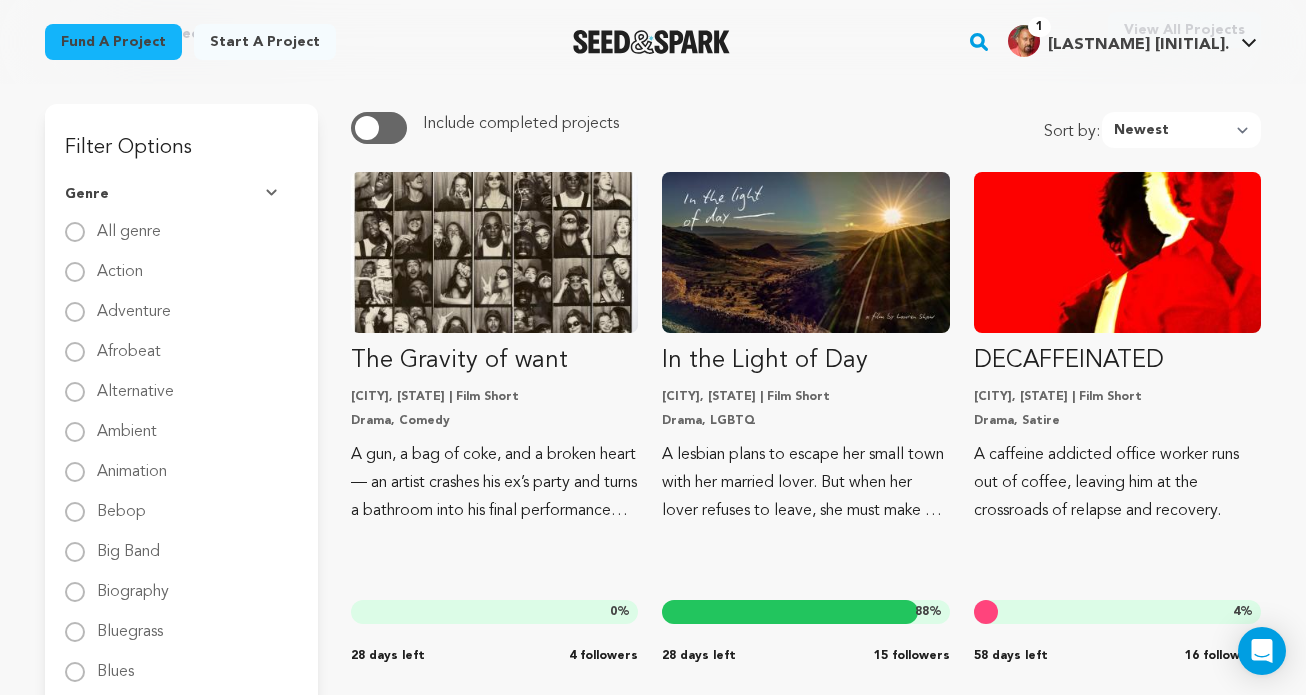 scroll, scrollTop: 181, scrollLeft: 0, axis: vertical 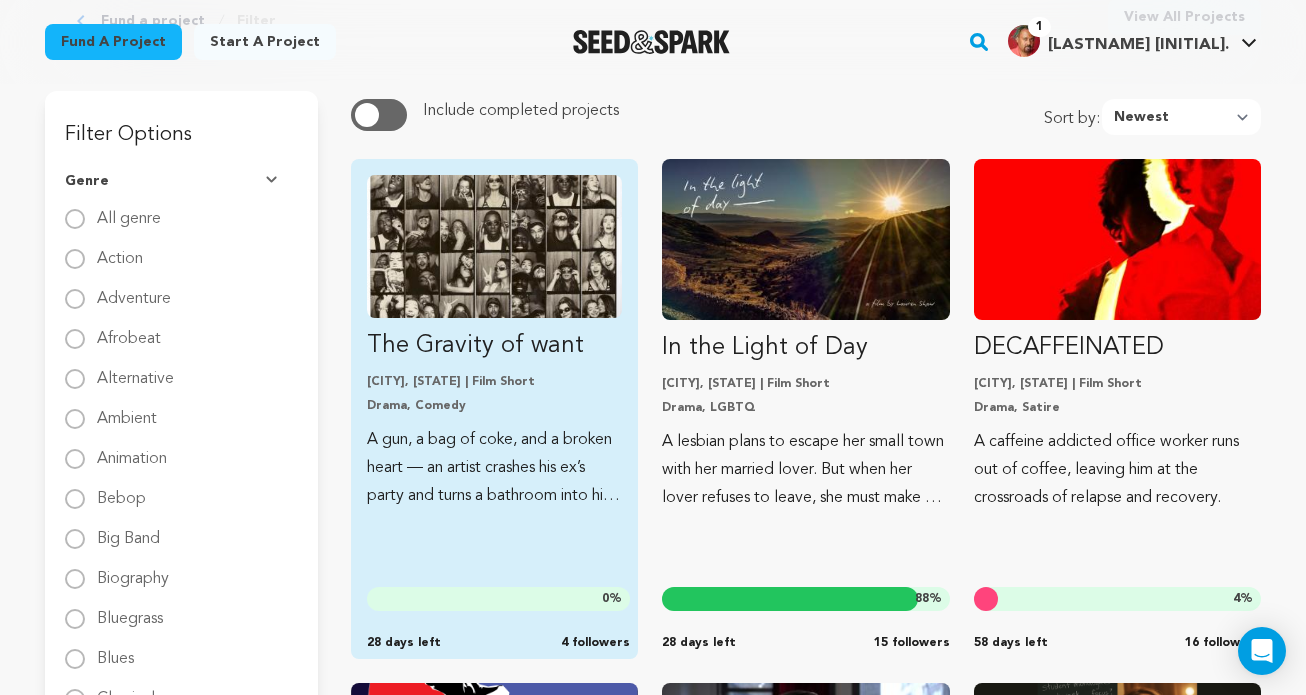 click at bounding box center (494, 246) 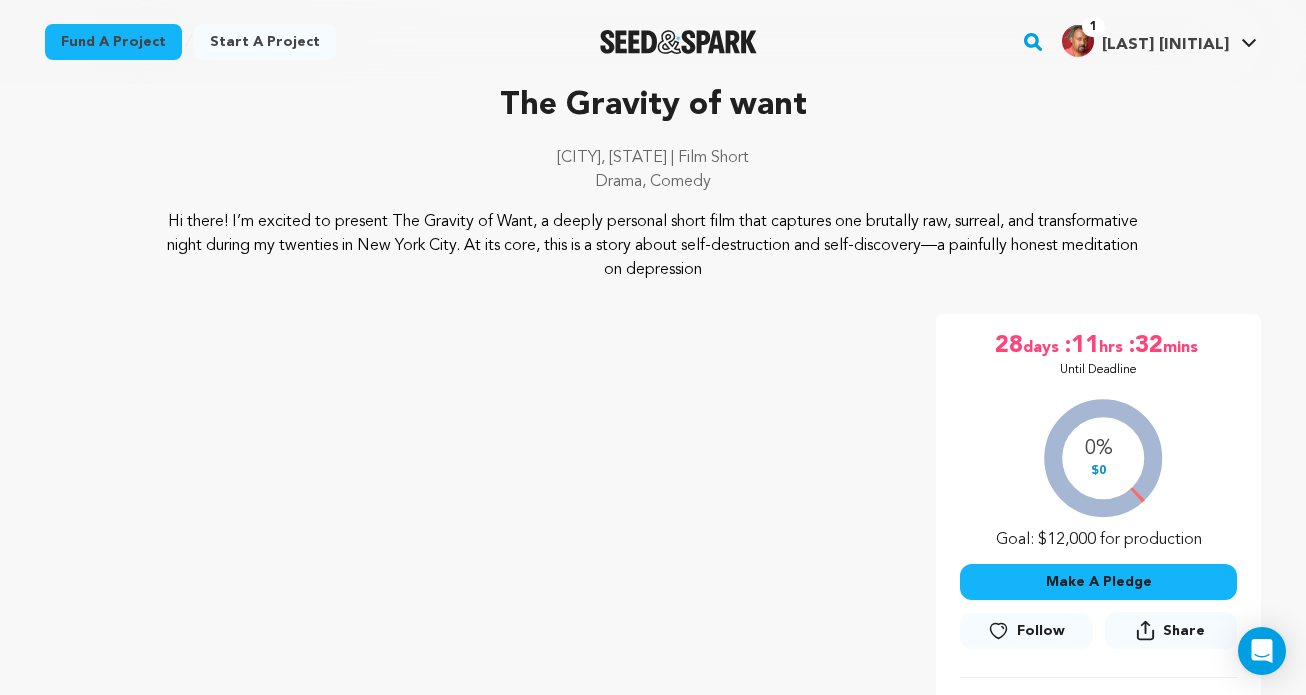 scroll, scrollTop: 91, scrollLeft: 0, axis: vertical 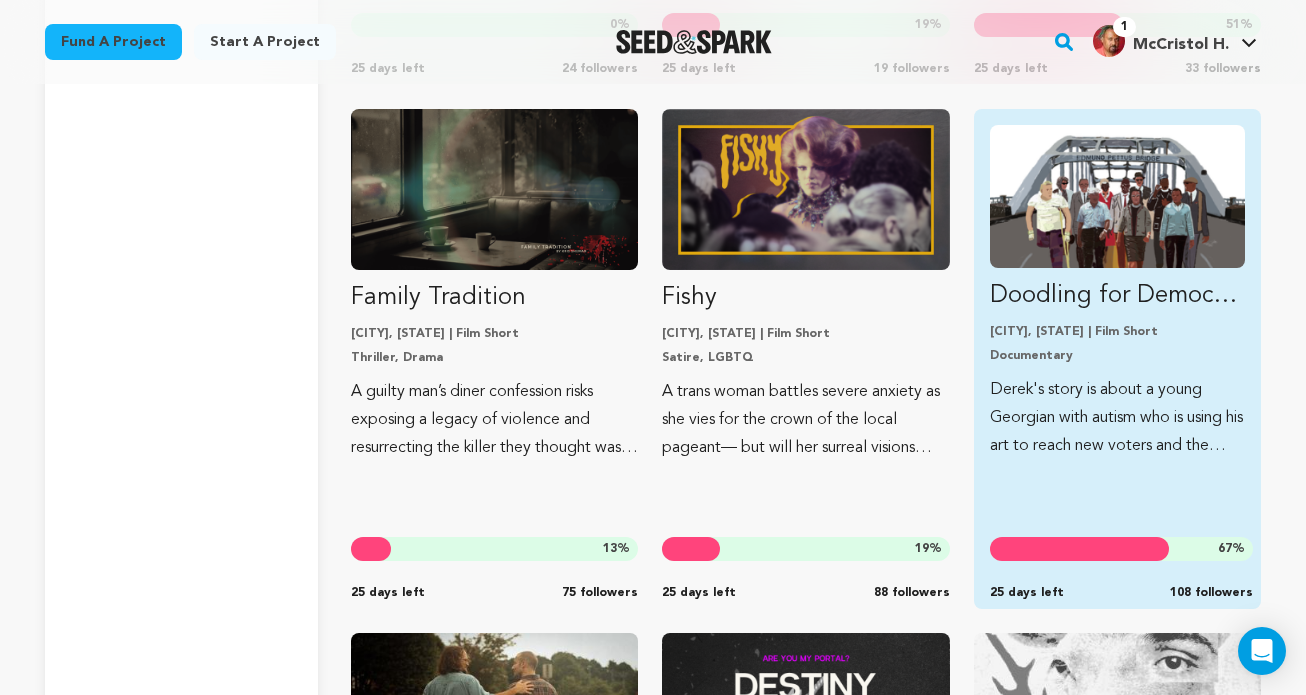 click at bounding box center (1117, 196) 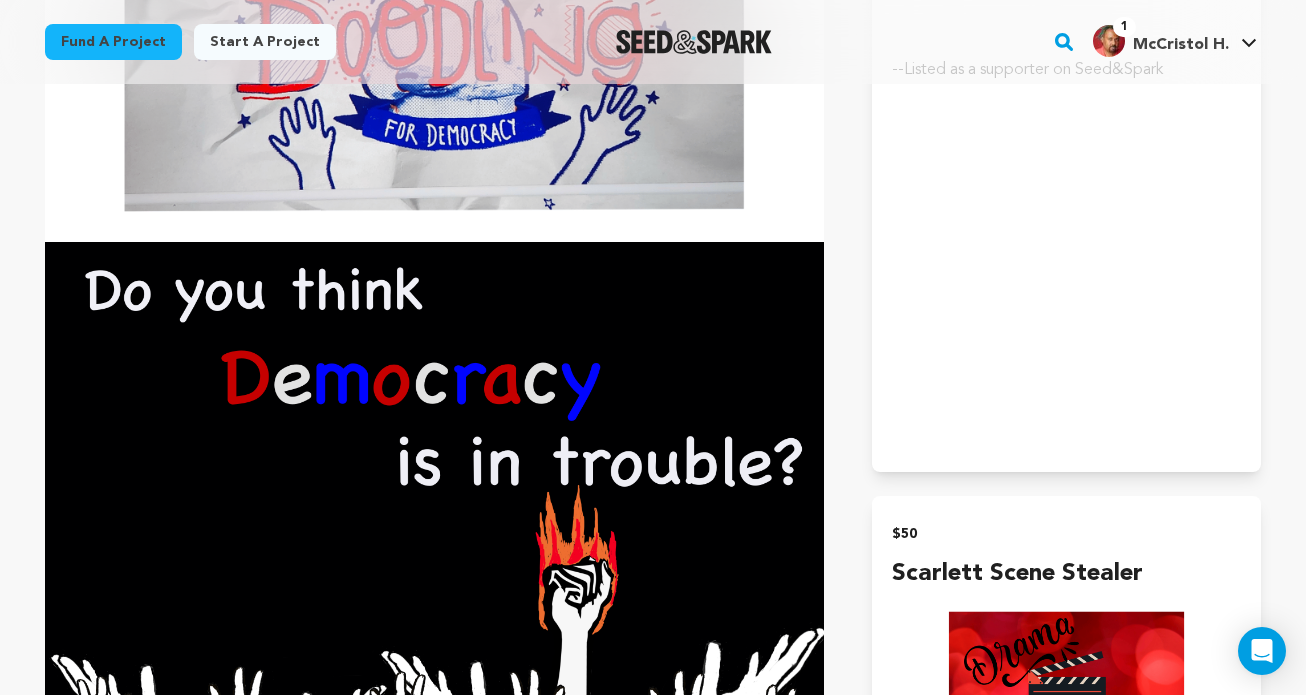 scroll, scrollTop: 1933, scrollLeft: 0, axis: vertical 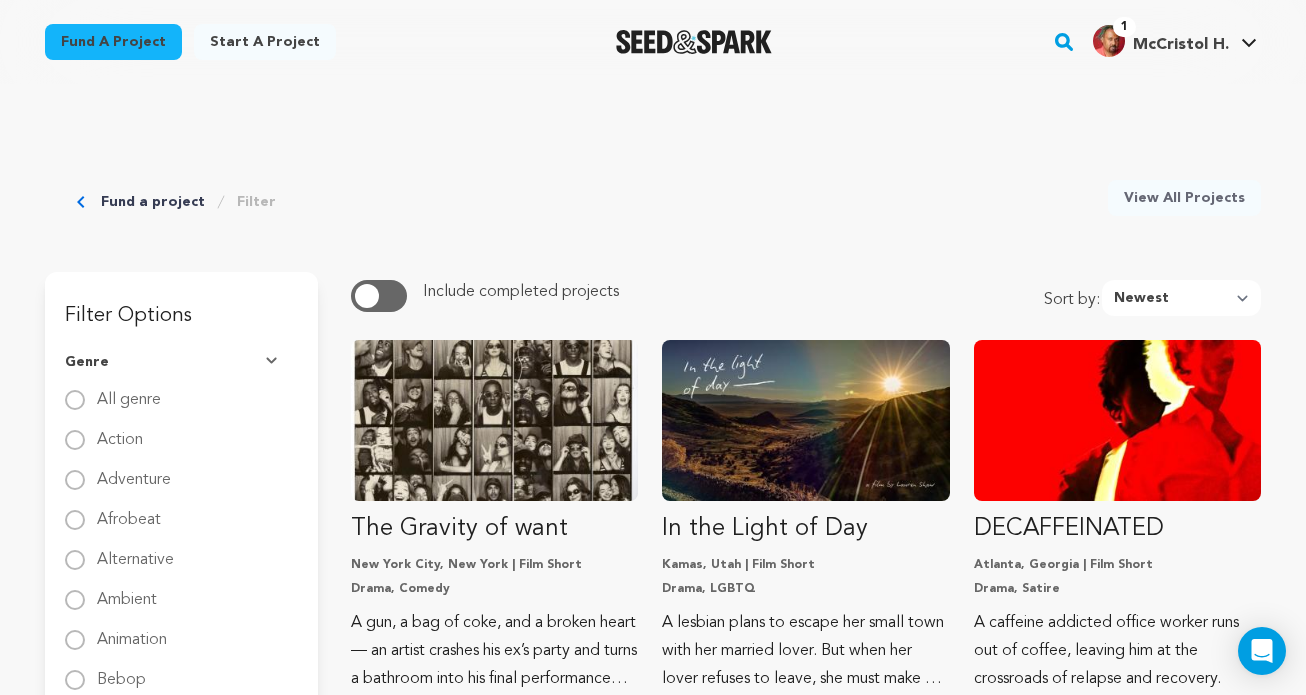 click on "Fund a project" at bounding box center [153, 202] 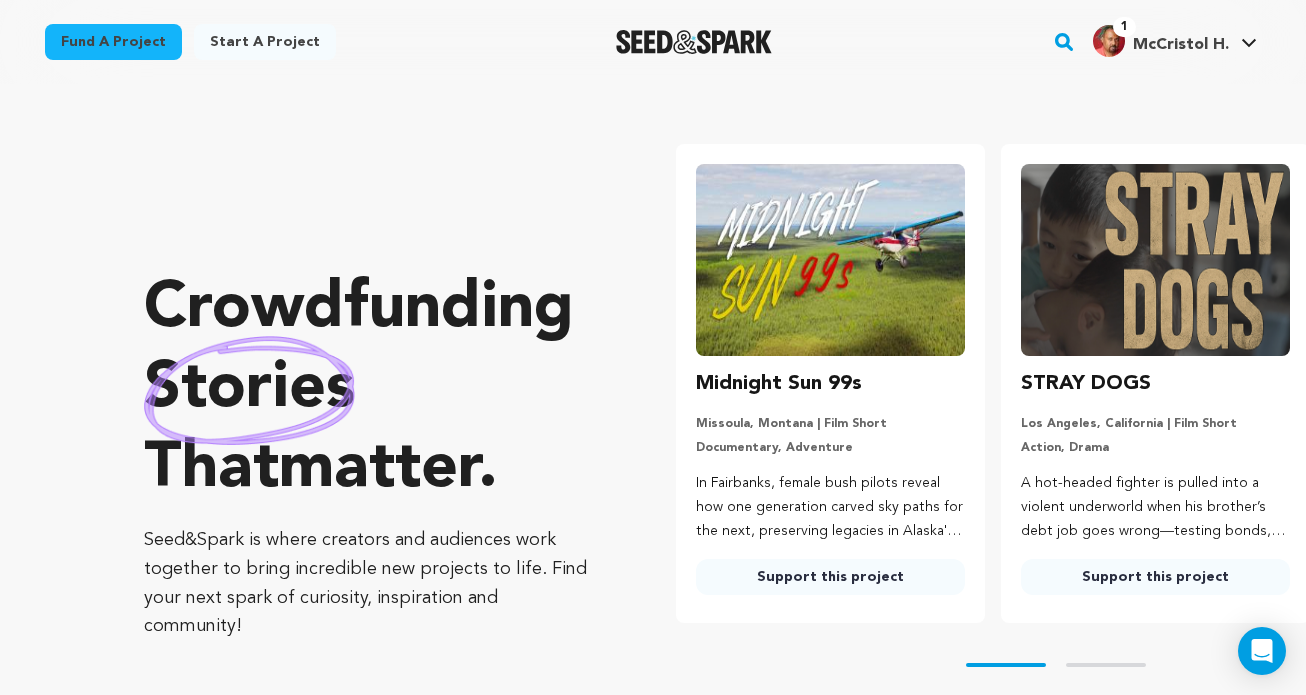 scroll, scrollTop: 0, scrollLeft: 0, axis: both 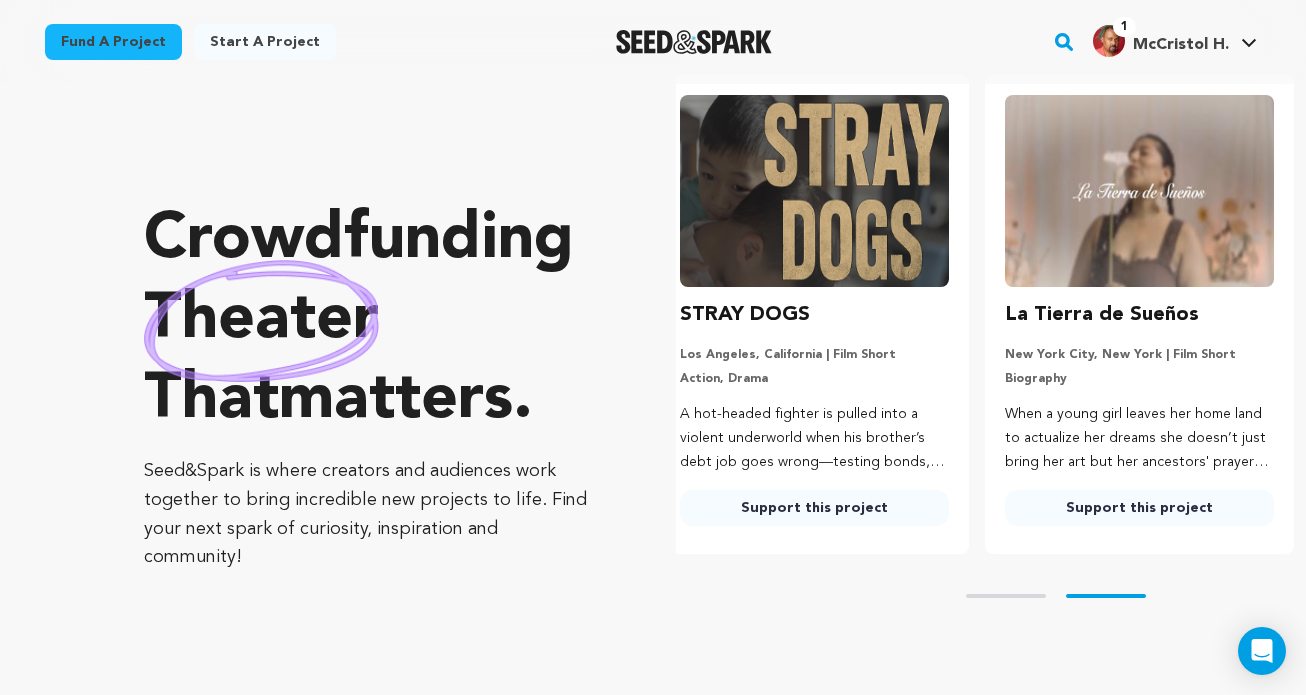 type on "[USERNAME]@example.com" 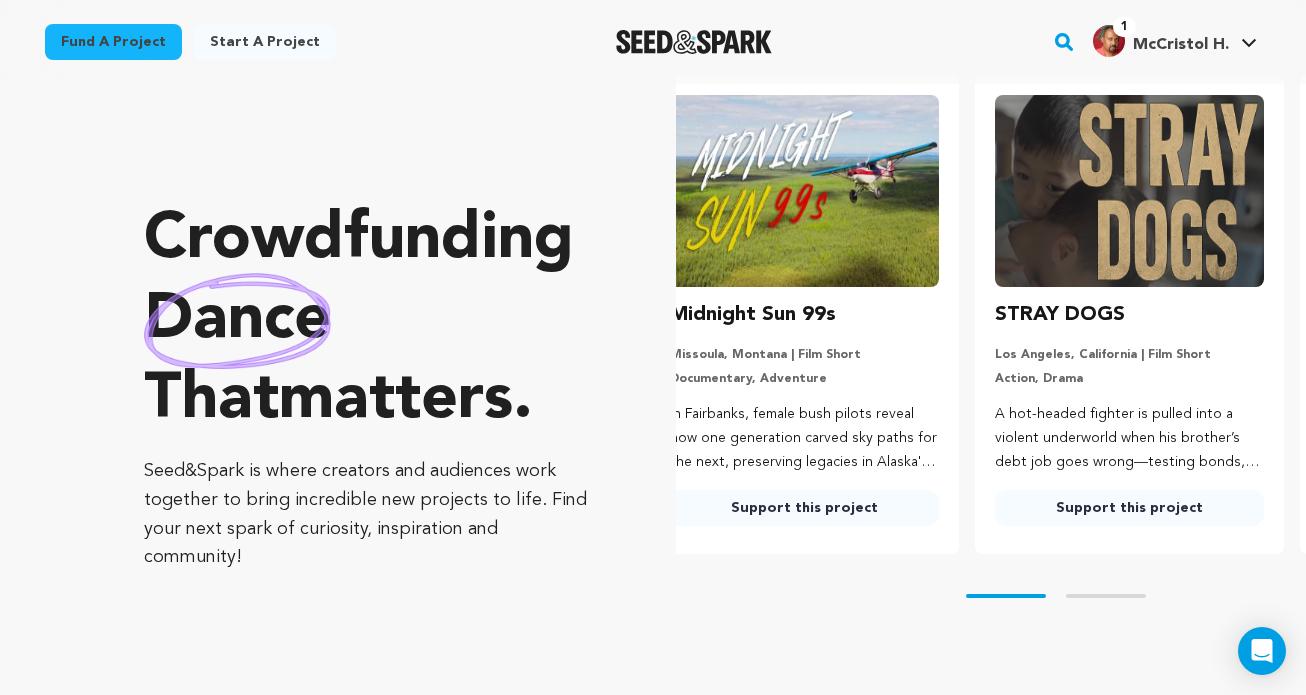 scroll, scrollTop: 0, scrollLeft: 0, axis: both 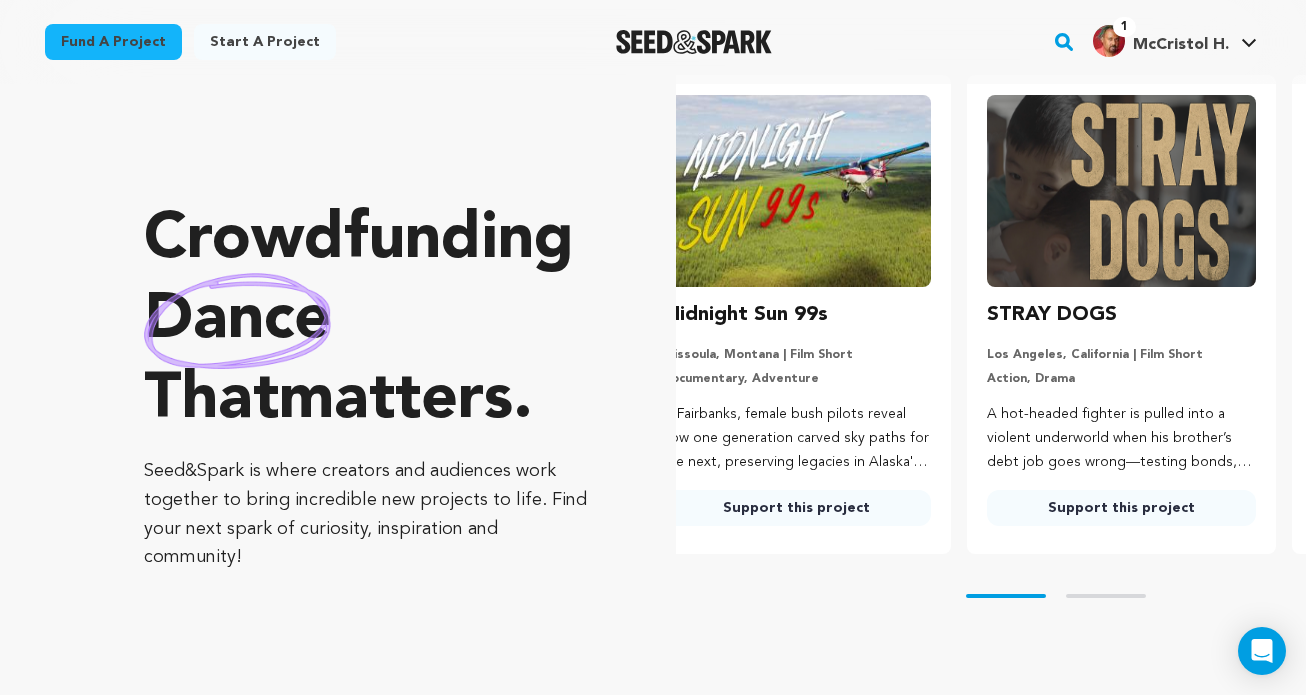 click on "Midnight Sun 99s
Missoula, Montana | Film Short
Documentary, Adventure
In Fairbanks, female bush pilots reveal how one generation carved sky paths for the next, preserving legacies in Alaska's vast wilderness.
Support this project
STRAY DOGS" at bounding box center (991, 314) 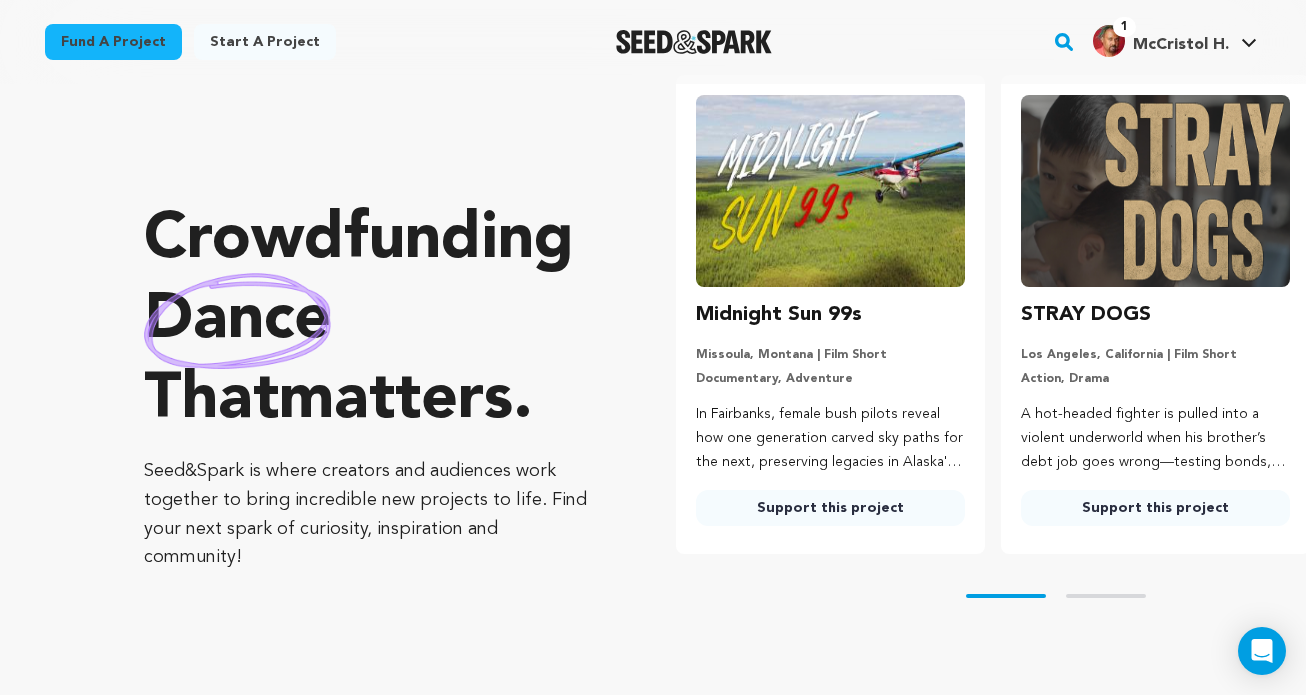 scroll, scrollTop: 0, scrollLeft: 341, axis: horizontal 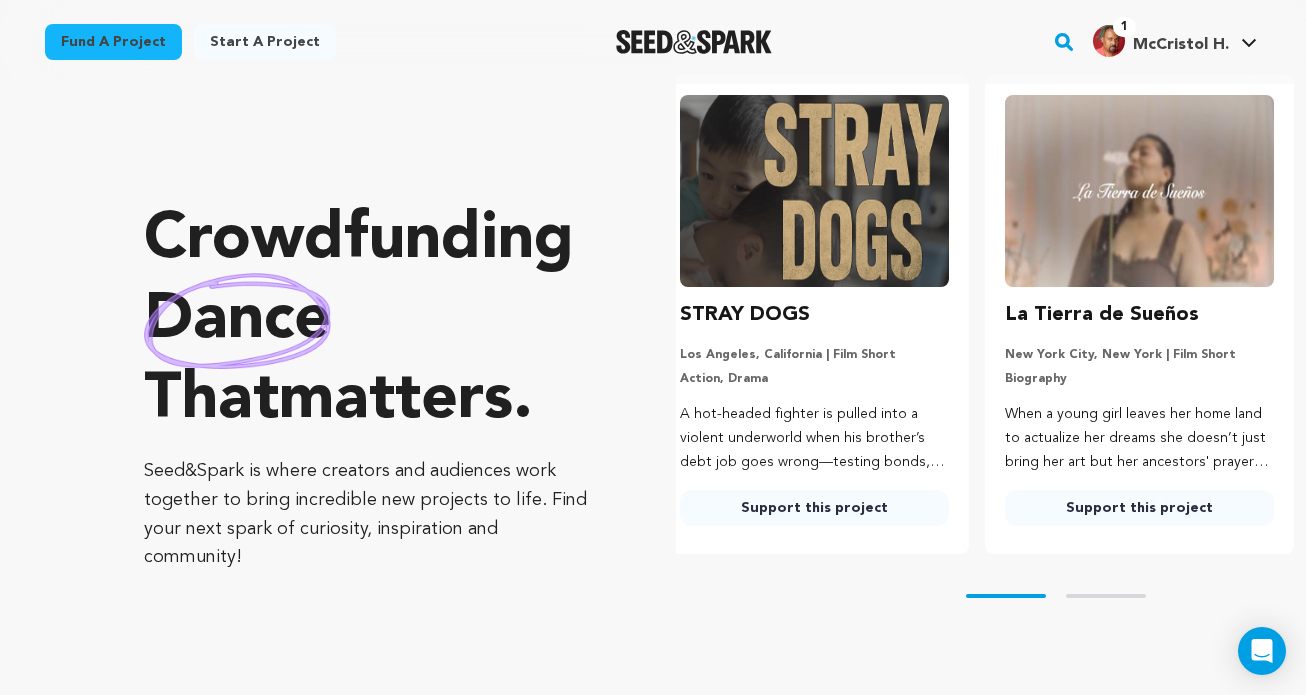 click at bounding box center [1139, 191] 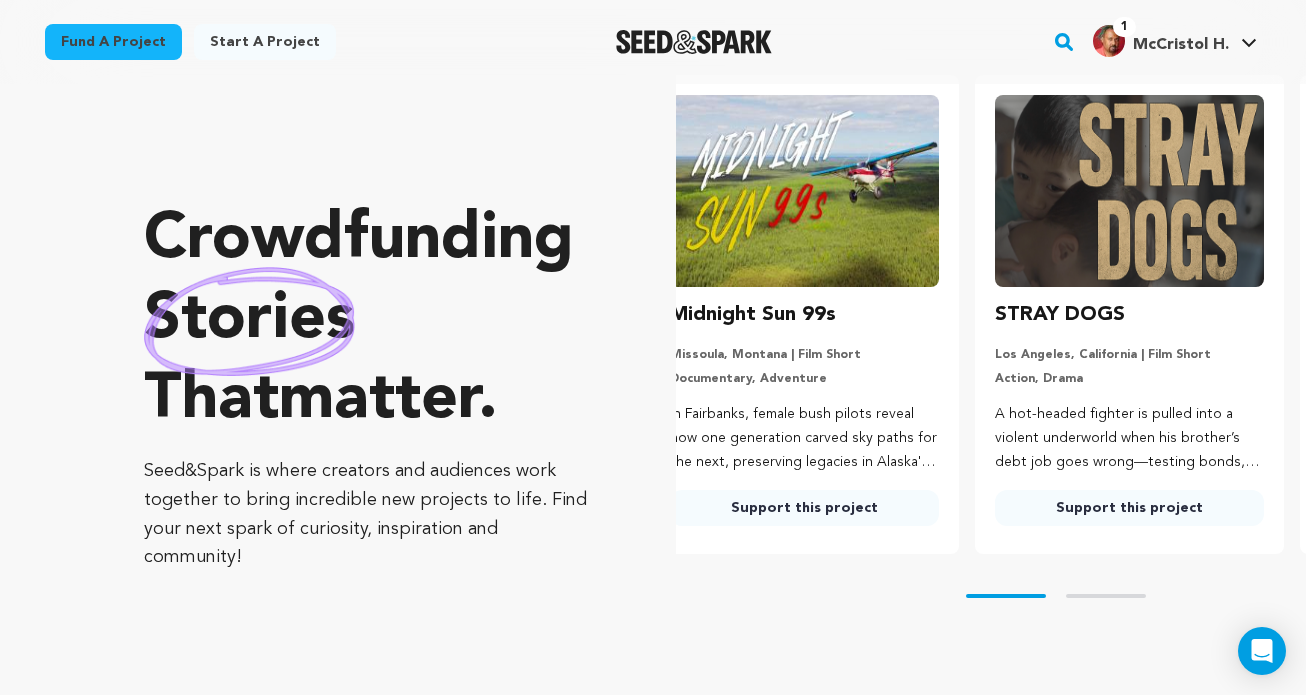 scroll, scrollTop: 0, scrollLeft: 0, axis: both 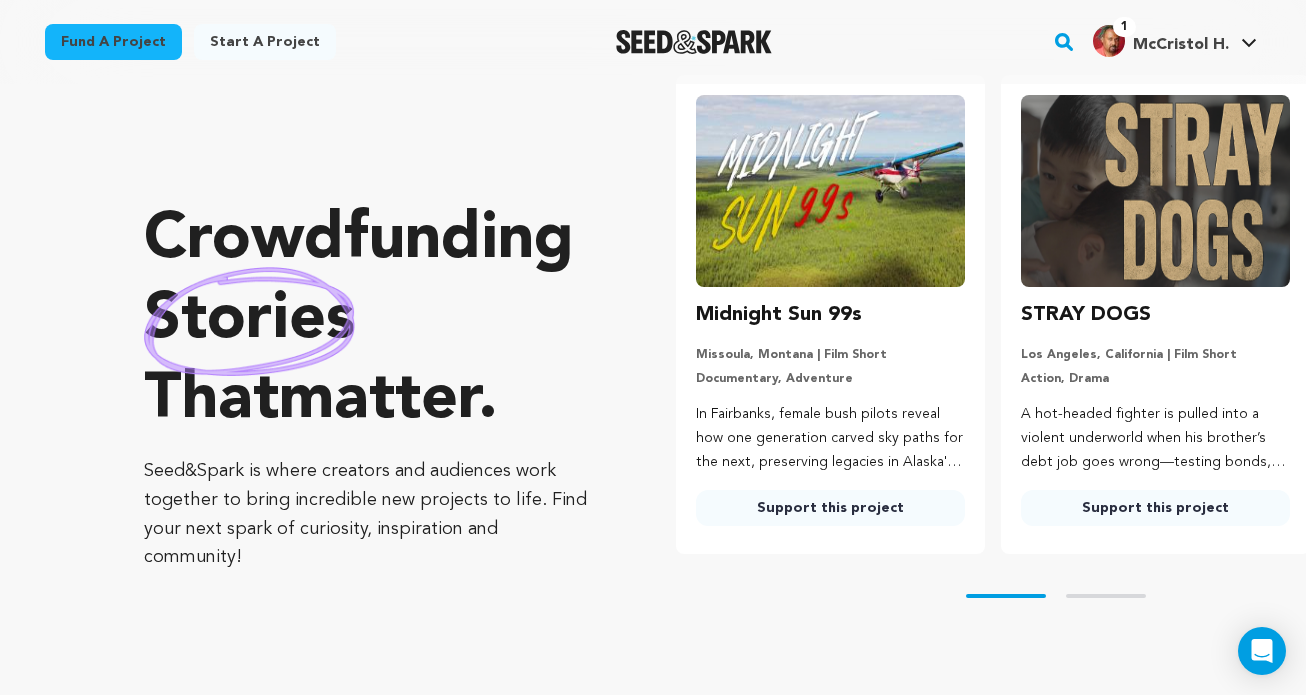 click on "Midnight Sun 99s
Missoula, Montana | Film Short
Documentary, Adventure
In Fairbanks, female bush pilots reveal how one generation carved sky paths for the next, preserving legacies in Alaska's vast wilderness.
Support this project
STRAY DOGS" at bounding box center [991, 314] 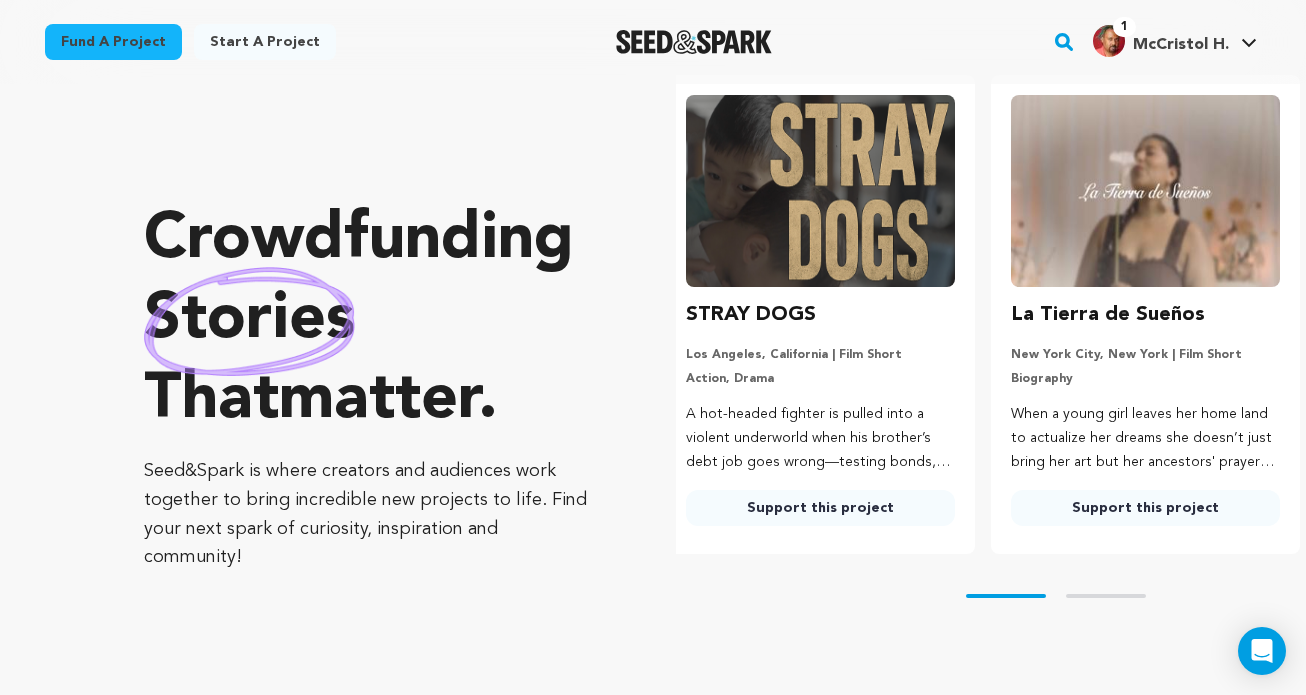 click on "Support this project" at bounding box center (1145, 508) 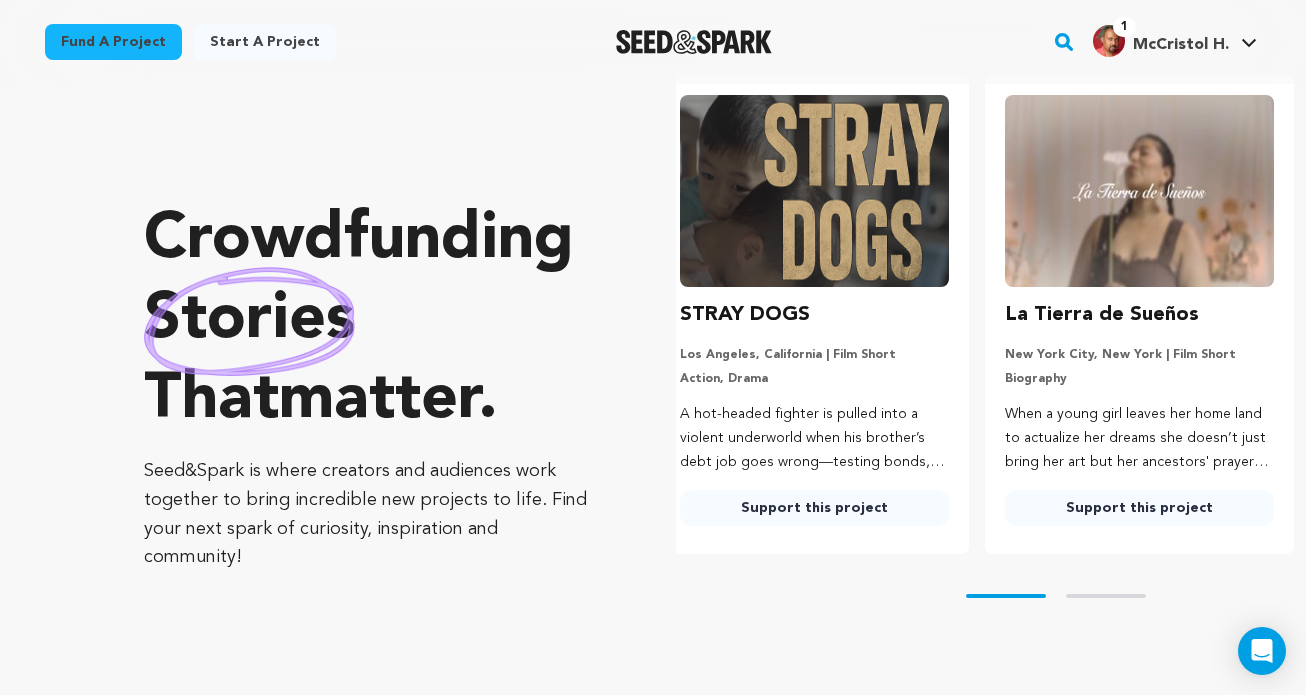 click on "Support this project" at bounding box center [1139, 508] 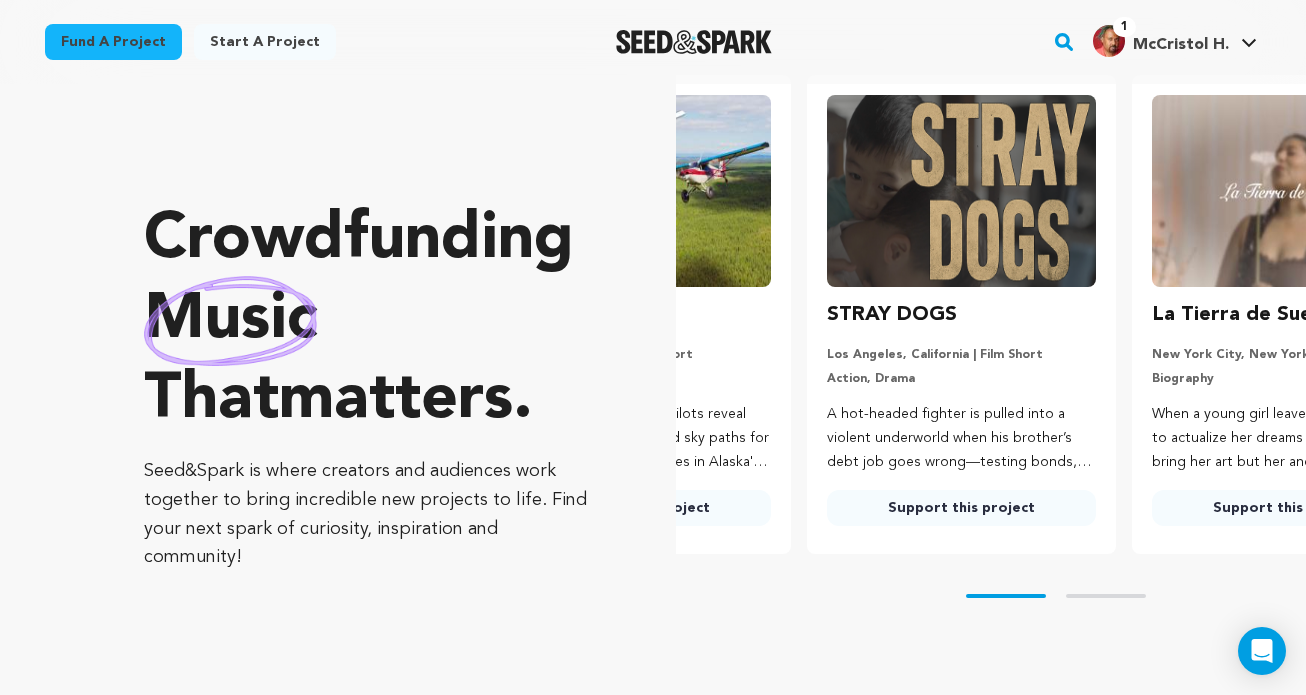 scroll, scrollTop: 0, scrollLeft: 0, axis: both 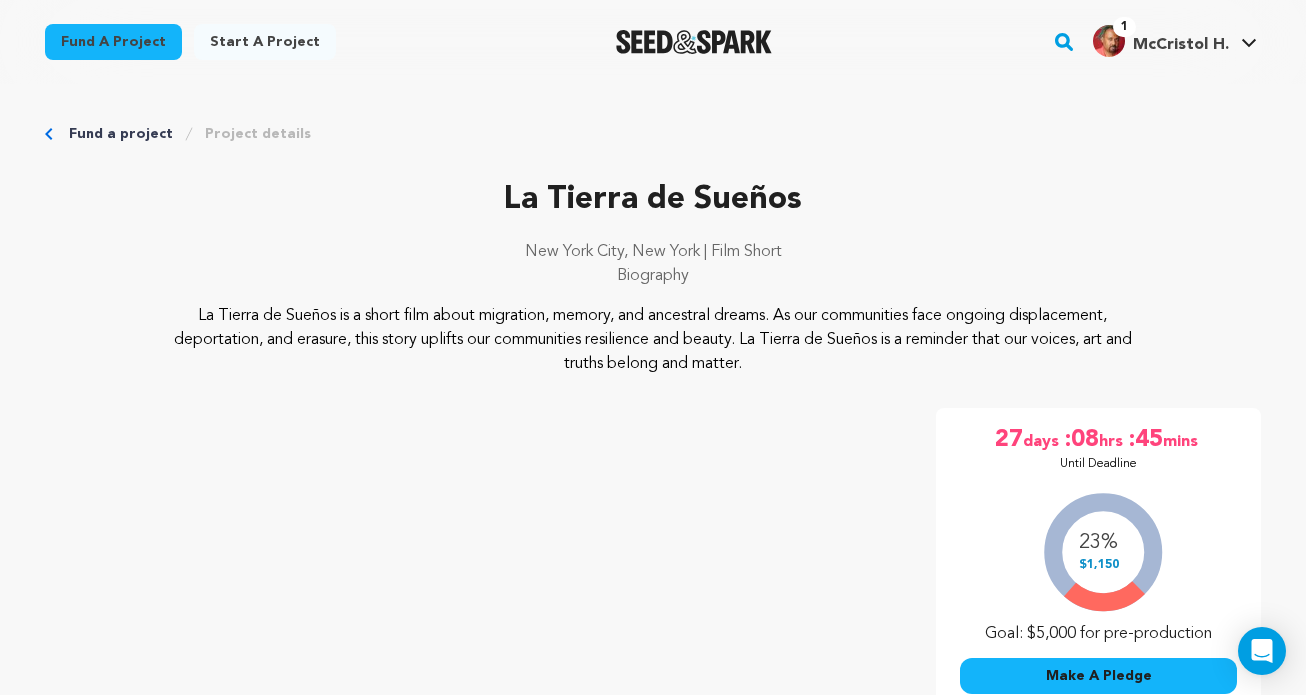 click on "Fund a project" at bounding box center (121, 134) 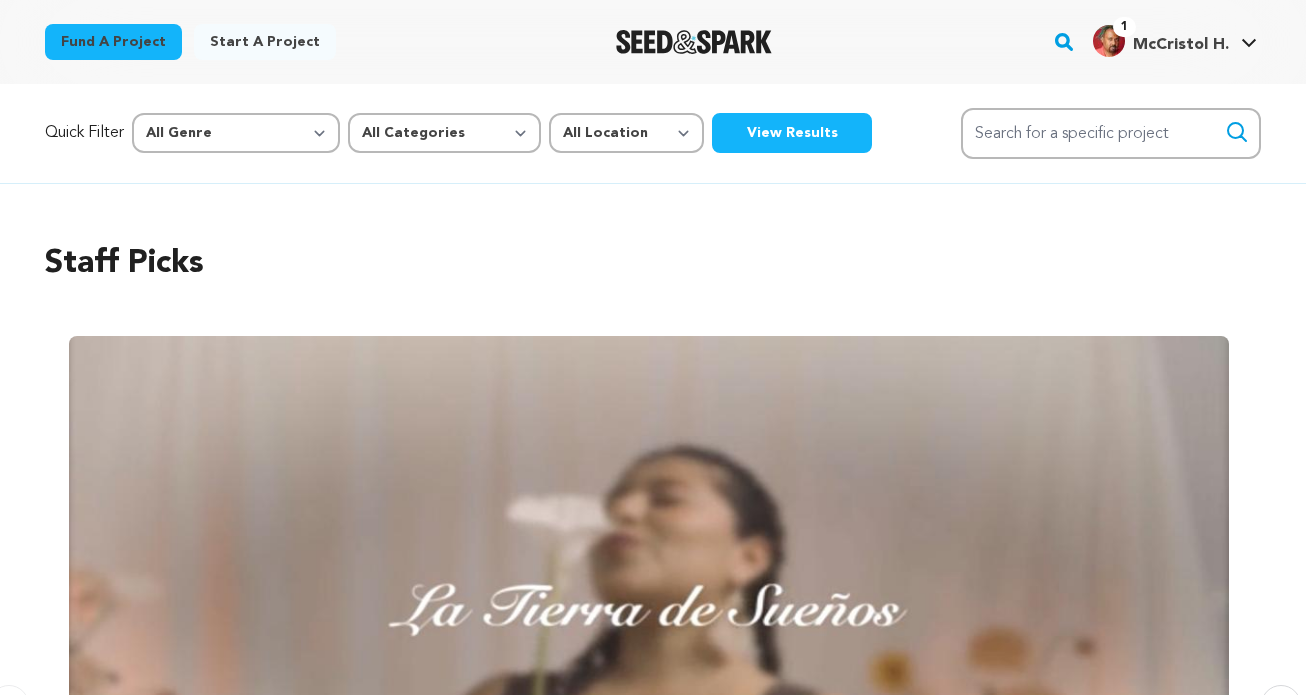 scroll, scrollTop: 0, scrollLeft: 0, axis: both 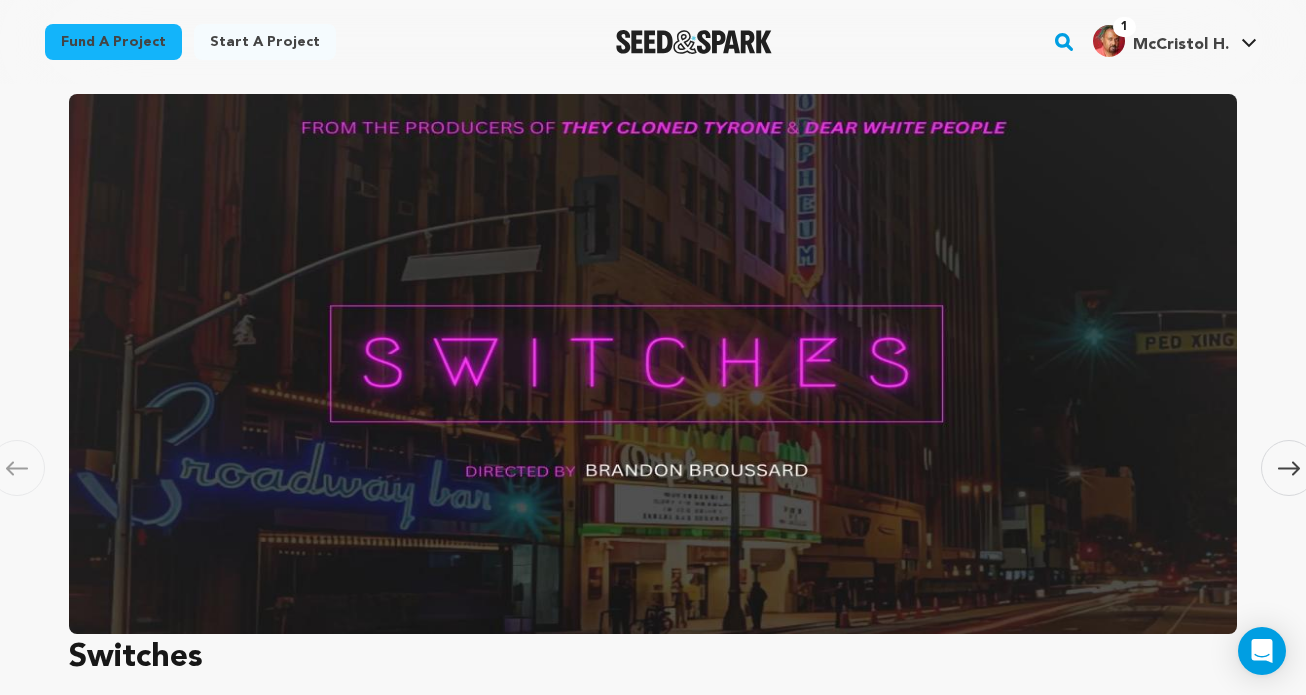 click at bounding box center [653, 364] 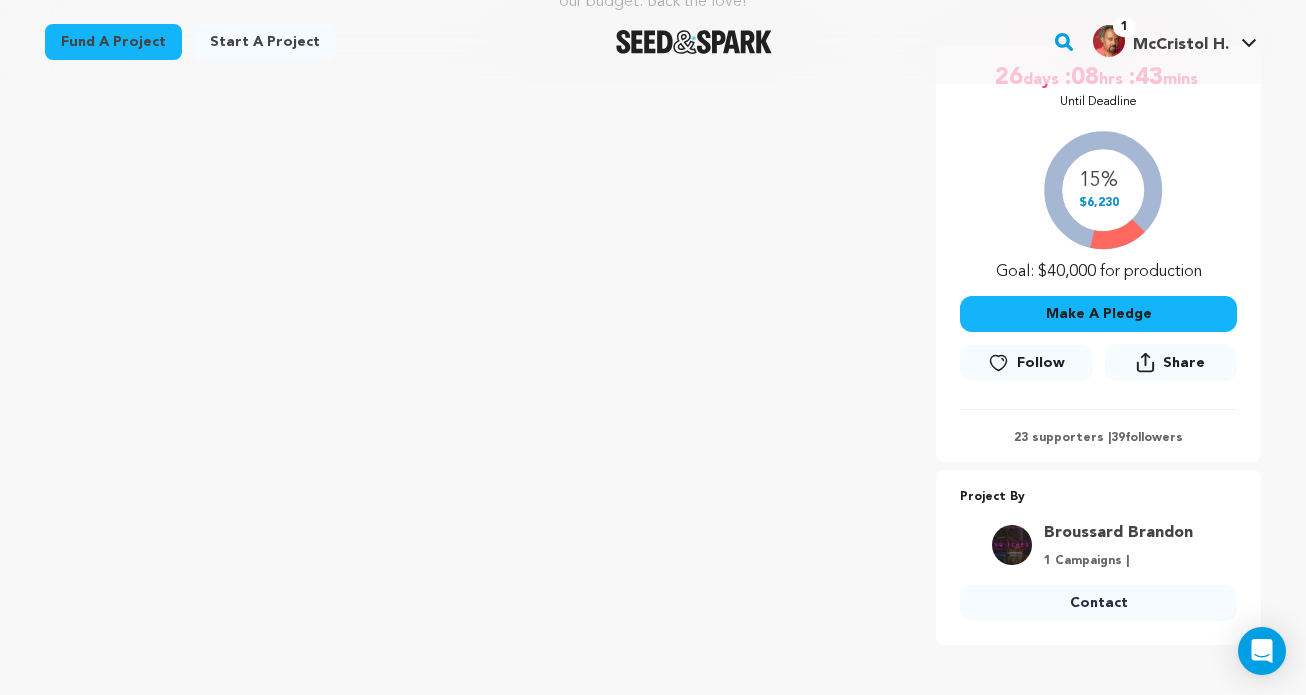 scroll, scrollTop: 337, scrollLeft: 0, axis: vertical 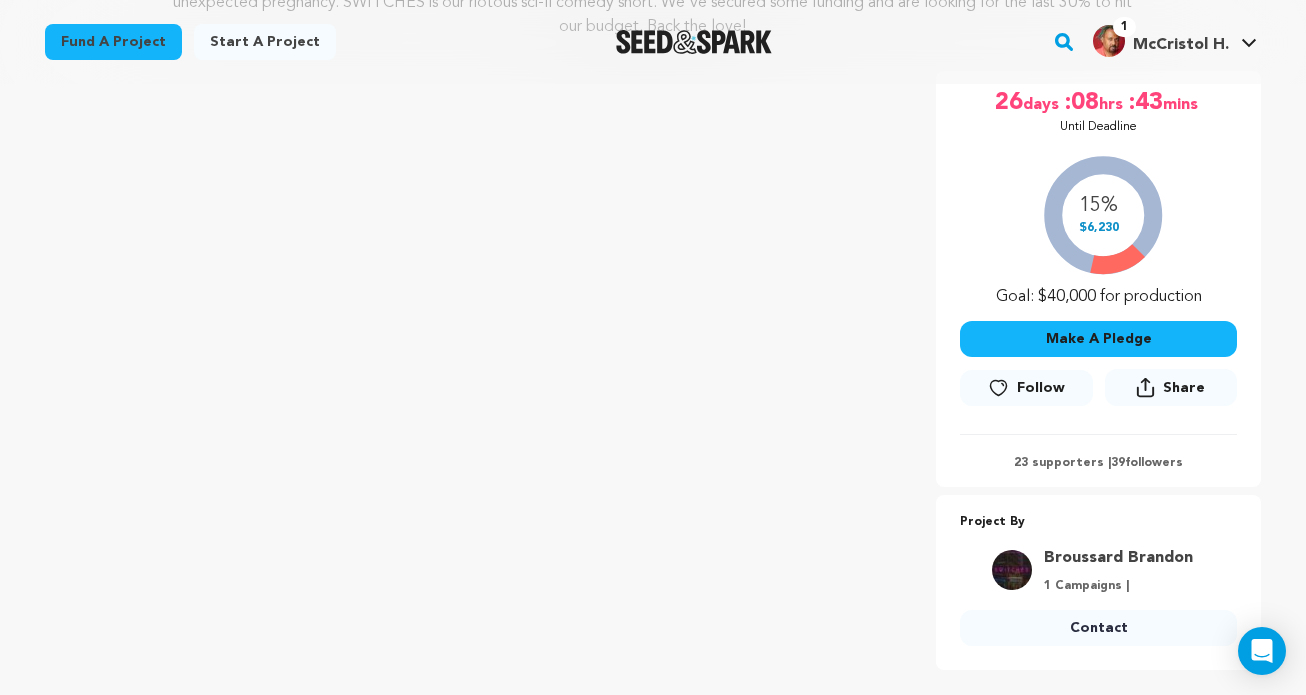 drag, startPoint x: 1003, startPoint y: 386, endPoint x: 920, endPoint y: 411, distance: 86.683334 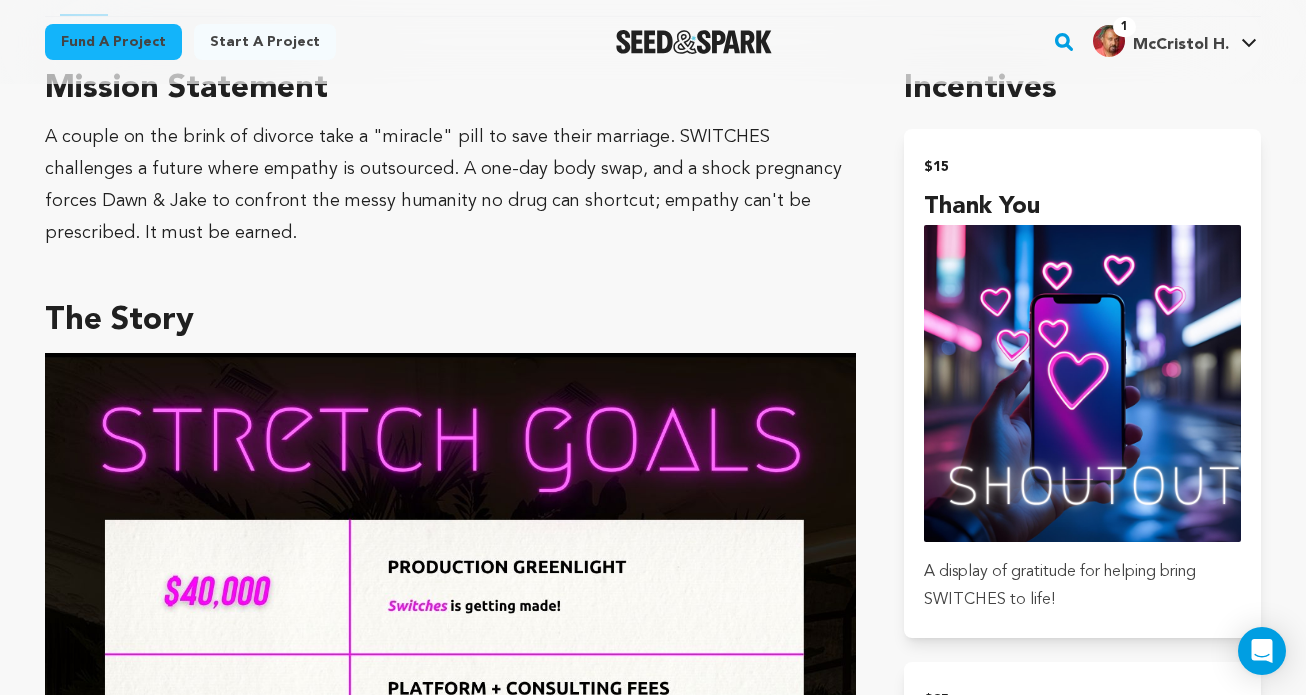 scroll, scrollTop: 1208, scrollLeft: 0, axis: vertical 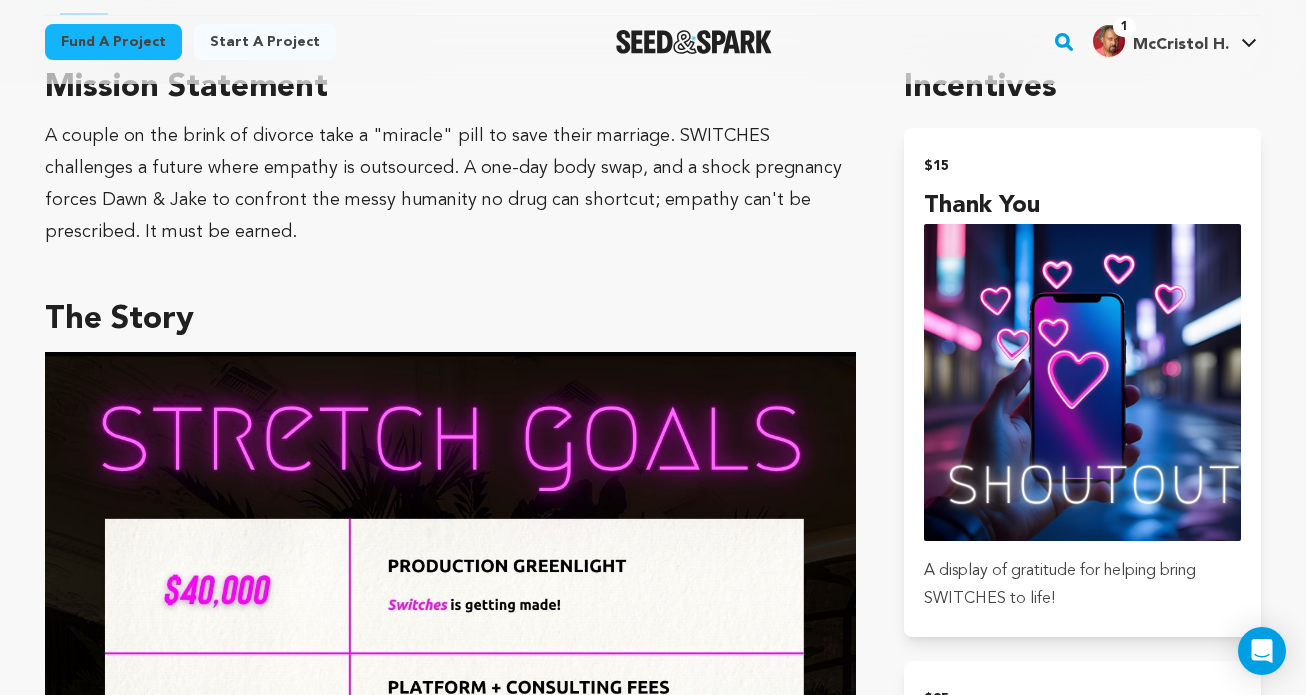 drag, startPoint x: 1068, startPoint y: 591, endPoint x: 584, endPoint y: 249, distance: 592.6382 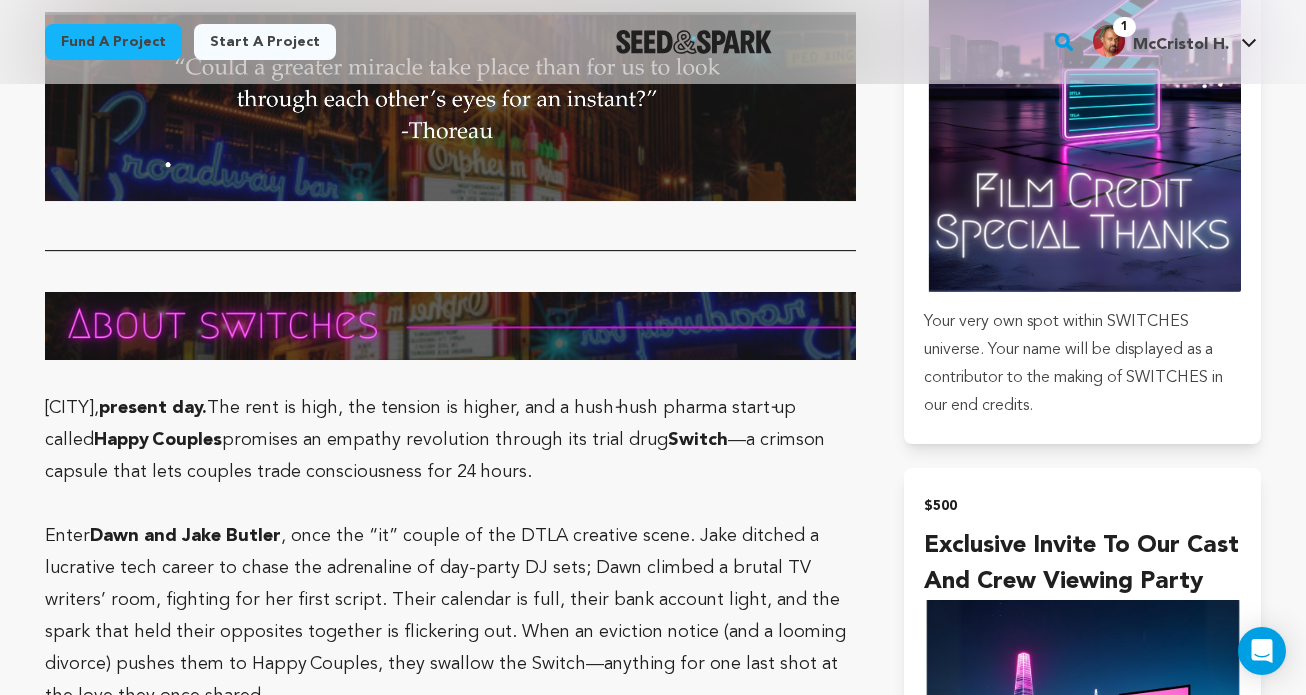 scroll, scrollTop: 3208, scrollLeft: 0, axis: vertical 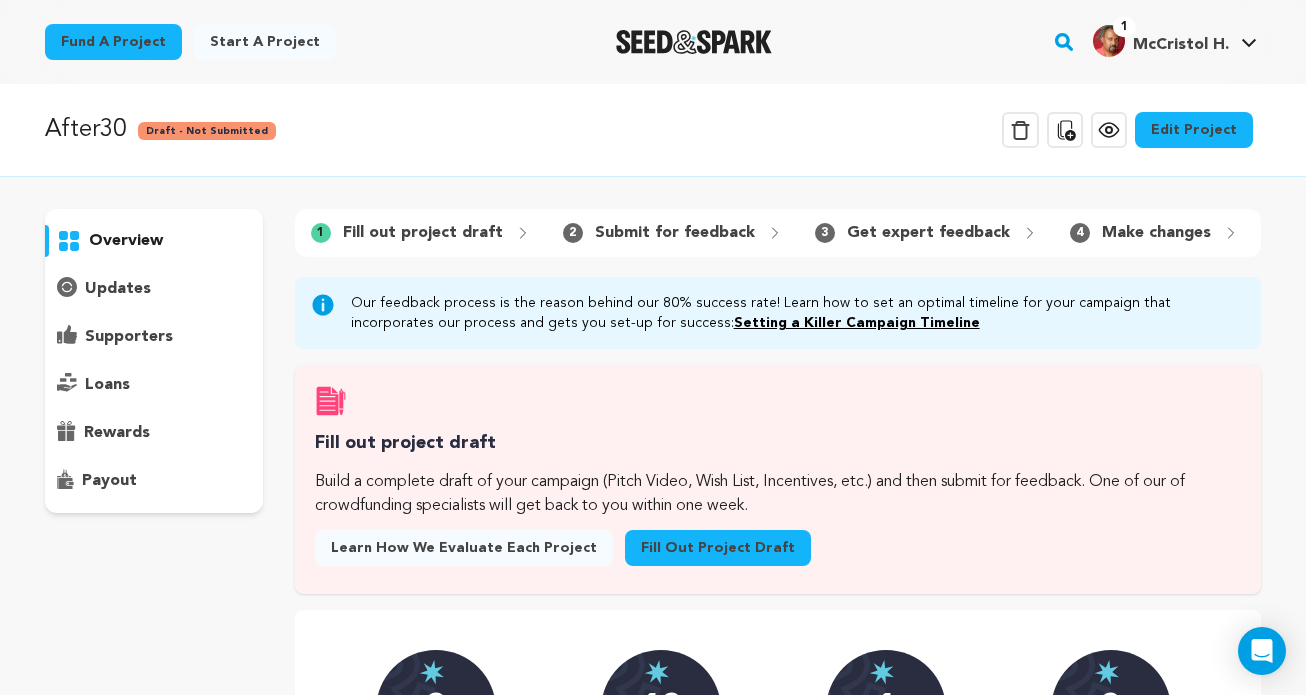 click 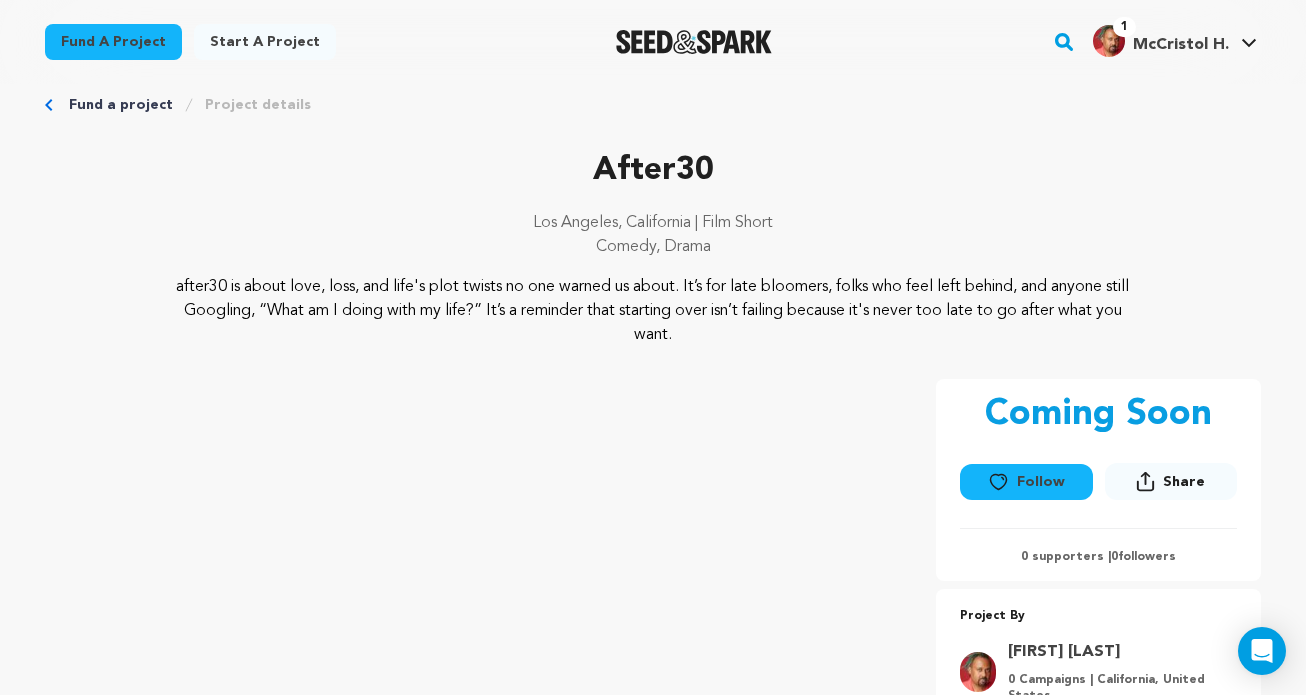 scroll, scrollTop: 0, scrollLeft: 0, axis: both 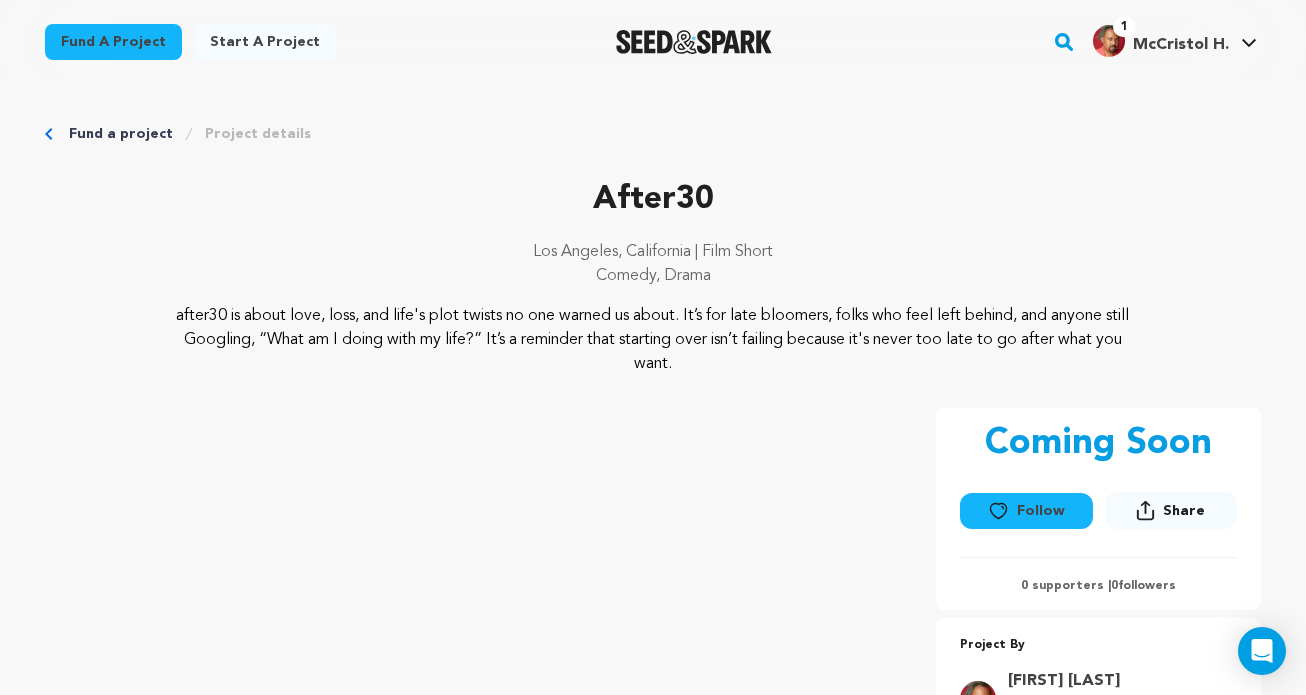 click on "Fund a project" at bounding box center [121, 134] 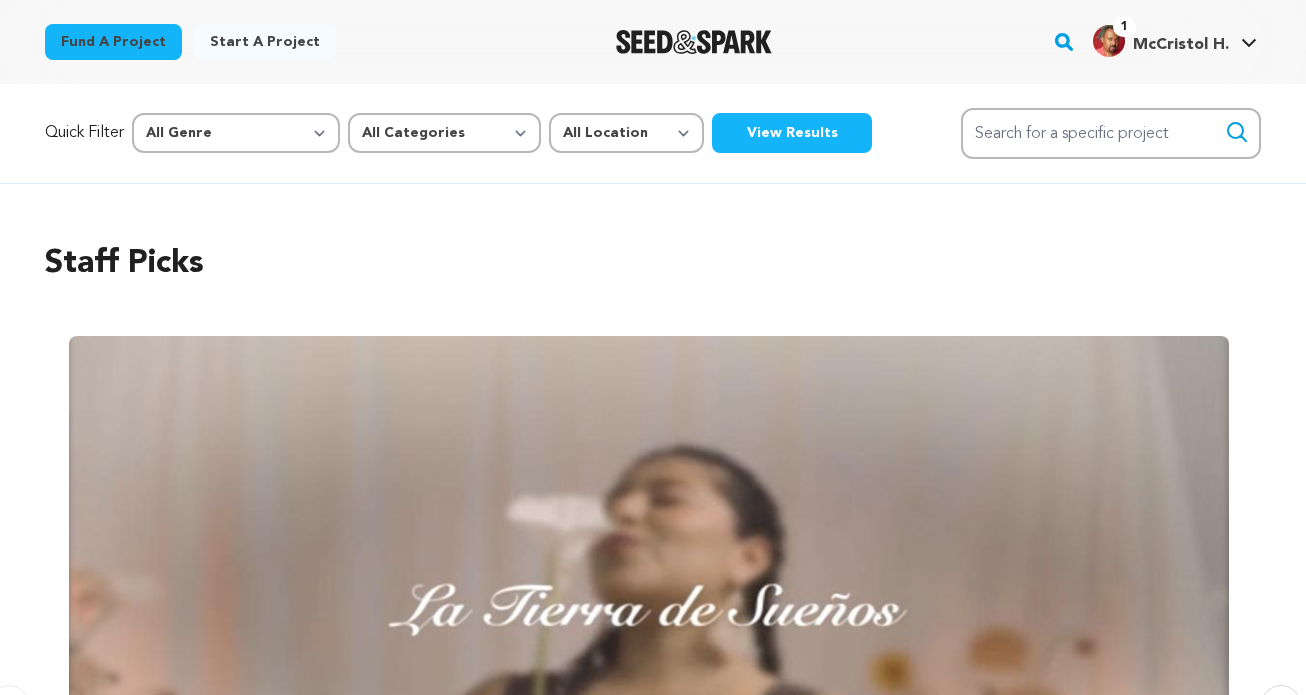 scroll, scrollTop: 0, scrollLeft: 0, axis: both 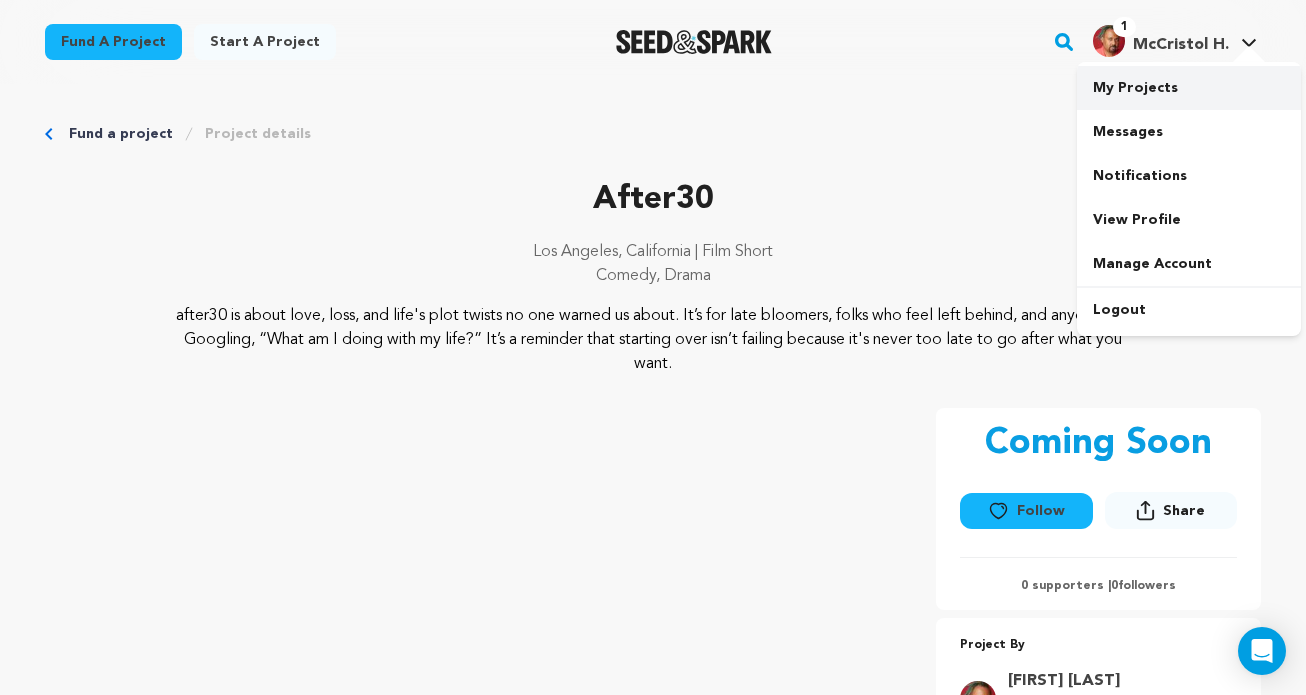 click on "My Projects" at bounding box center (1189, 88) 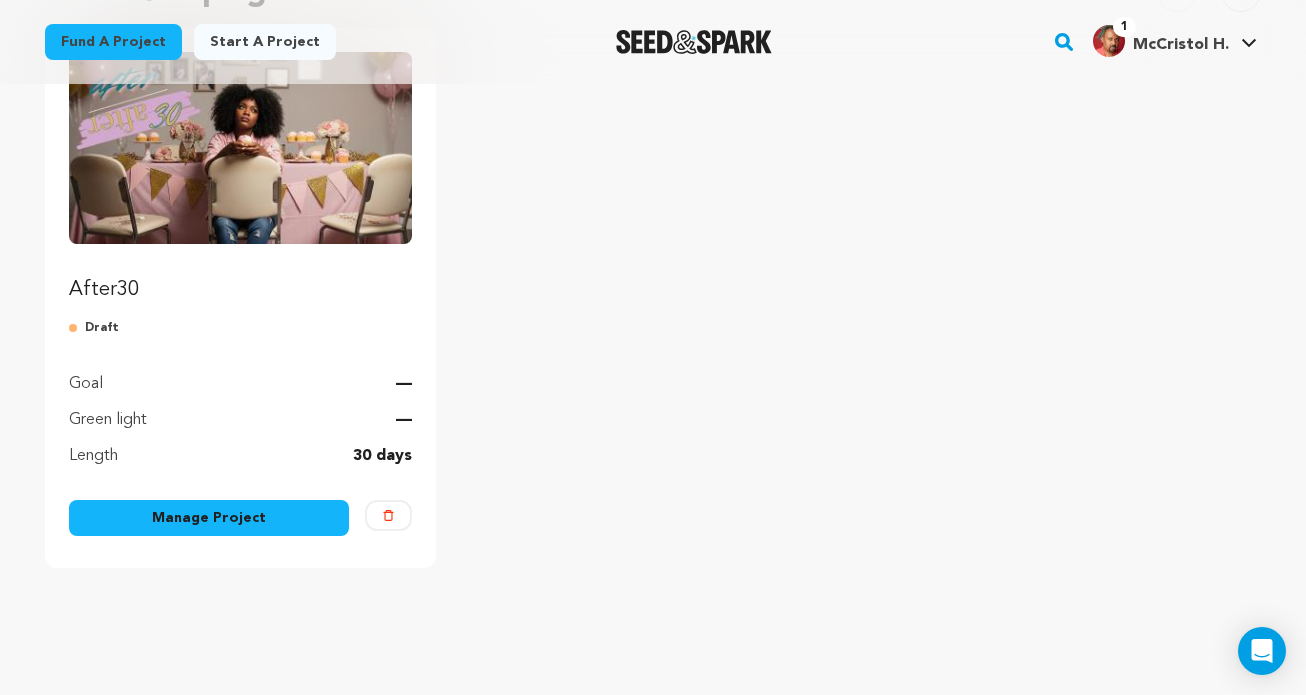 scroll, scrollTop: 271, scrollLeft: 0, axis: vertical 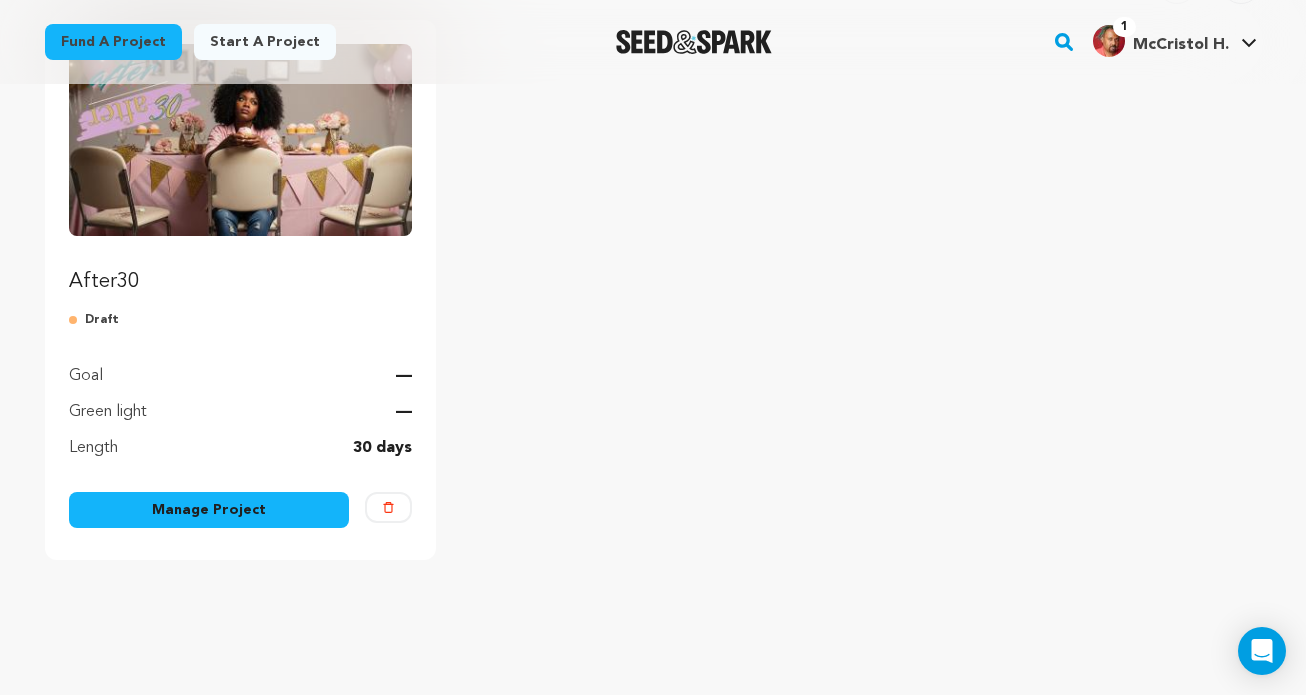 click on "Manage Project" at bounding box center [209, 510] 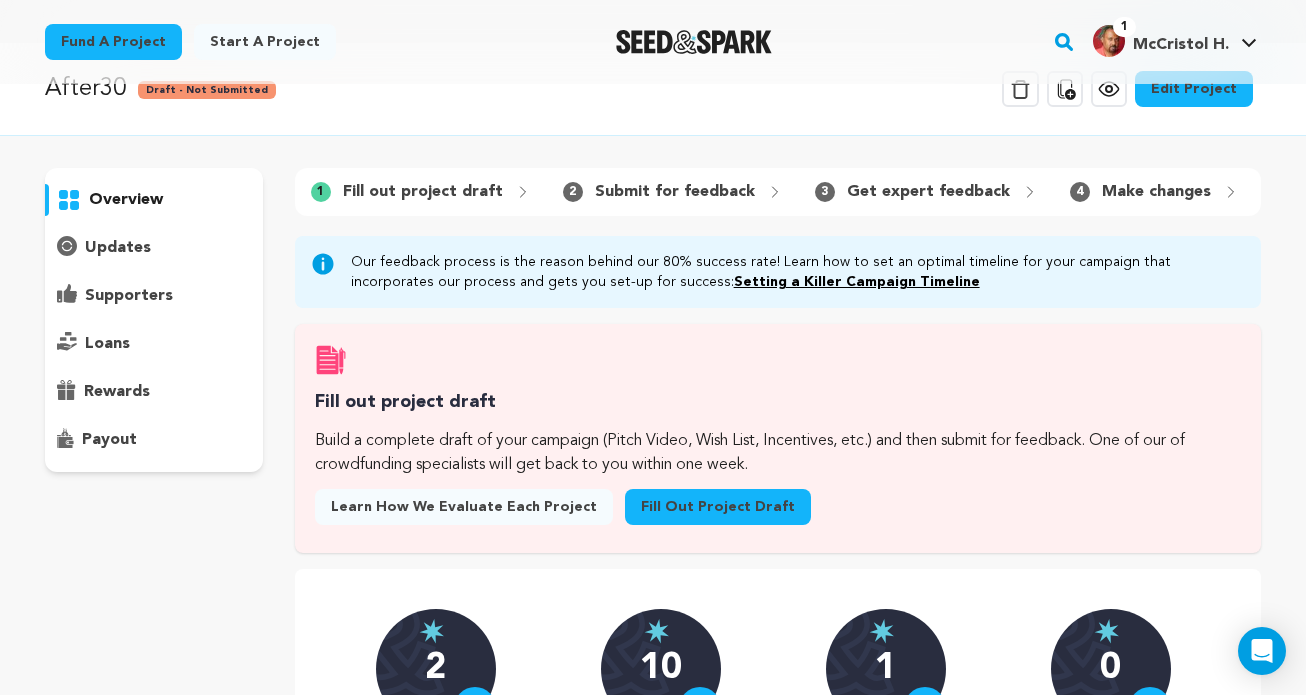 scroll, scrollTop: 0, scrollLeft: 0, axis: both 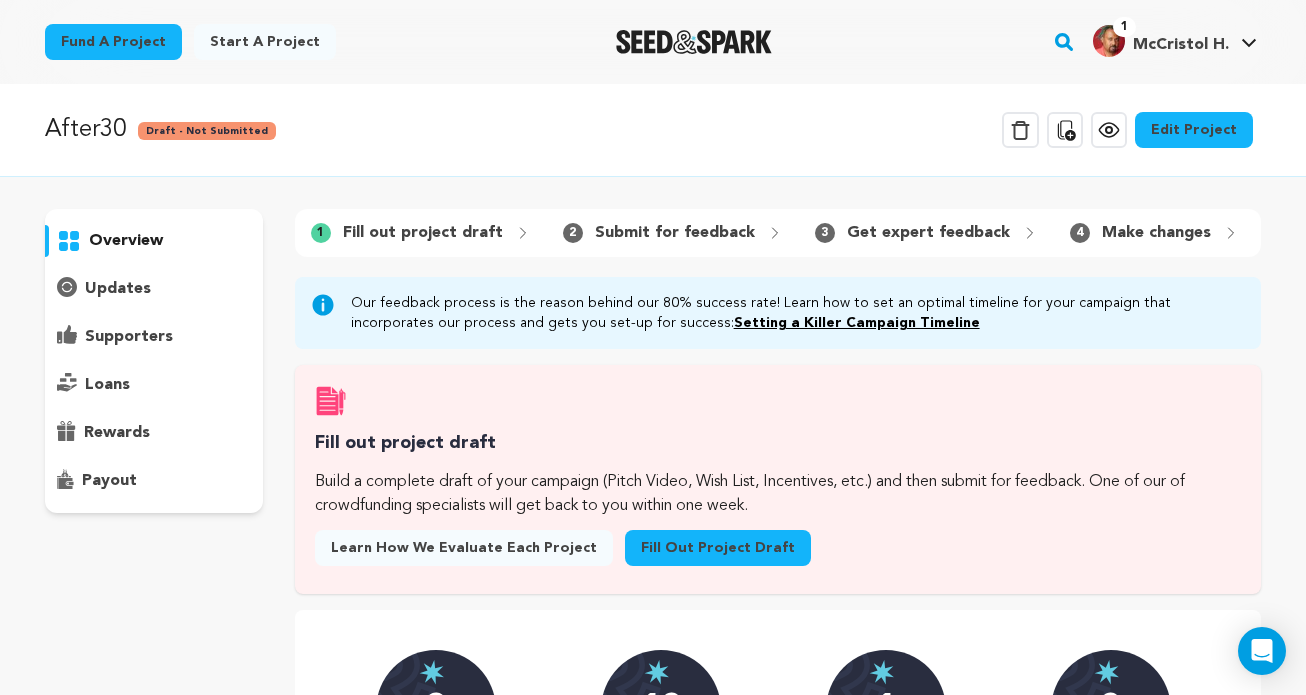 click on "Edit Project" at bounding box center [1194, 130] 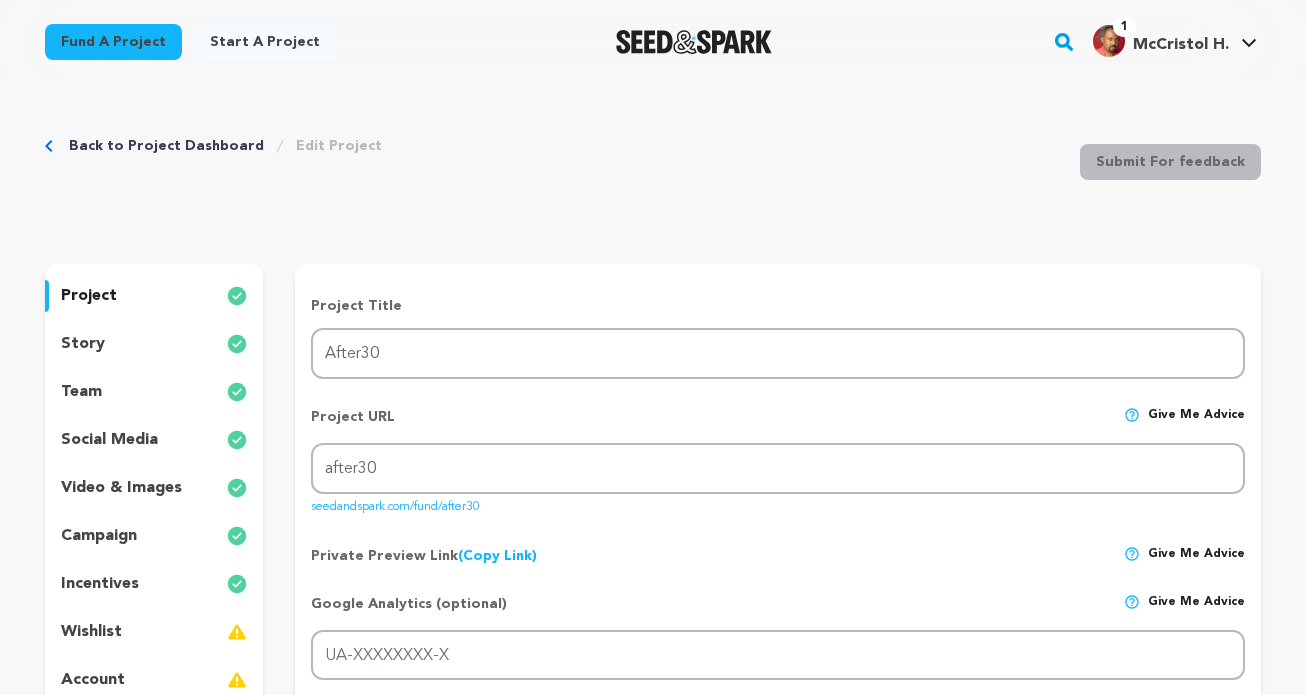 scroll, scrollTop: 0, scrollLeft: 0, axis: both 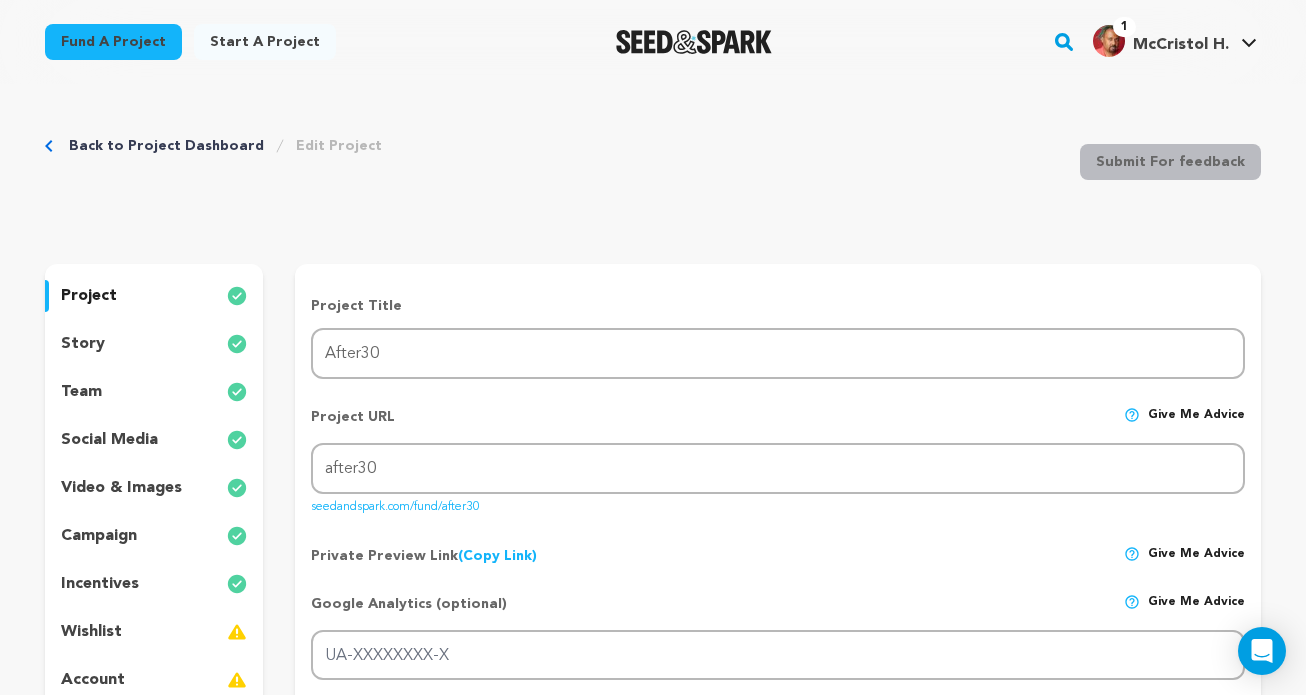 click on "story" at bounding box center [83, 344] 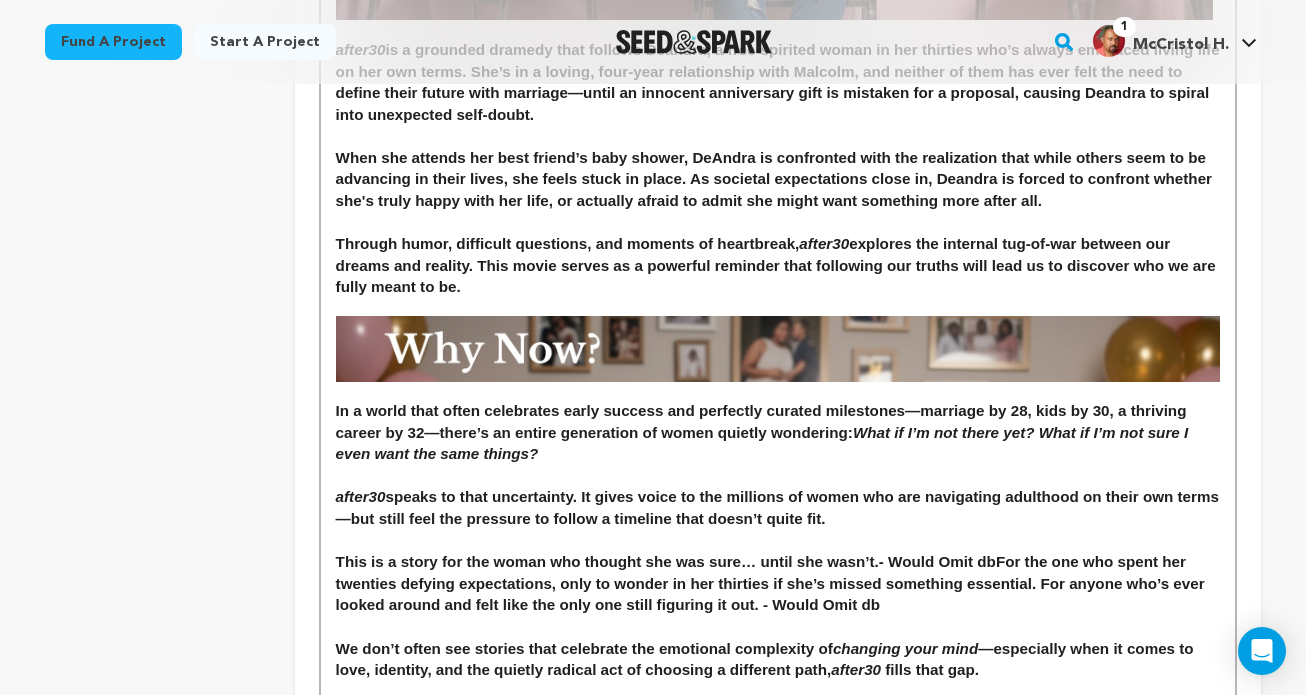 scroll, scrollTop: 795, scrollLeft: 0, axis: vertical 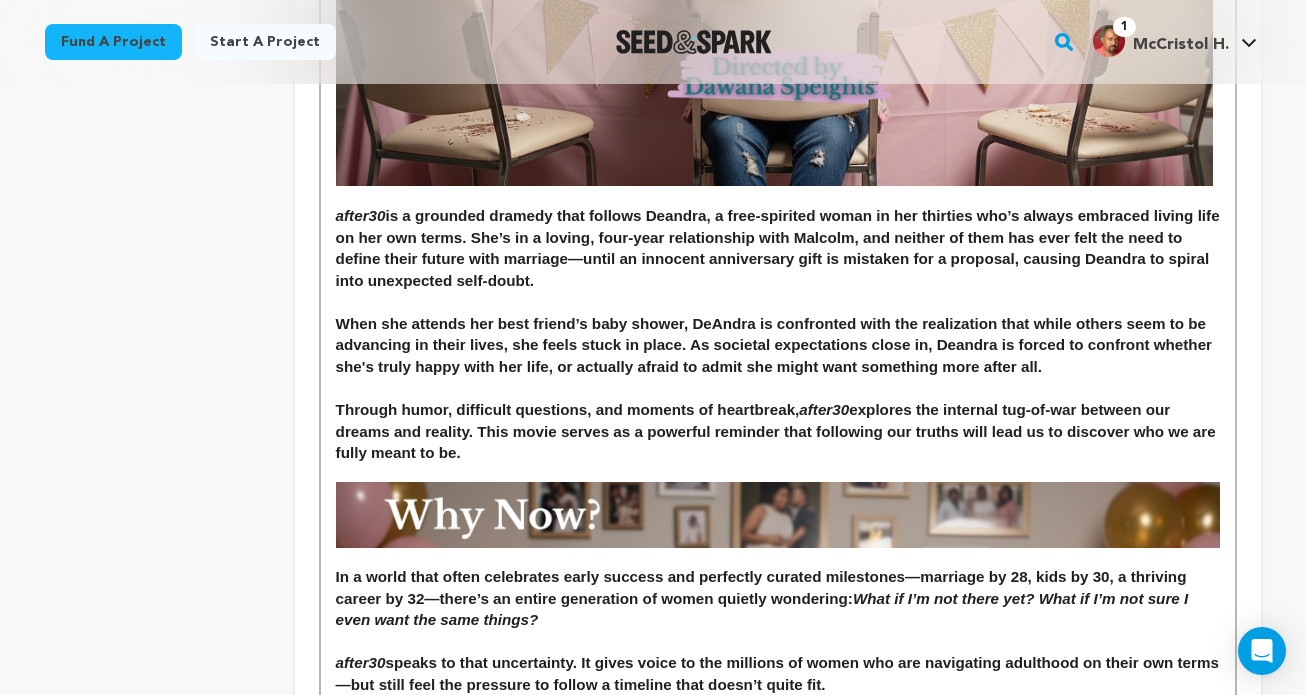 drag, startPoint x: 518, startPoint y: 452, endPoint x: 306, endPoint y: 211, distance: 320.97507 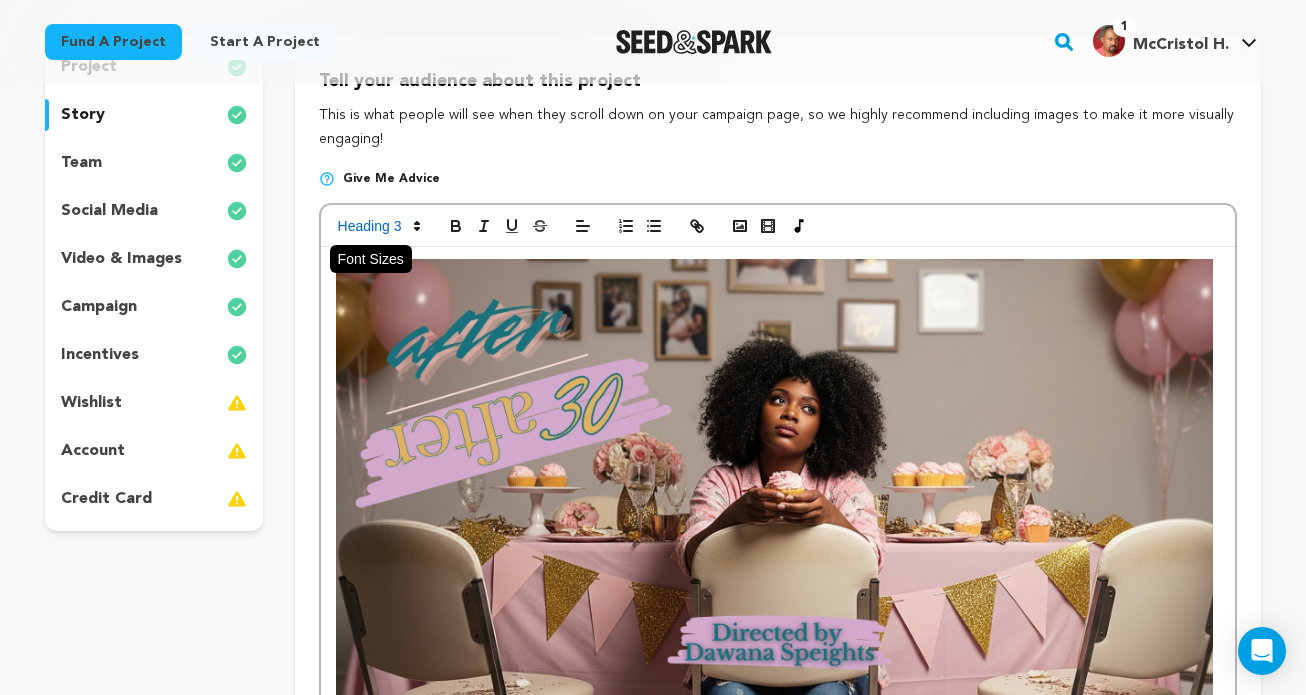 scroll, scrollTop: 230, scrollLeft: 0, axis: vertical 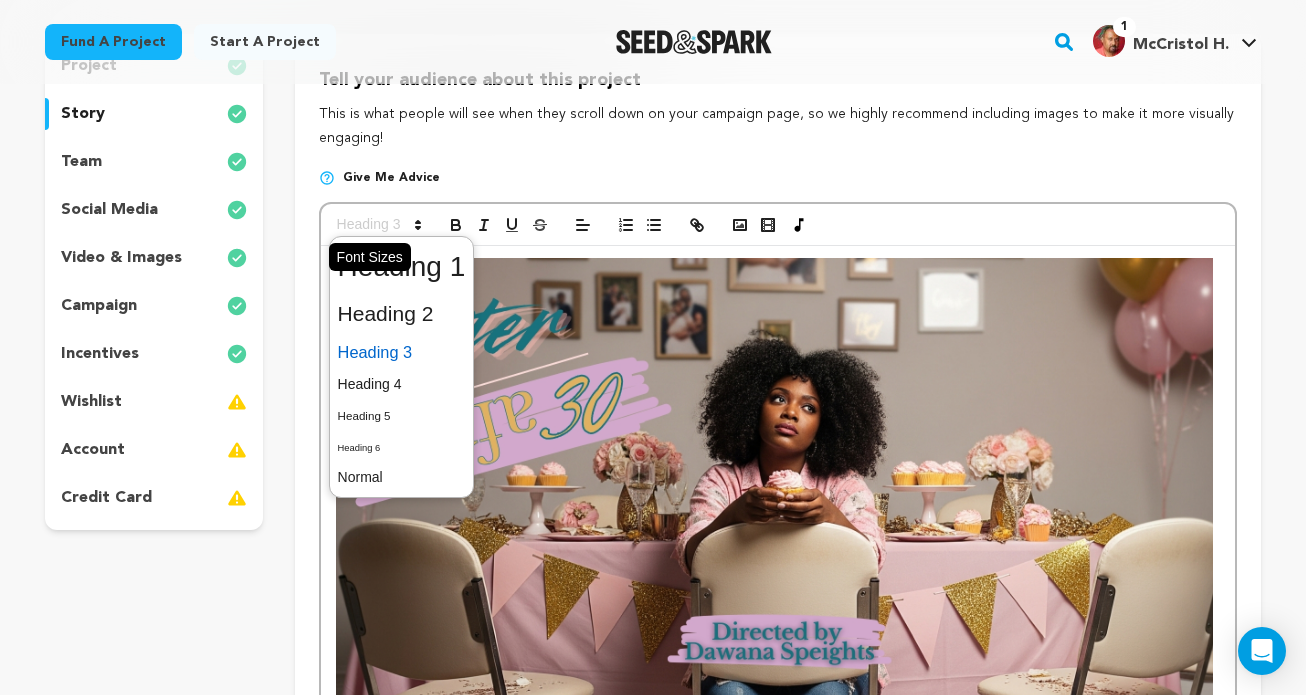 click 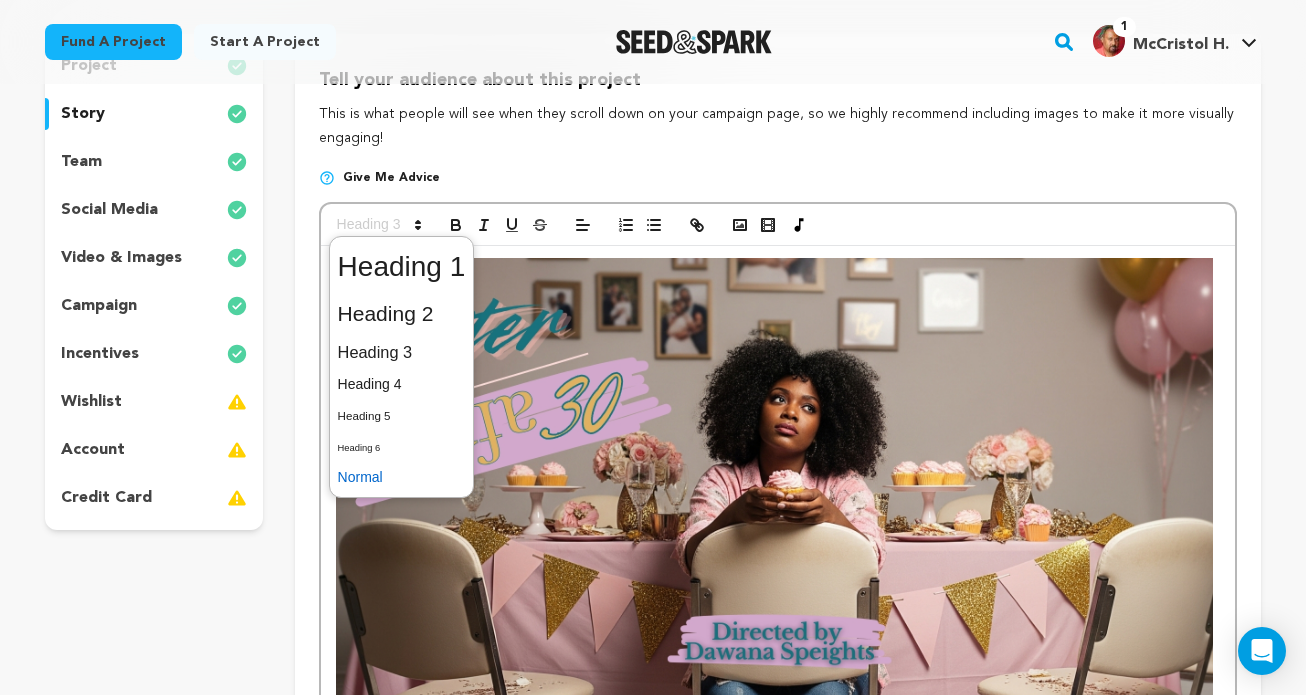 click at bounding box center [402, 477] 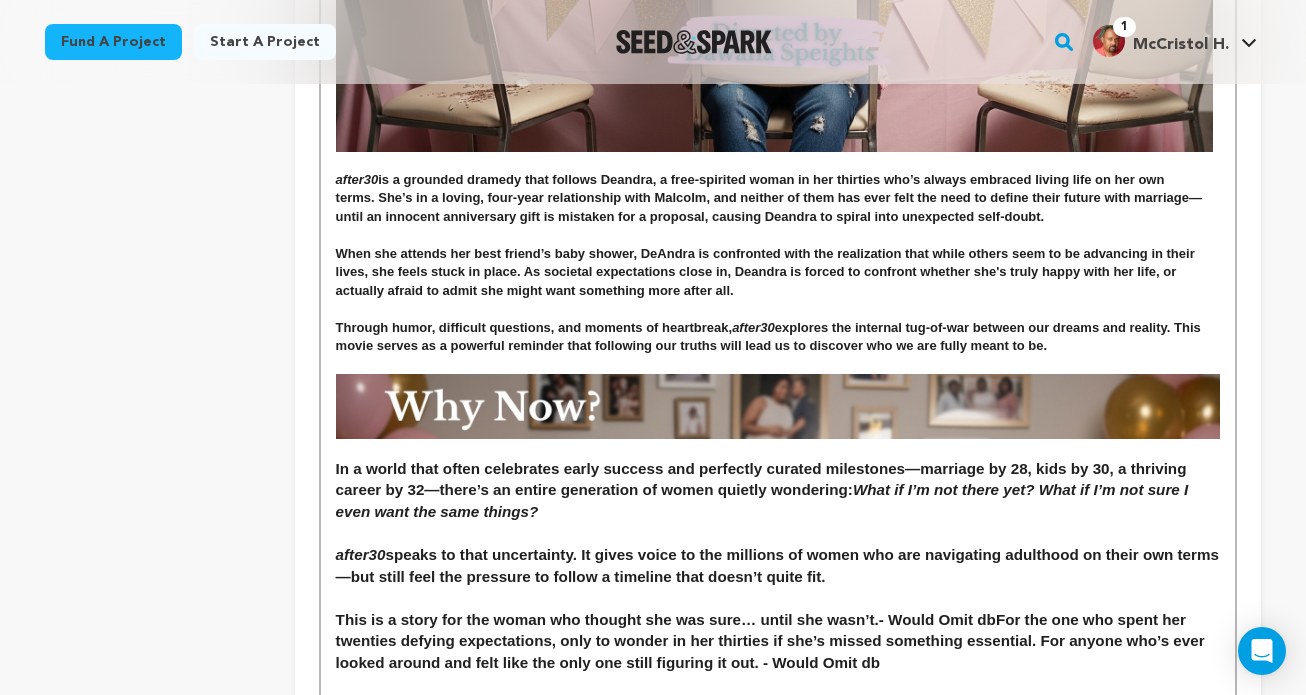 scroll, scrollTop: 840, scrollLeft: 0, axis: vertical 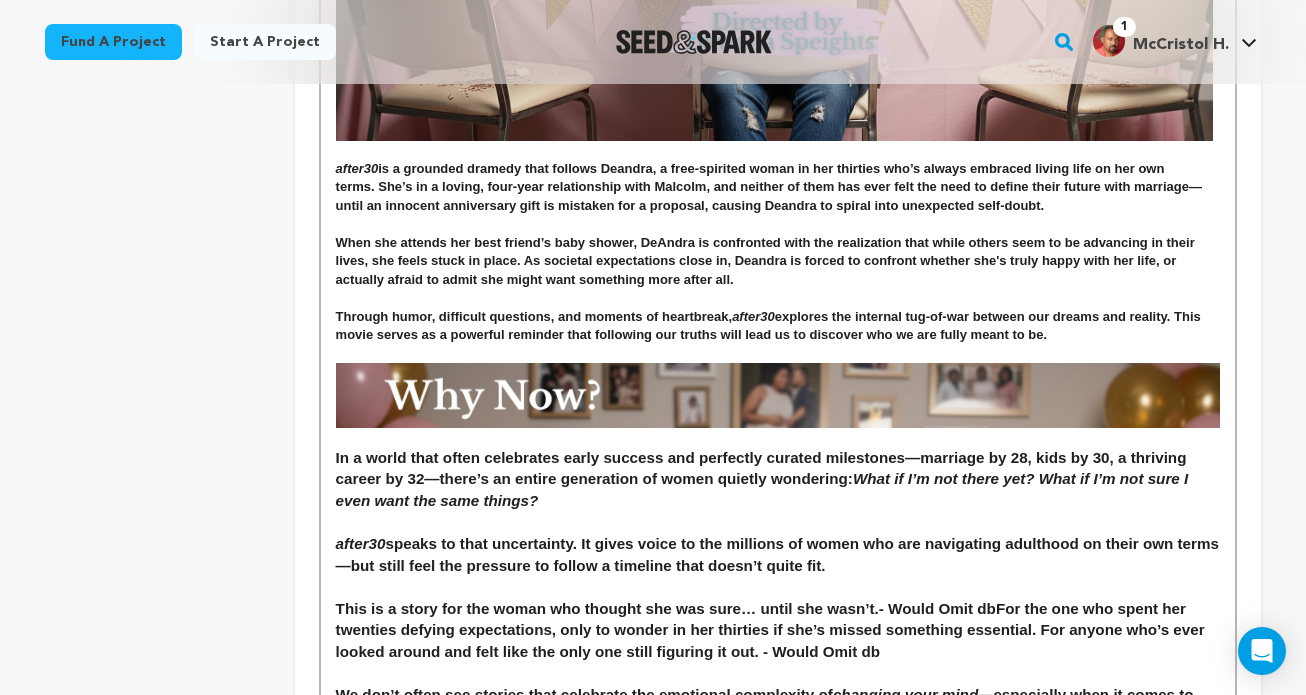 click at bounding box center (778, 523) 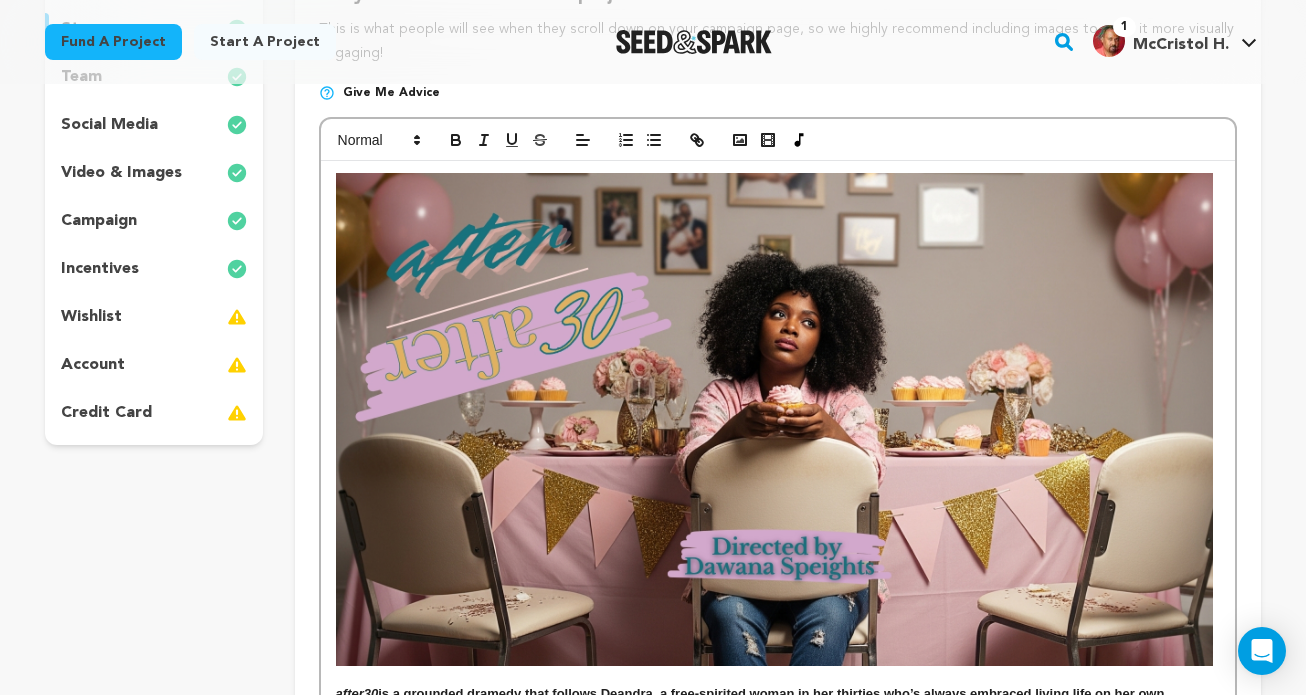 scroll, scrollTop: 240, scrollLeft: 0, axis: vertical 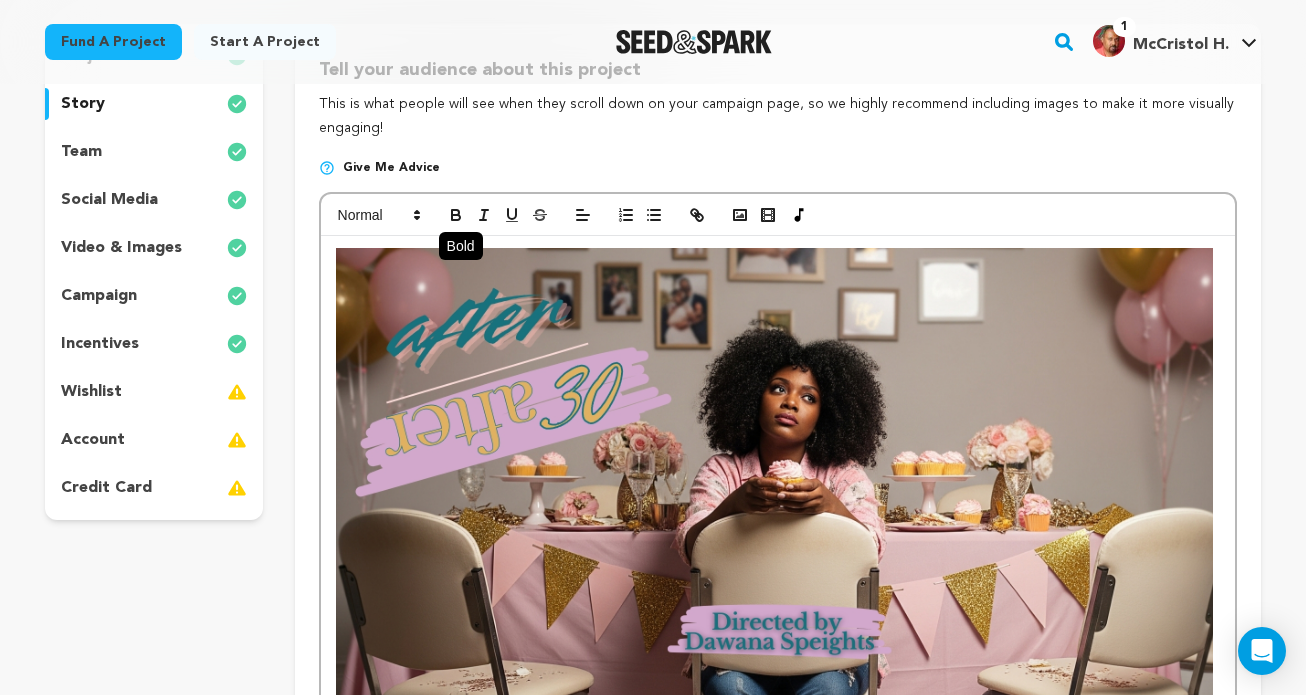 click 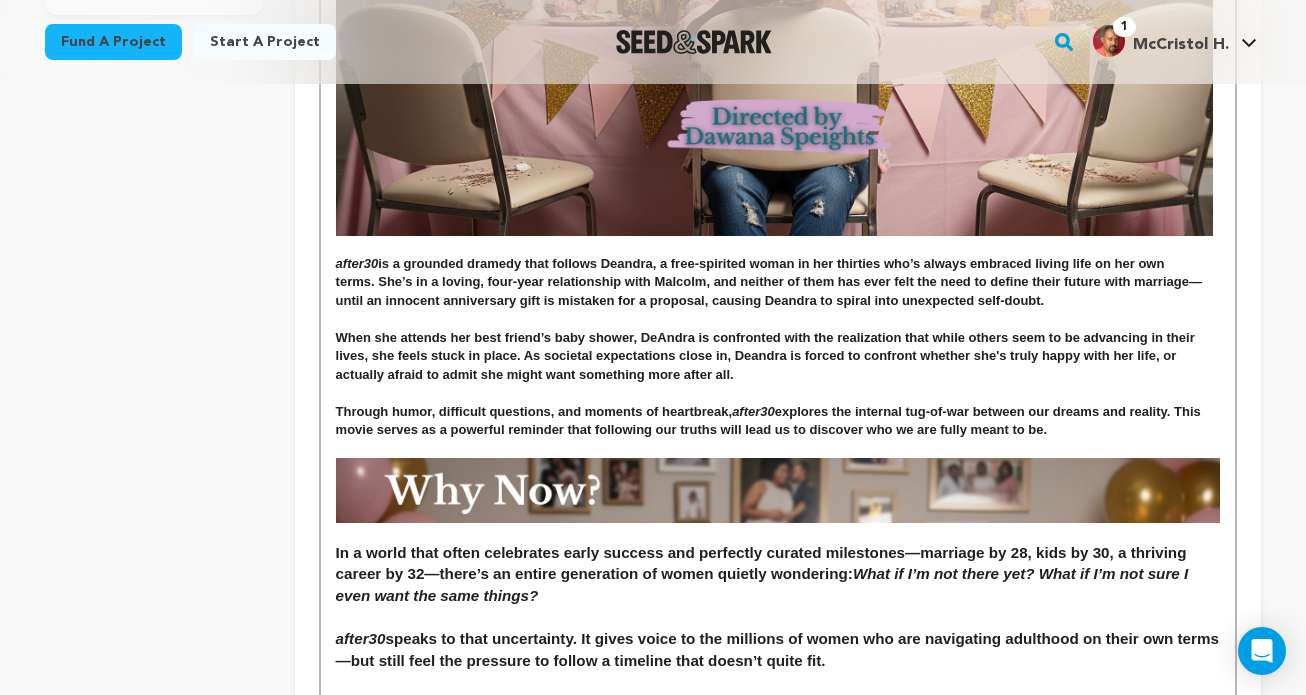 scroll, scrollTop: 743, scrollLeft: 0, axis: vertical 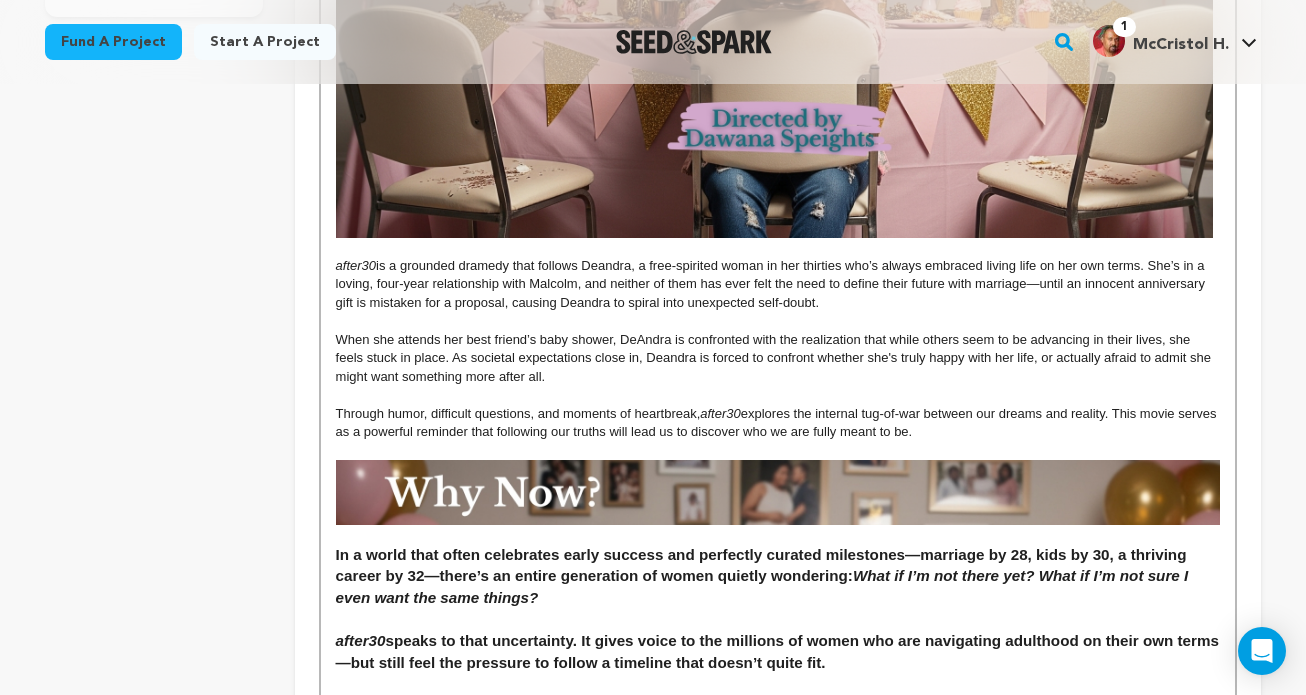 click on "When she attends her best friend’s baby shower, DeAndra is confronted with the realization that while others seem to be advancing in their lives, she feels stuck in place. As societal expectations close in, Deandra is forced to confront whether she's truly happy with her life, or actually afraid to admit she might want something more after all." at bounding box center [775, 358] 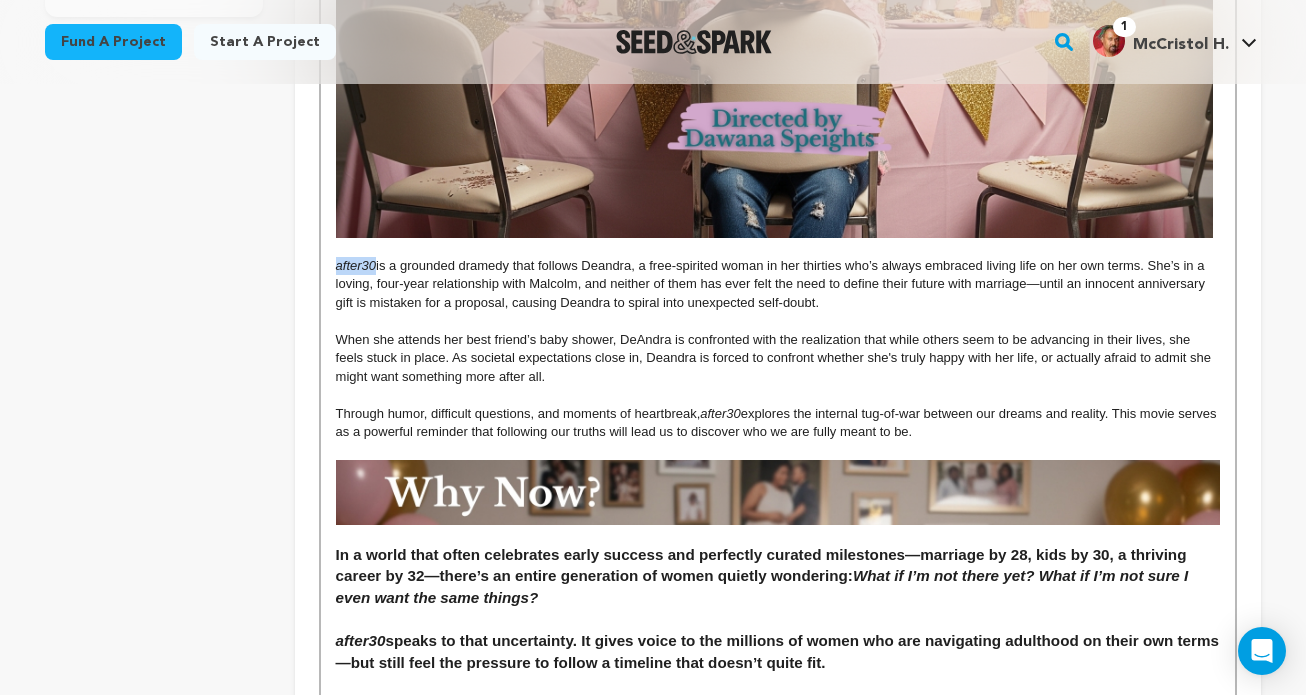 drag, startPoint x: 377, startPoint y: 266, endPoint x: 331, endPoint y: 267, distance: 46.010868 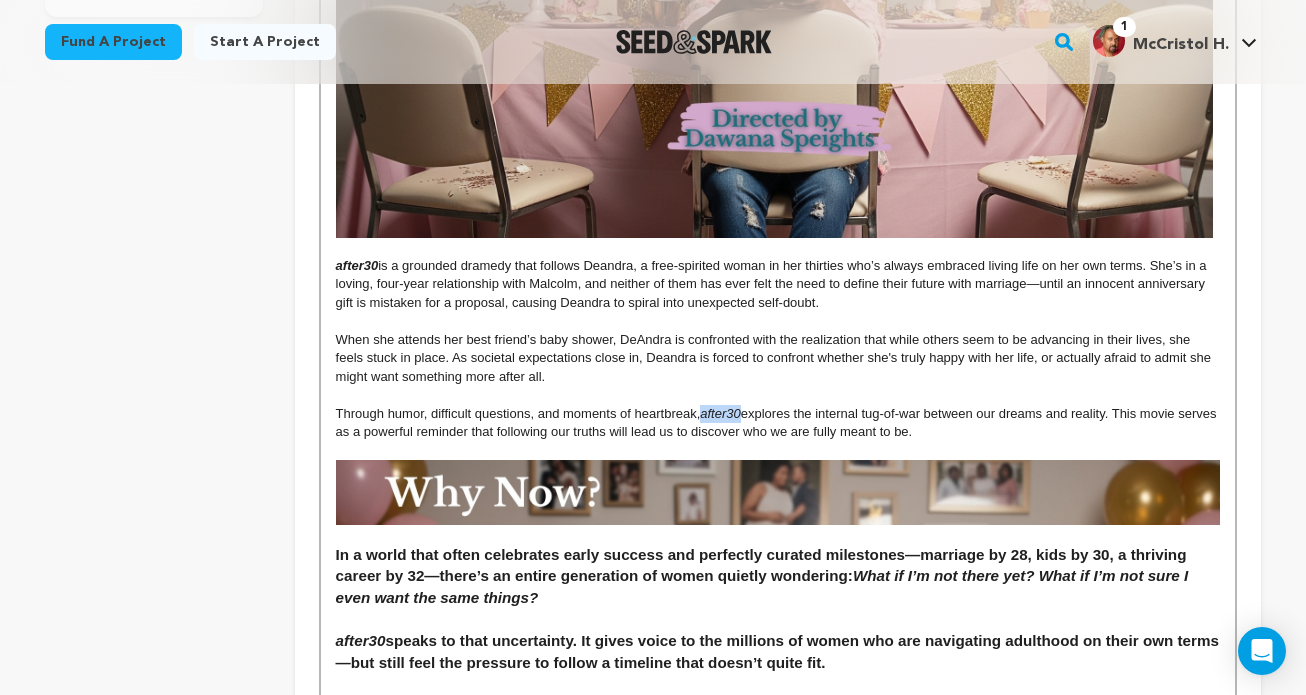 drag, startPoint x: 745, startPoint y: 415, endPoint x: 705, endPoint y: 415, distance: 40 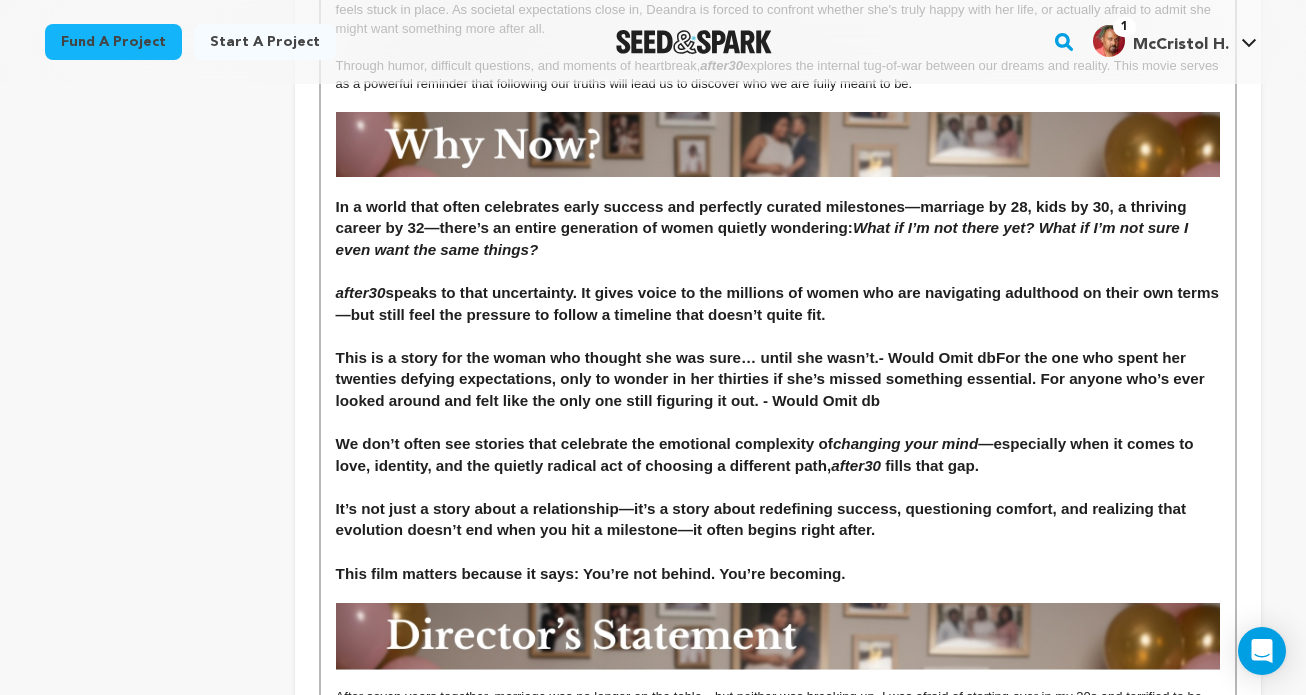 scroll, scrollTop: 1108, scrollLeft: 0, axis: vertical 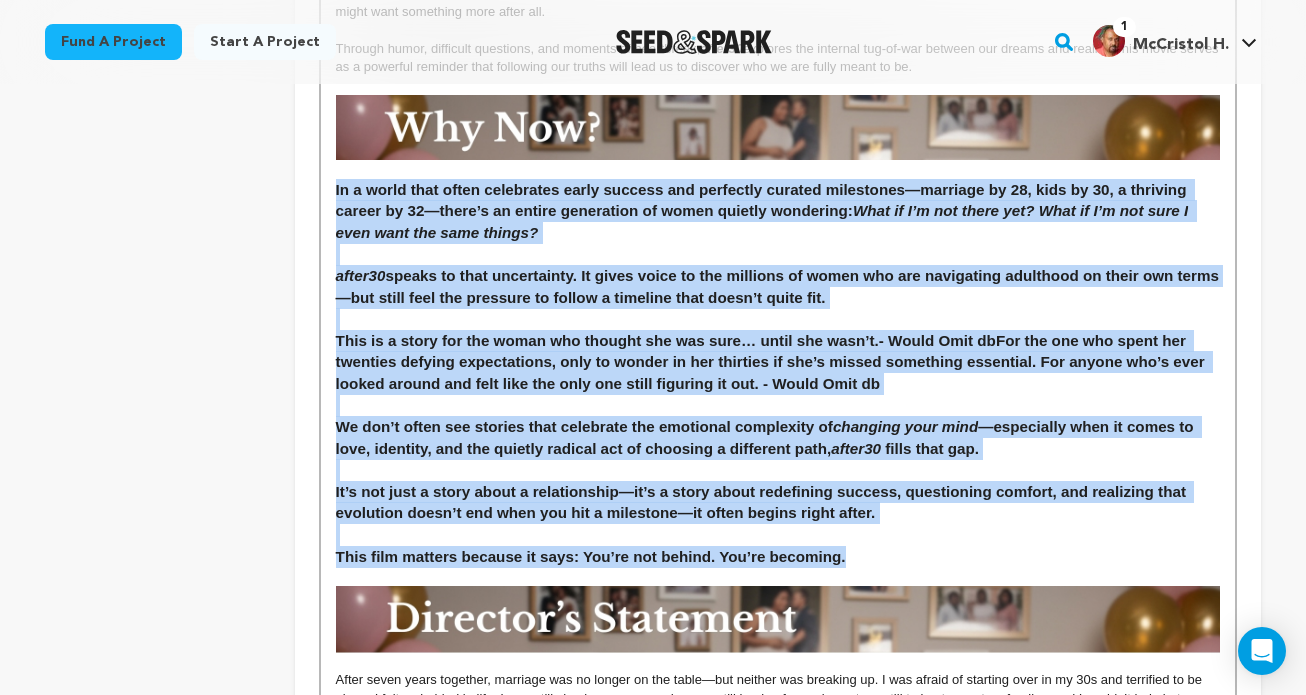 drag, startPoint x: 880, startPoint y: 559, endPoint x: 266, endPoint y: 196, distance: 713.27765 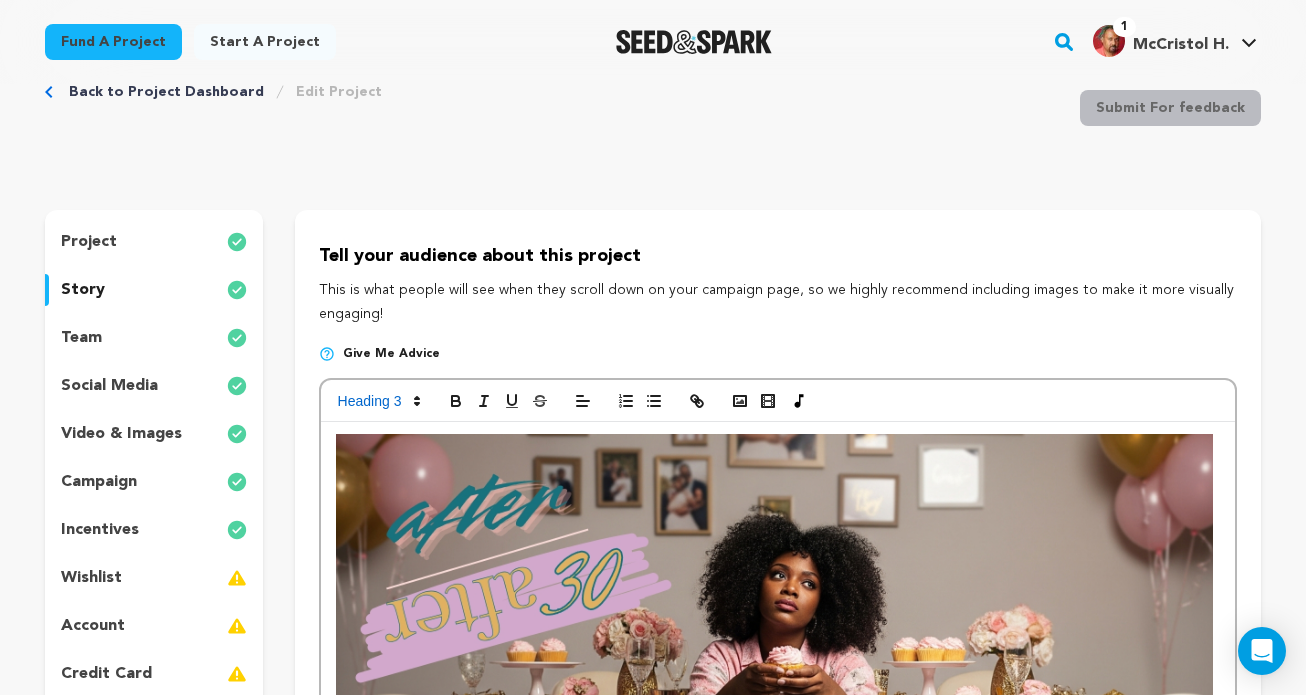 scroll, scrollTop: 49, scrollLeft: 0, axis: vertical 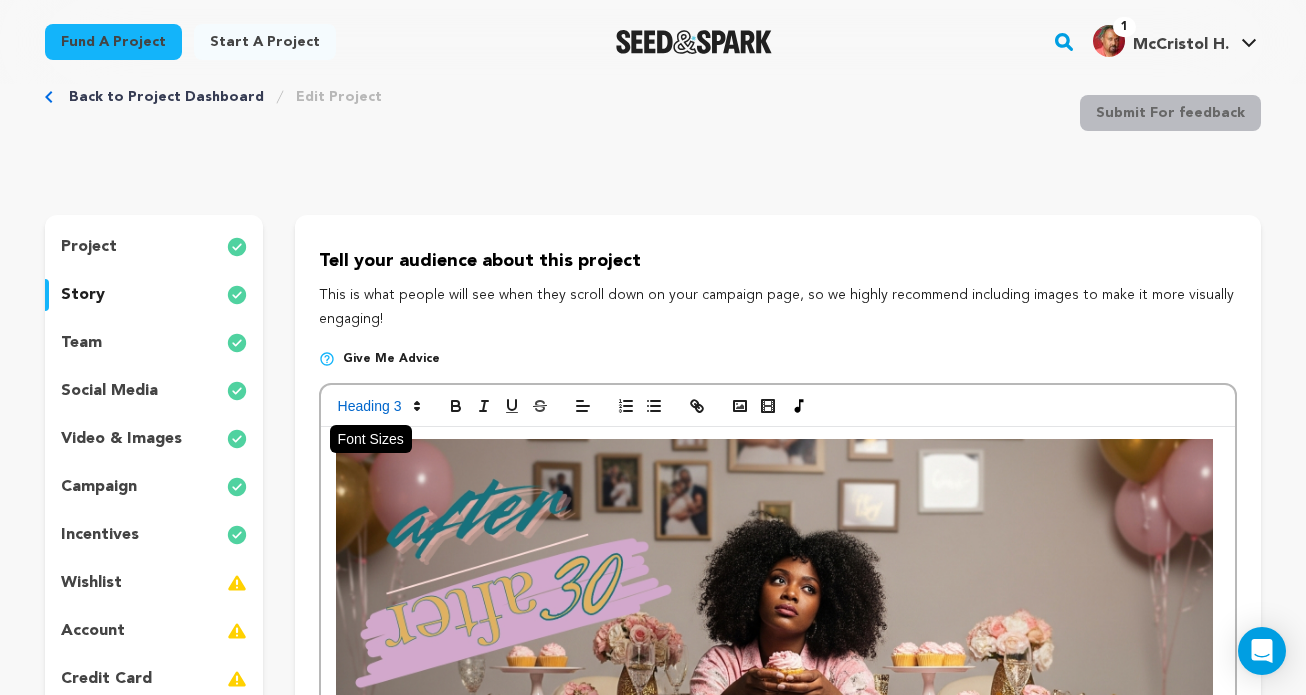click 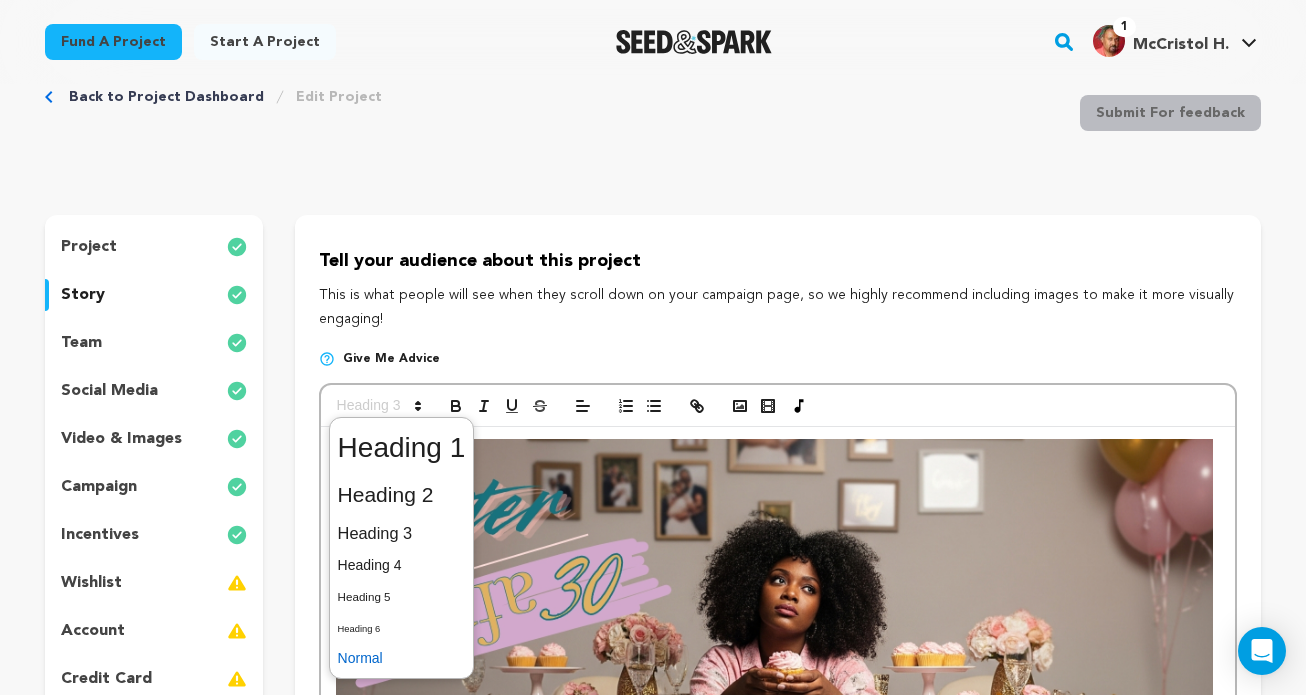 click at bounding box center [402, 658] 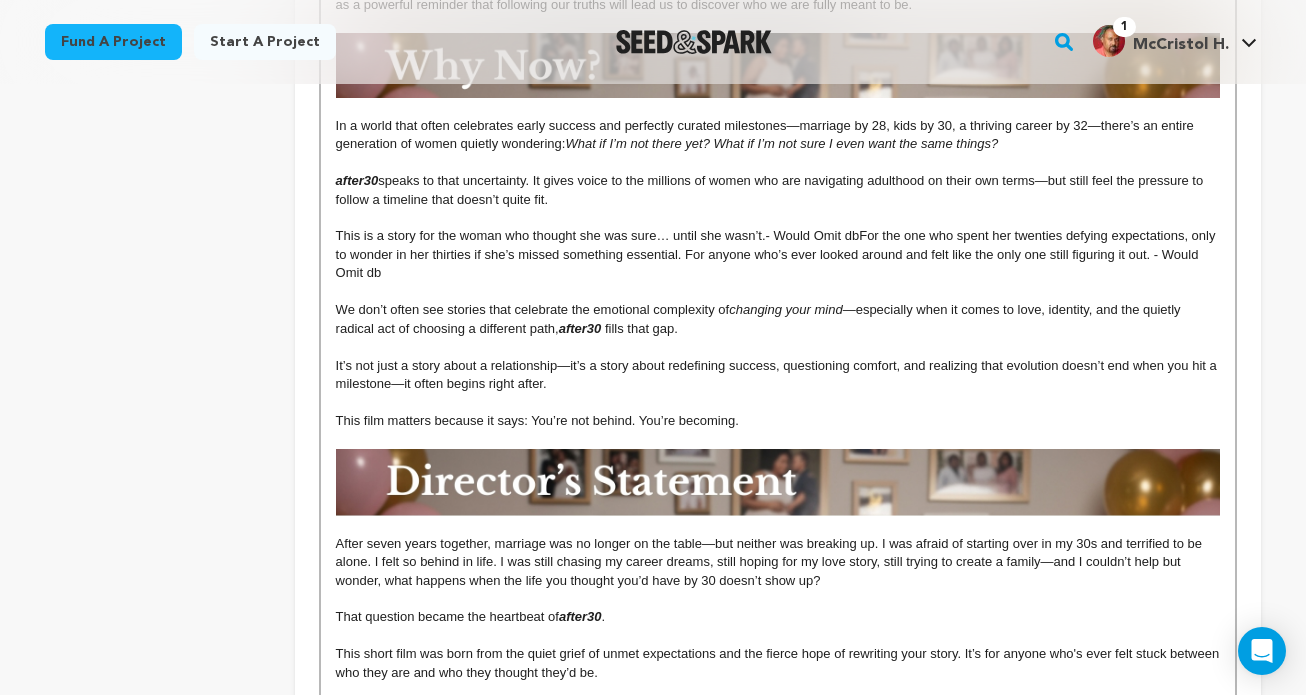 scroll, scrollTop: 1164, scrollLeft: 0, axis: vertical 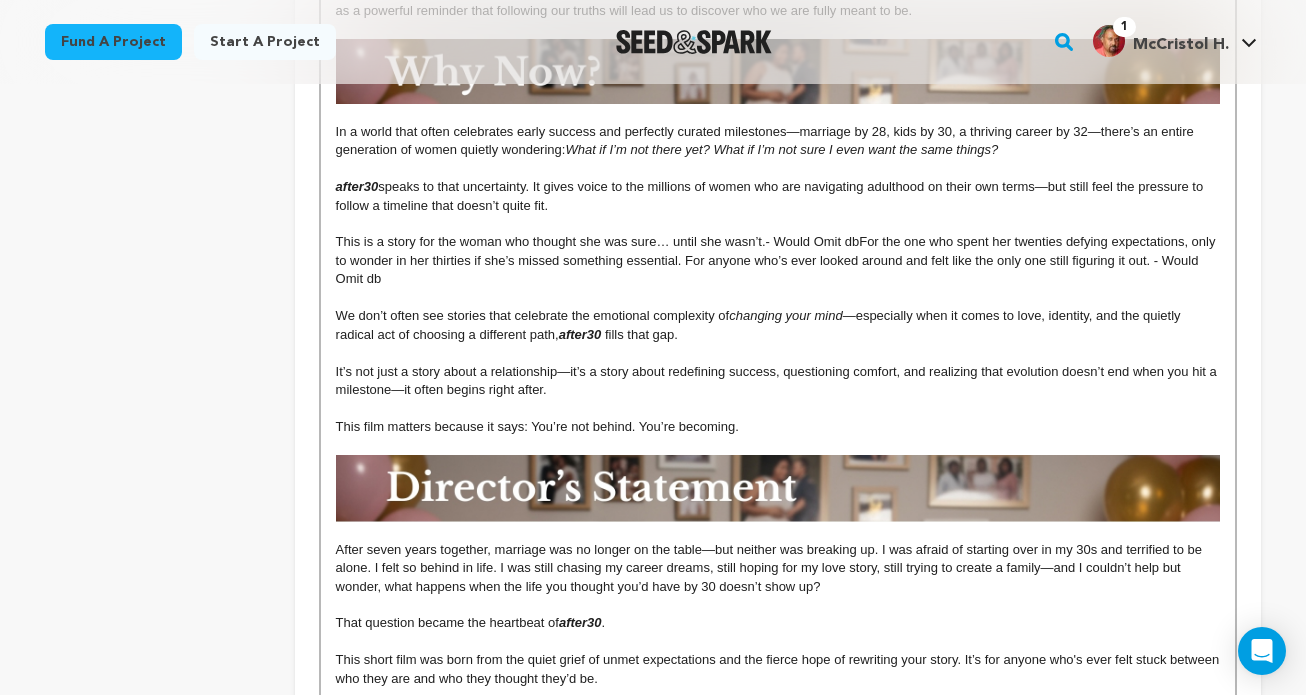 click on "changing your mind" at bounding box center [785, 315] 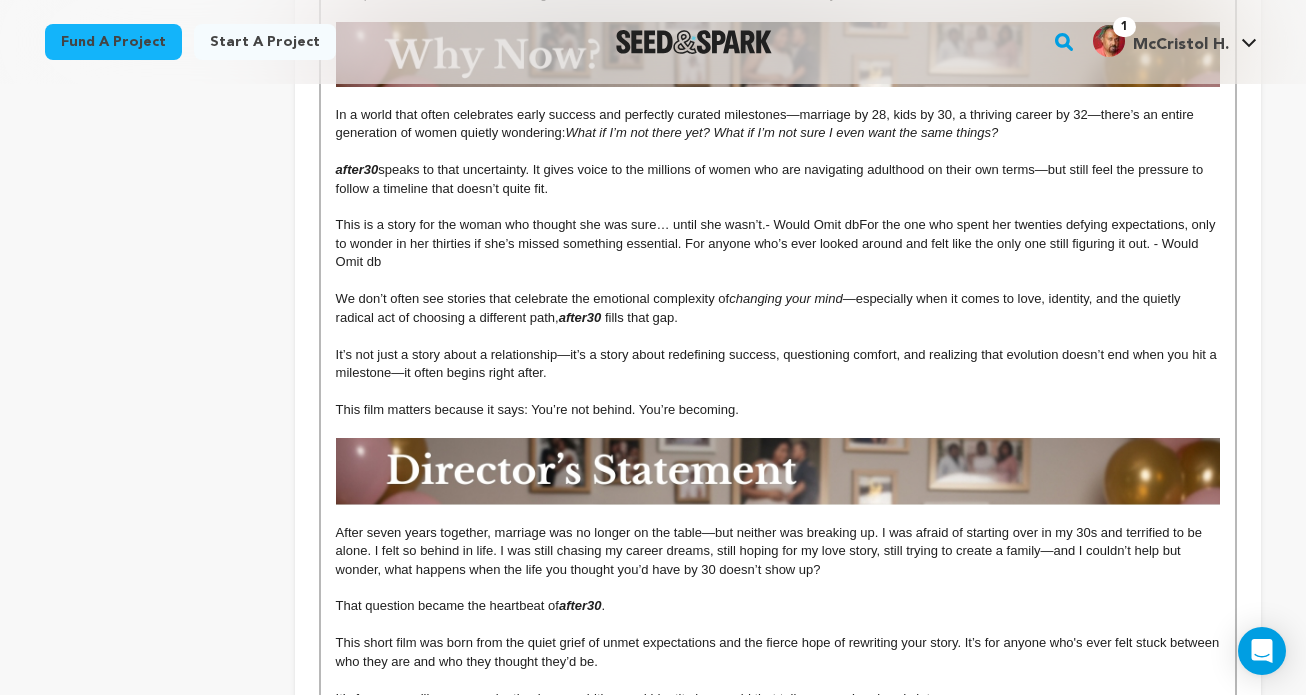 scroll, scrollTop: 1182, scrollLeft: 0, axis: vertical 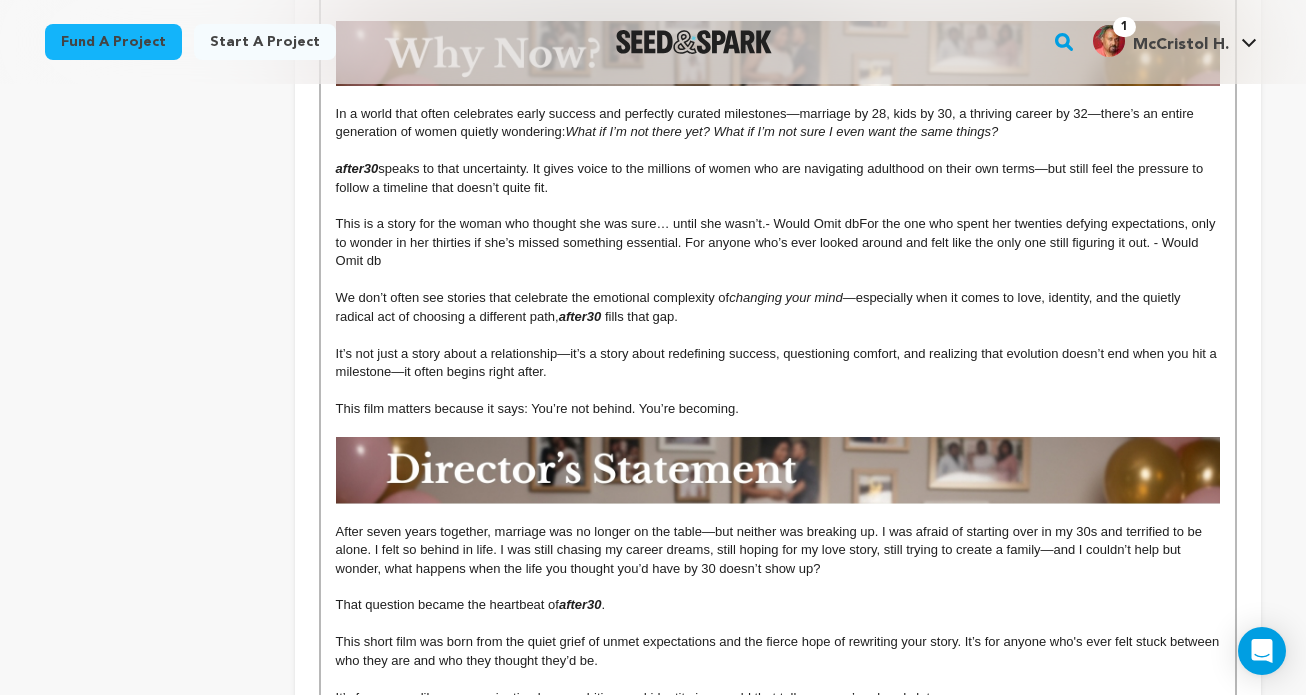 click on "This is a story for the woman who thought she was sure… until she wasn’t." at bounding box center [551, 223] 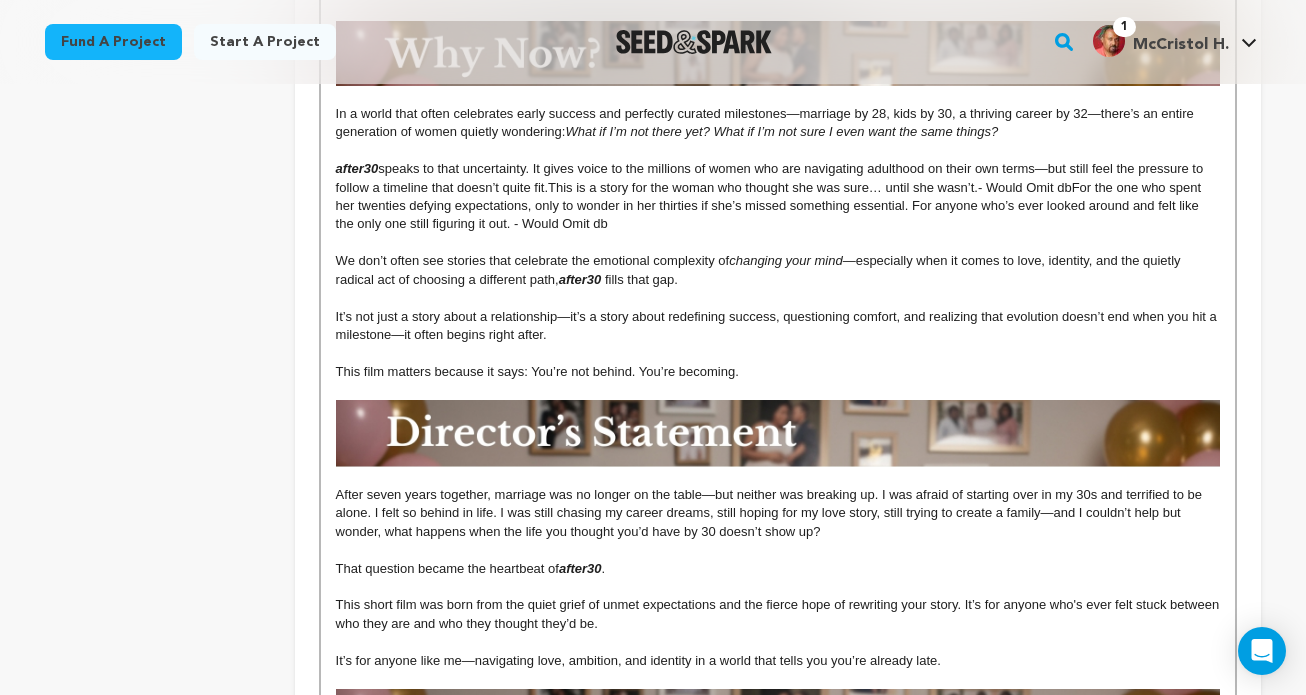 type 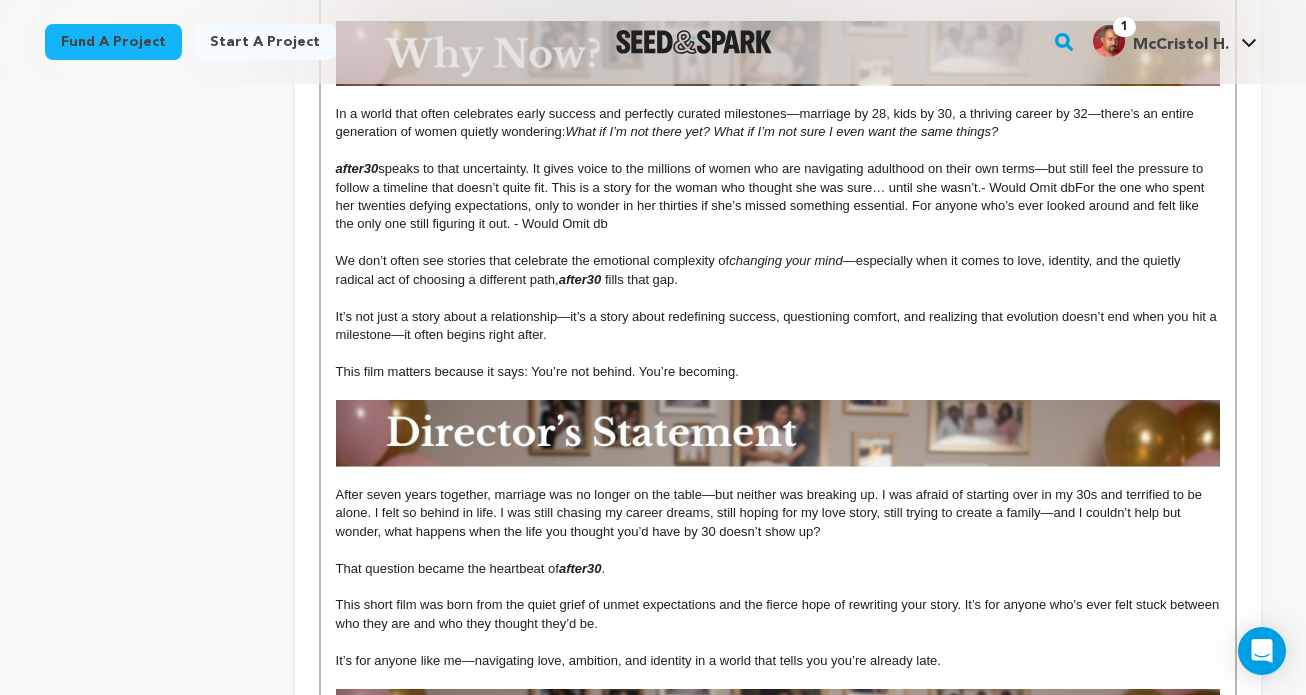 click on "It’s not just a story about a relationship—it’s a story about redefining success, questioning comfort, and realizing that evolution doesn’t end when you hit a milestone—it often begins right after." at bounding box center [778, 325] 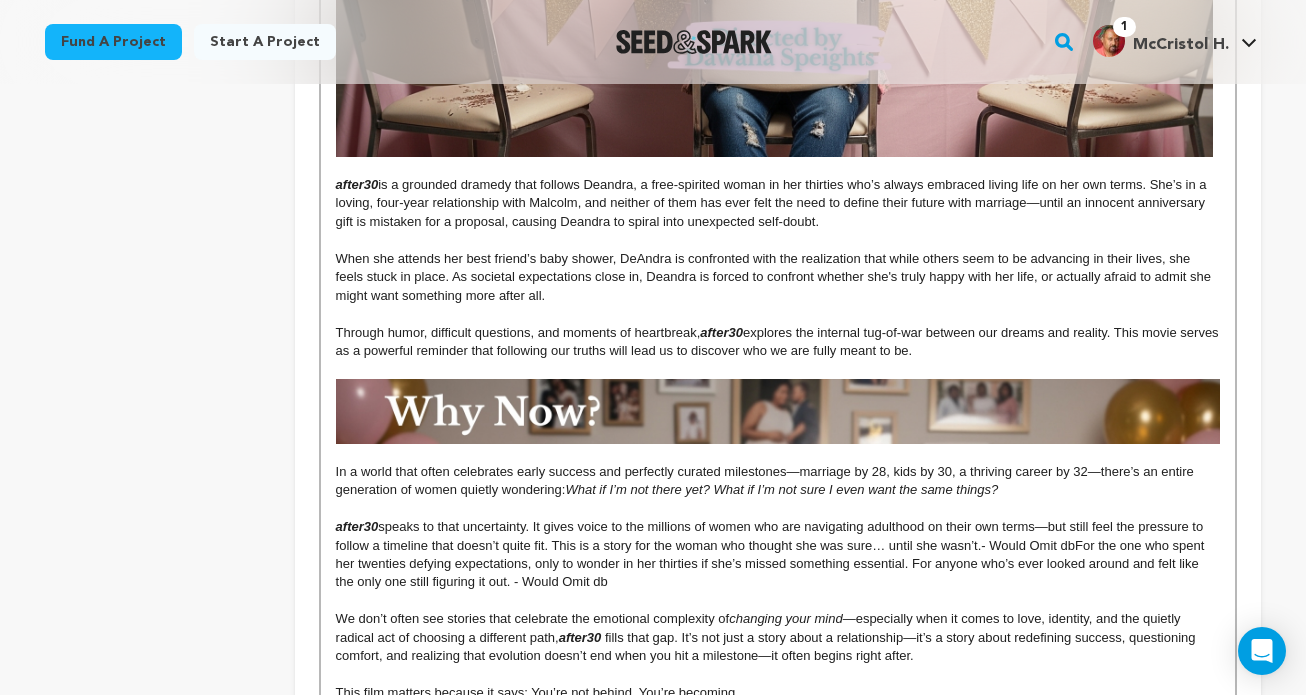 scroll, scrollTop: 814, scrollLeft: 0, axis: vertical 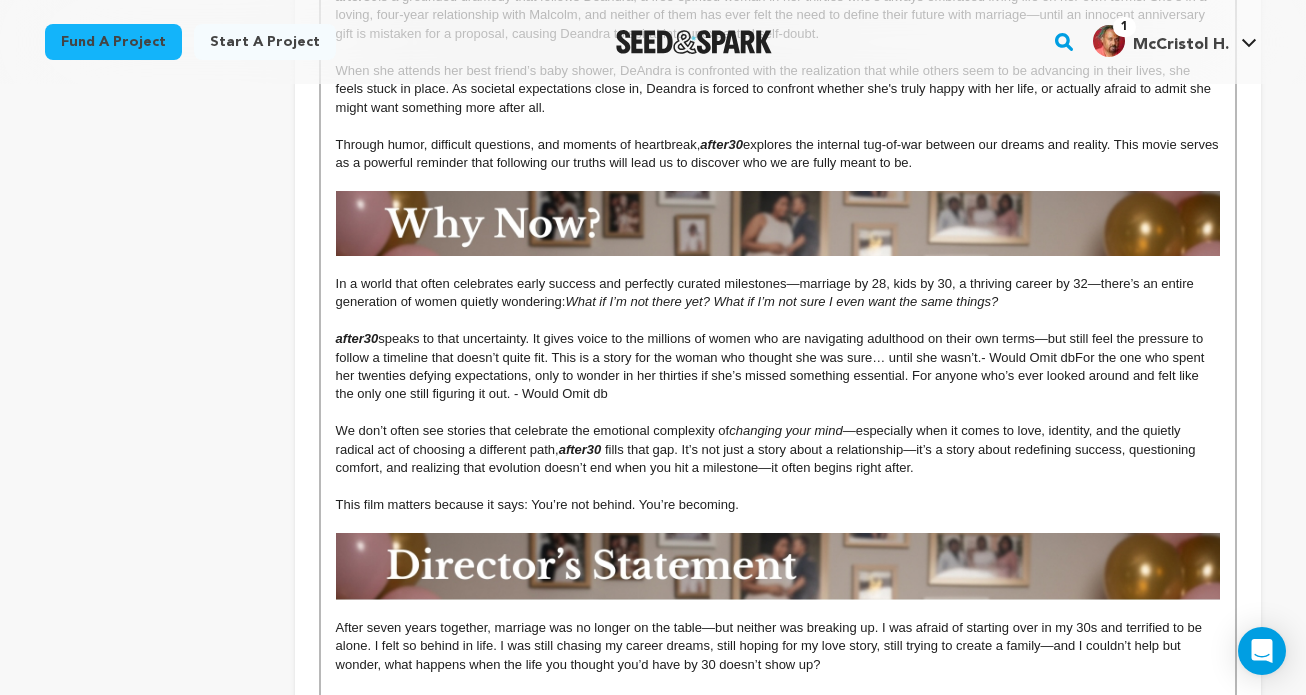 drag, startPoint x: 615, startPoint y: 393, endPoint x: 512, endPoint y: 389, distance: 103.077644 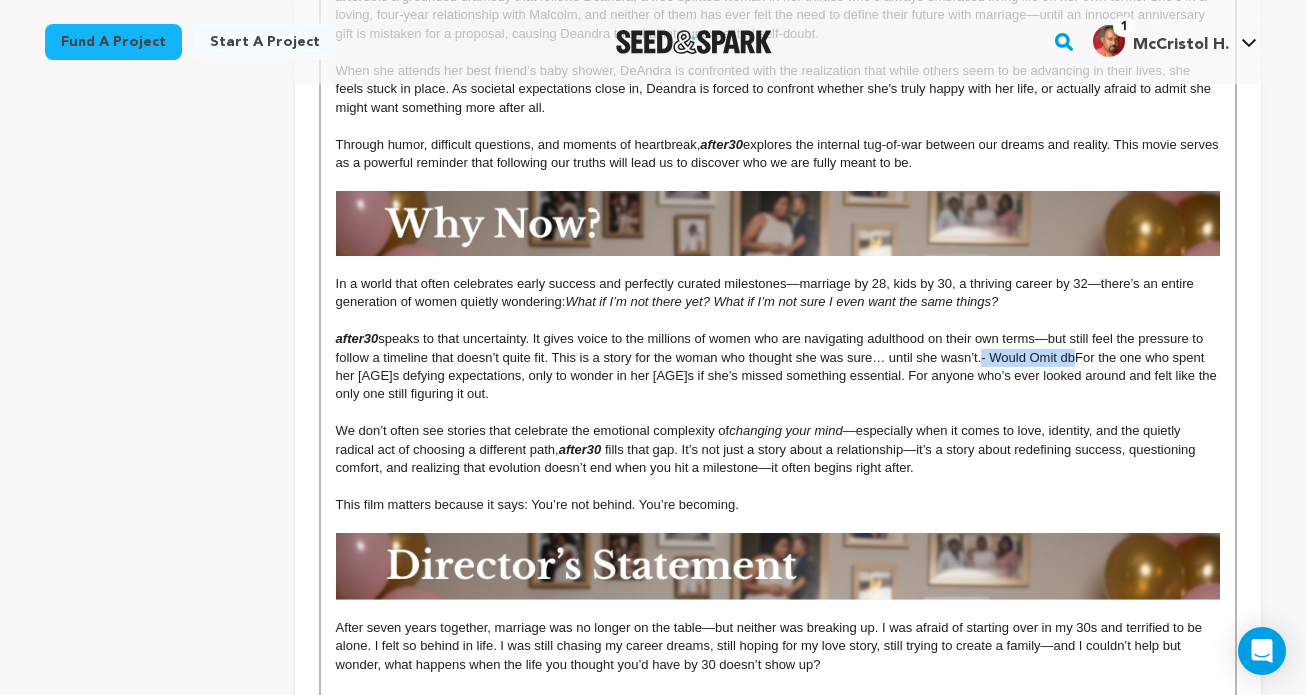 drag, startPoint x: 1076, startPoint y: 358, endPoint x: 983, endPoint y: 357, distance: 93.00538 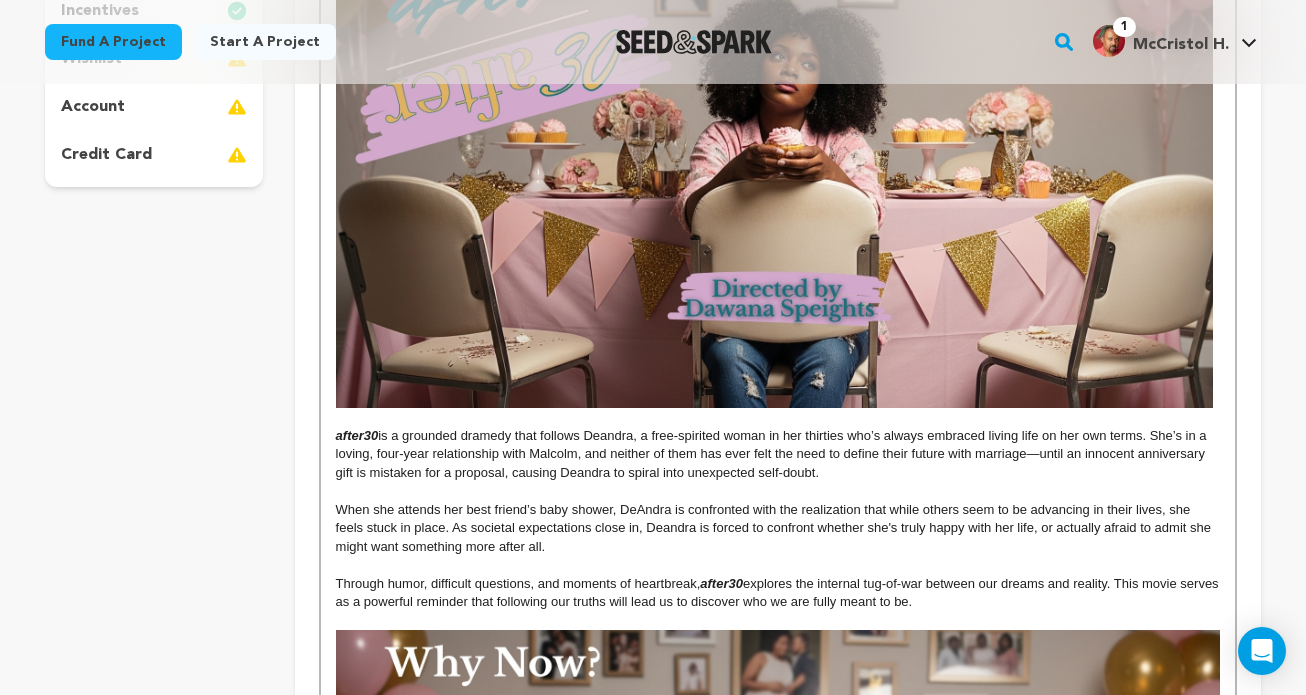 scroll, scrollTop: 574, scrollLeft: 0, axis: vertical 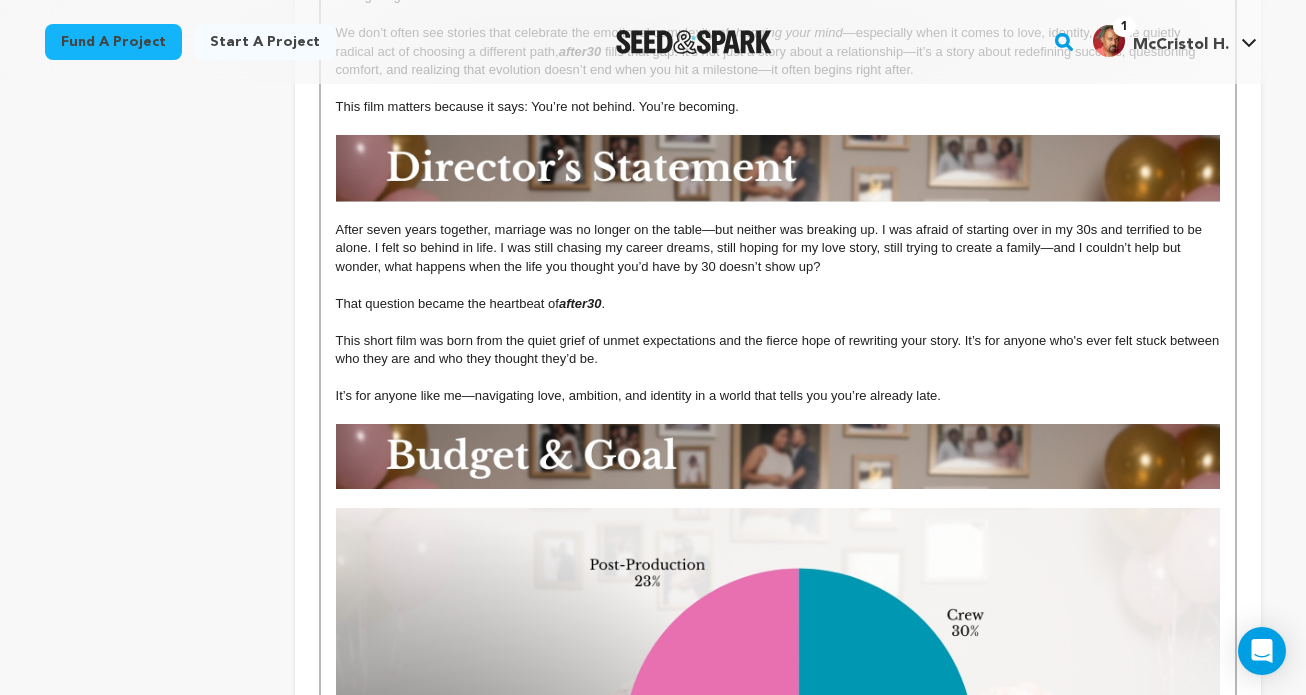 click on "It’s for anyone like me—navigating love, ambition, and identity in a world that tells you you’re already late." at bounding box center (778, 396) 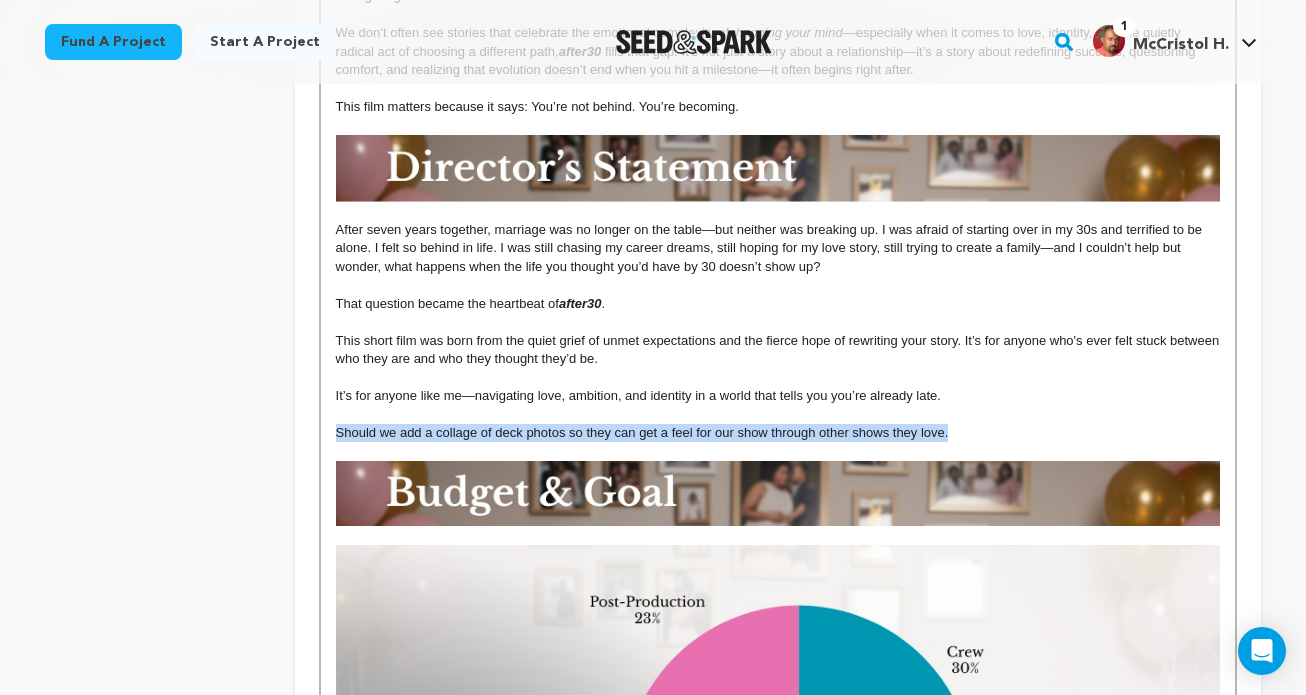 drag, startPoint x: 952, startPoint y: 434, endPoint x: 325, endPoint y: 438, distance: 627.01276 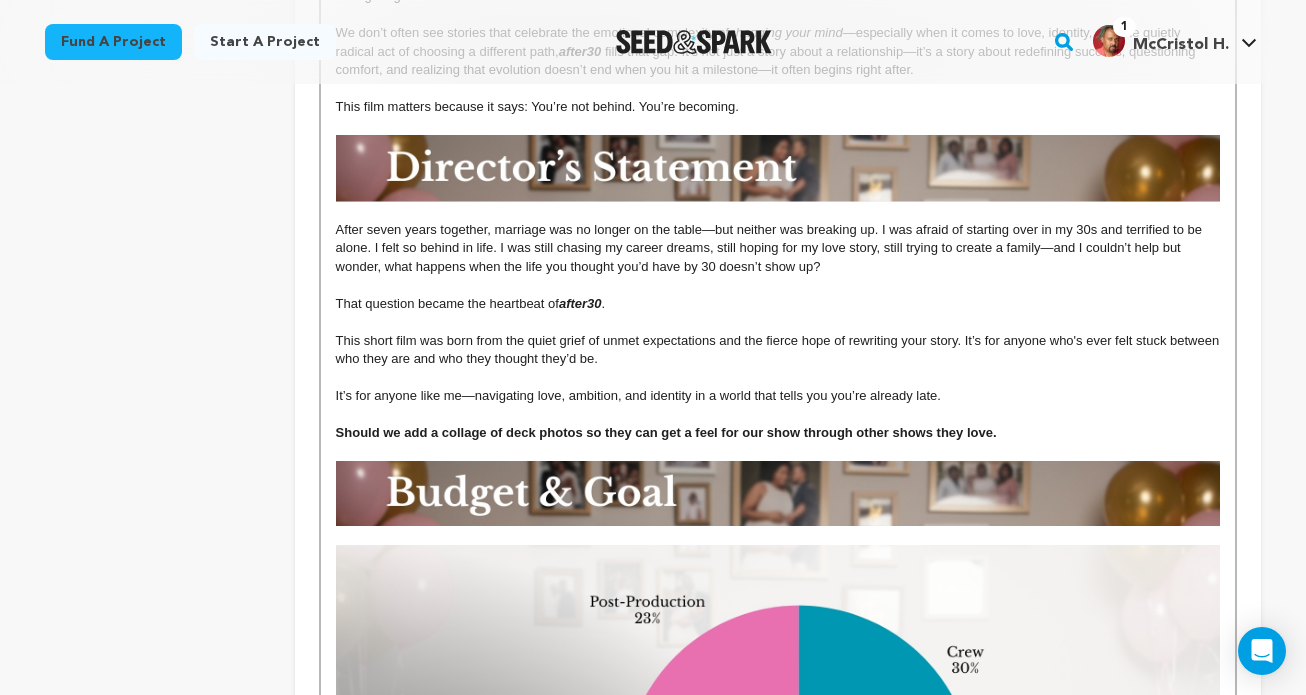 click on "This short film was born from the quiet grief of unmet expectations and the fierce hope of rewriting your story. It’s for anyone who's ever felt stuck between who they are and who they thought they’d be." at bounding box center (778, 350) 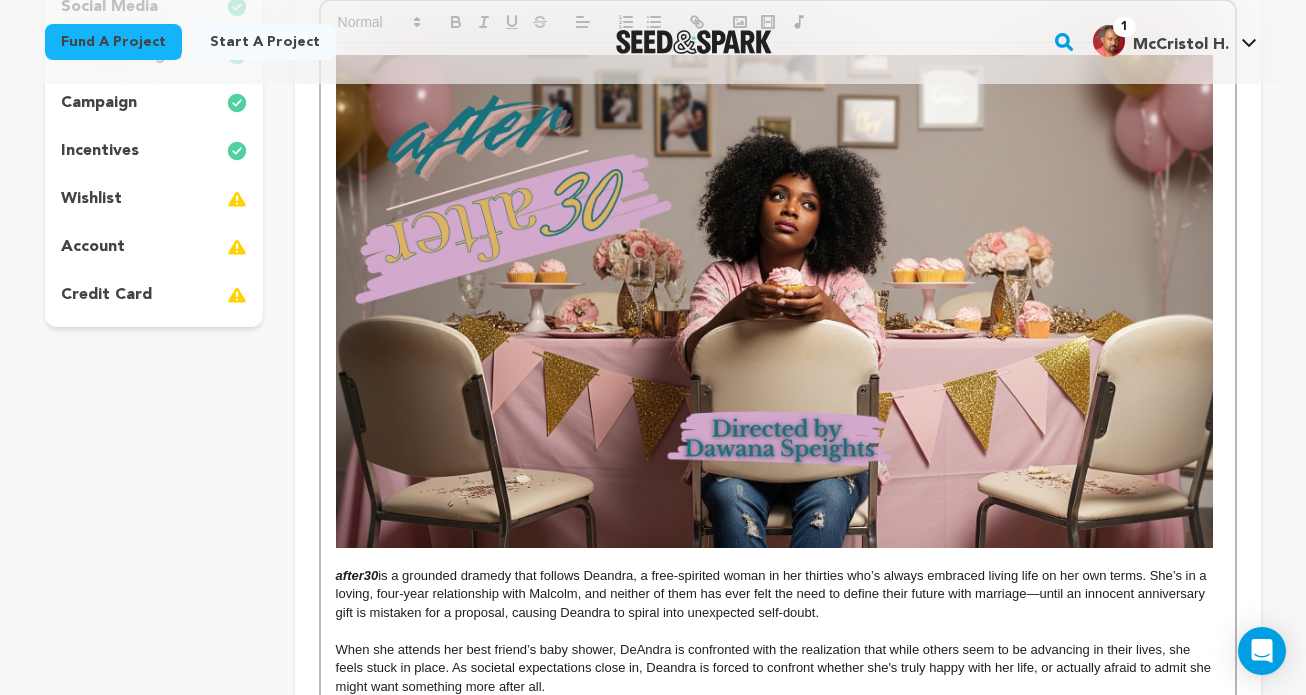 scroll, scrollTop: 436, scrollLeft: 0, axis: vertical 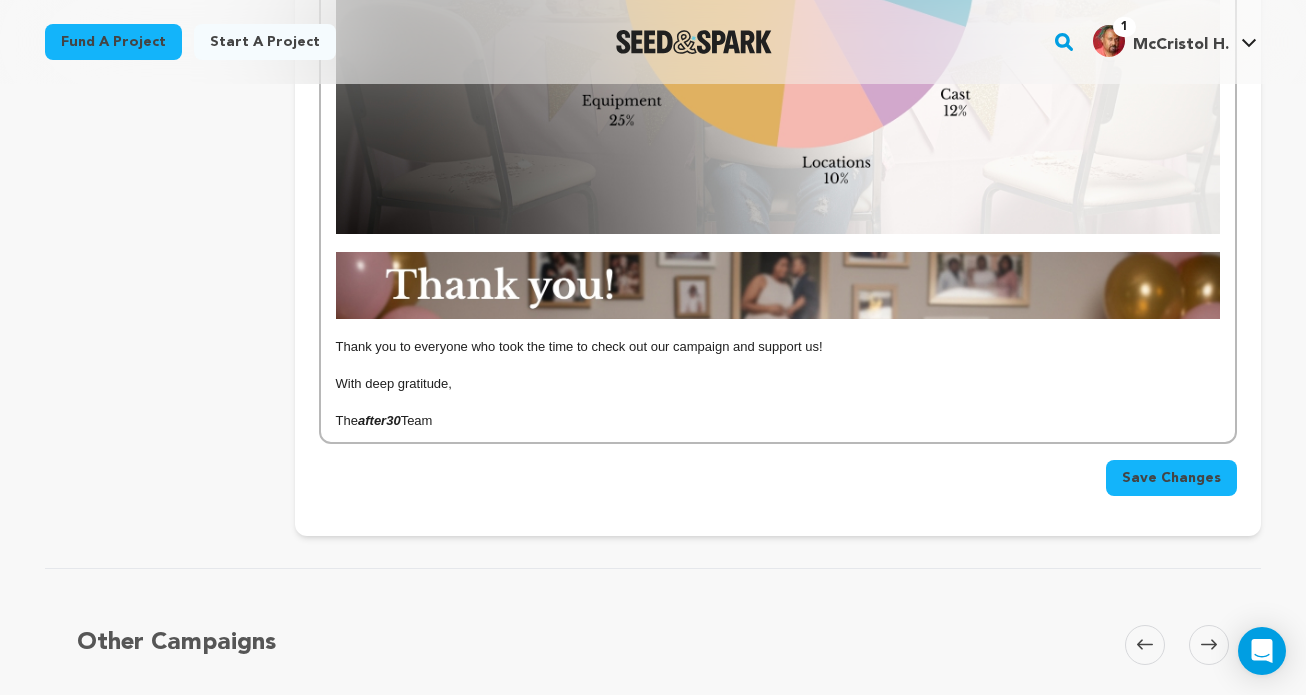 click on "Thank you to everyone who took the time to check out our campaign and support us!" at bounding box center (778, 347) 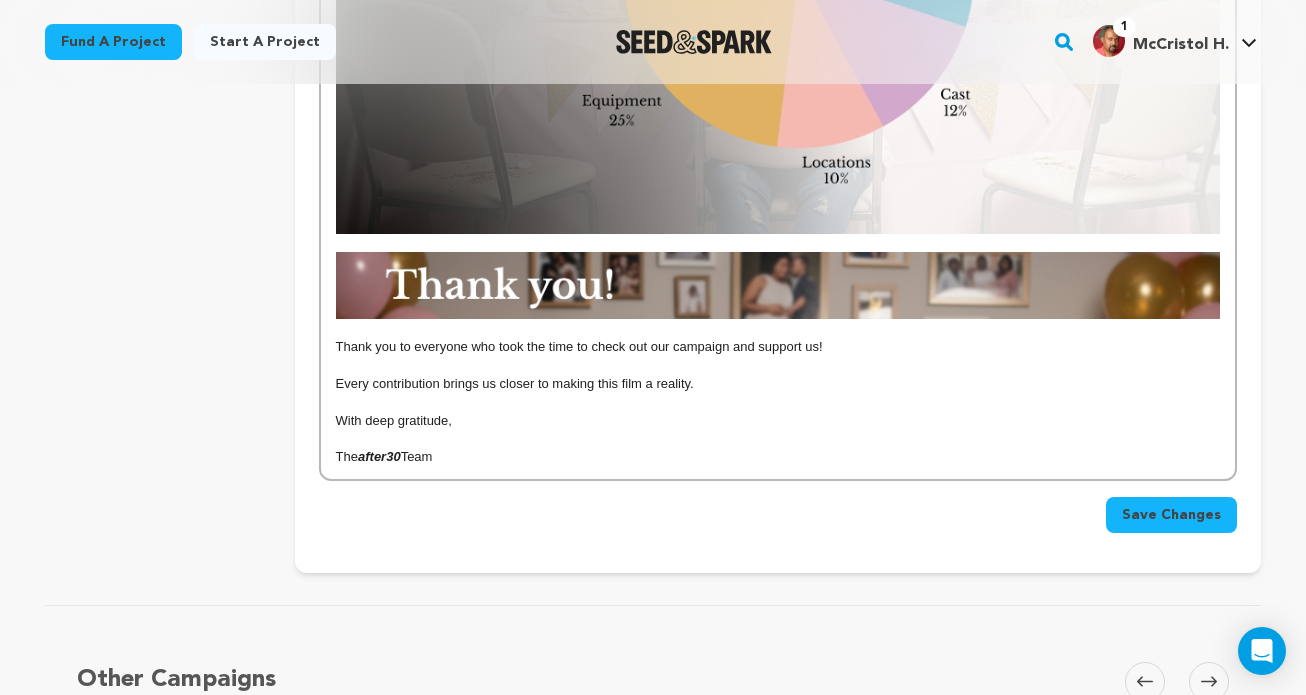 click on "Every contribution brings us closer to making this film a reality." at bounding box center (778, 384) 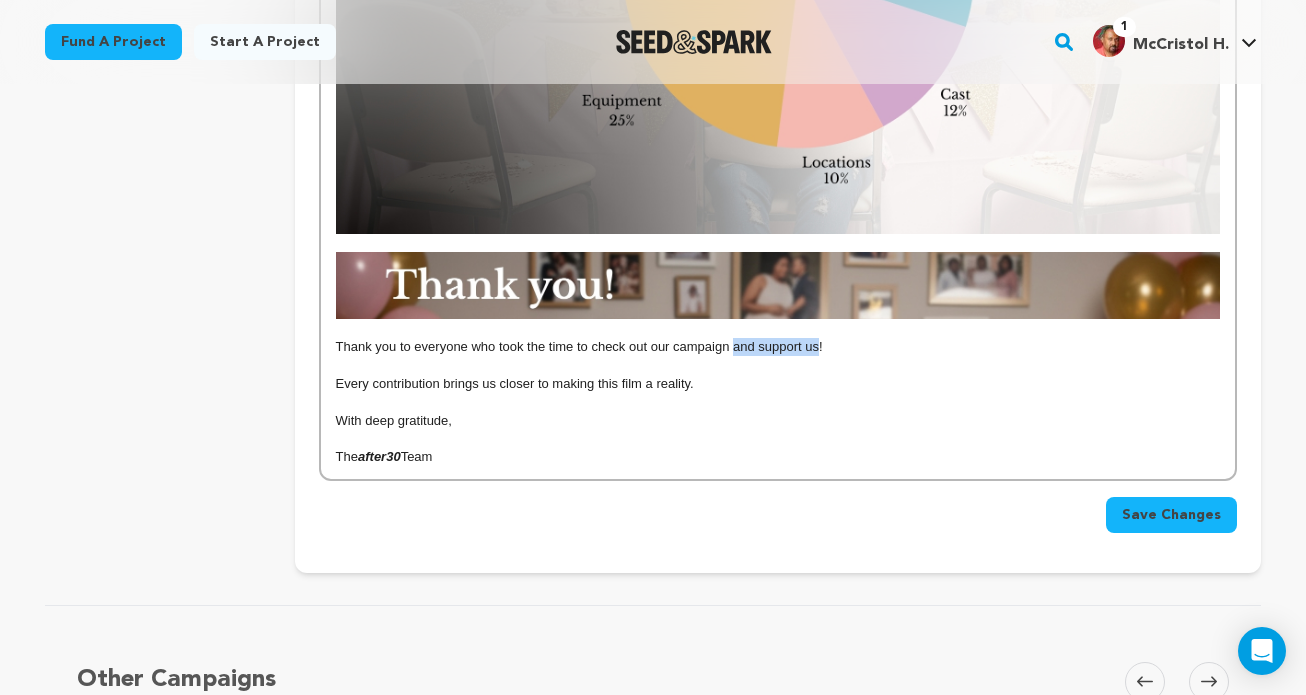 drag, startPoint x: 820, startPoint y: 350, endPoint x: 737, endPoint y: 349, distance: 83.00603 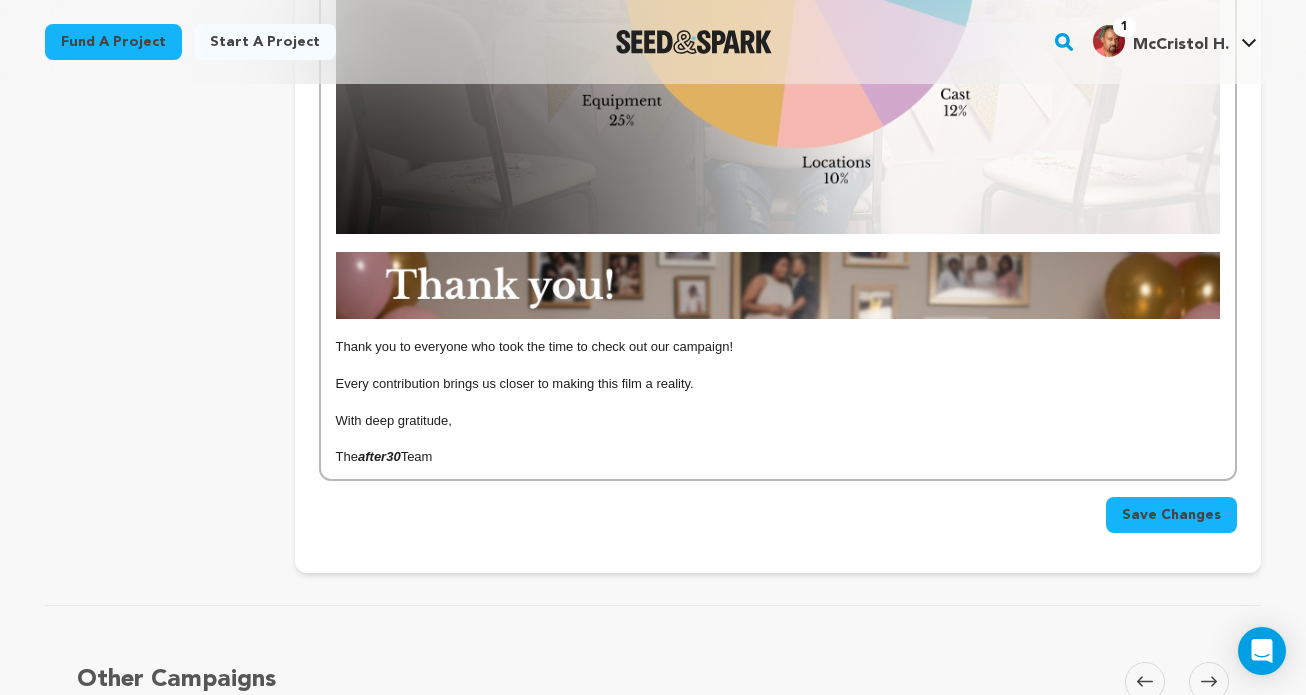 click on "Every contribution brings us closer to making this film a reality." at bounding box center (778, 384) 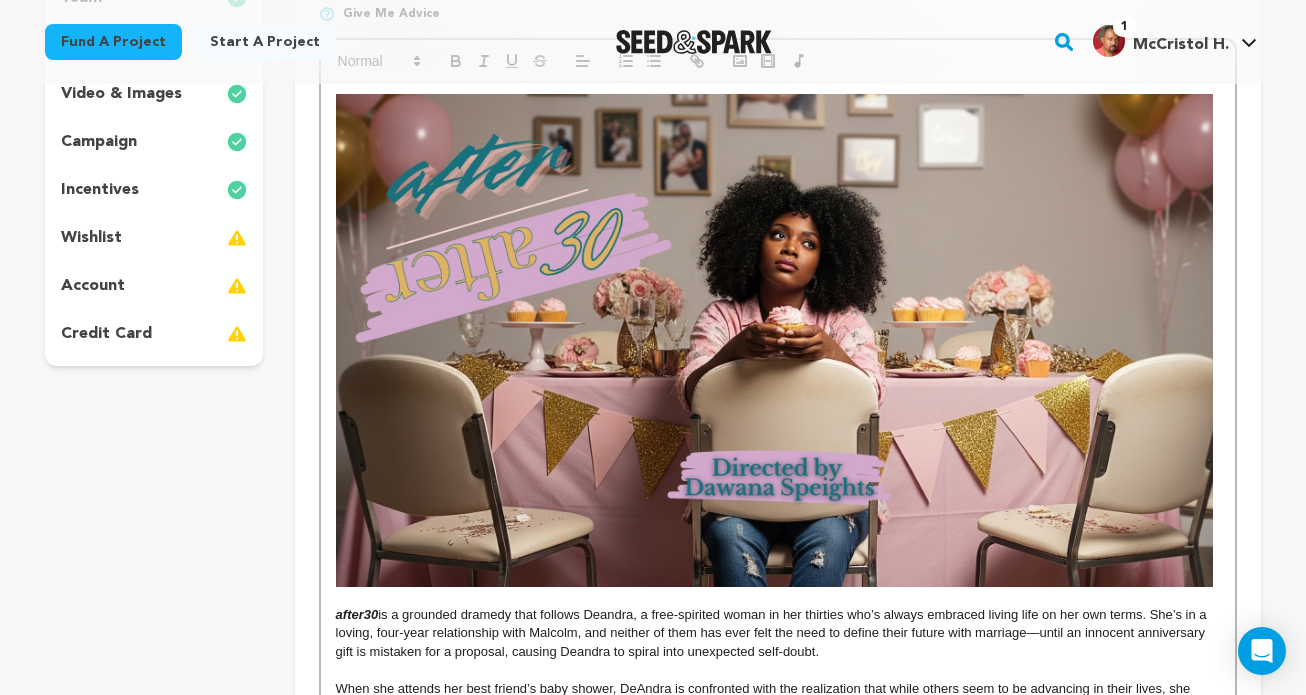 scroll, scrollTop: 393, scrollLeft: 0, axis: vertical 